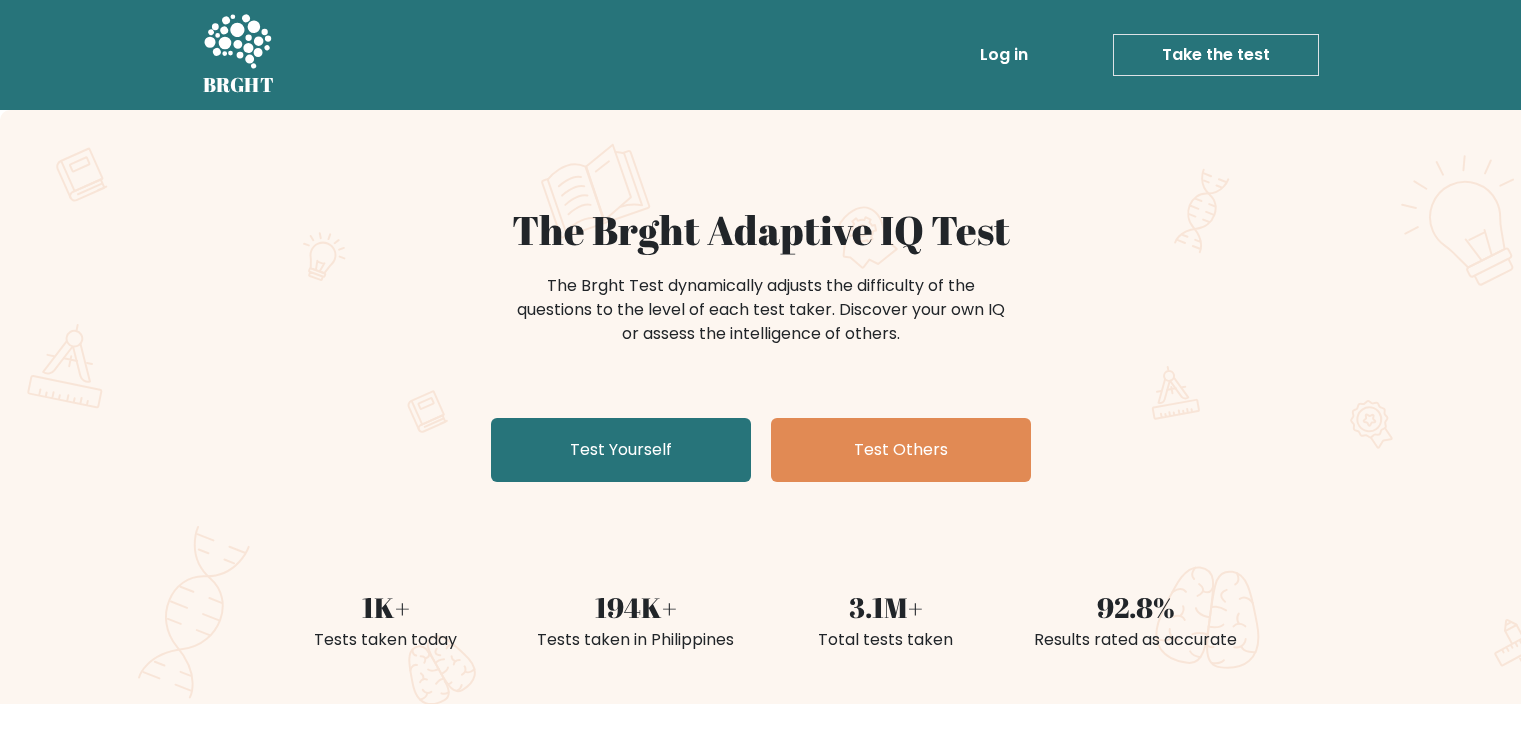 scroll, scrollTop: 0, scrollLeft: 0, axis: both 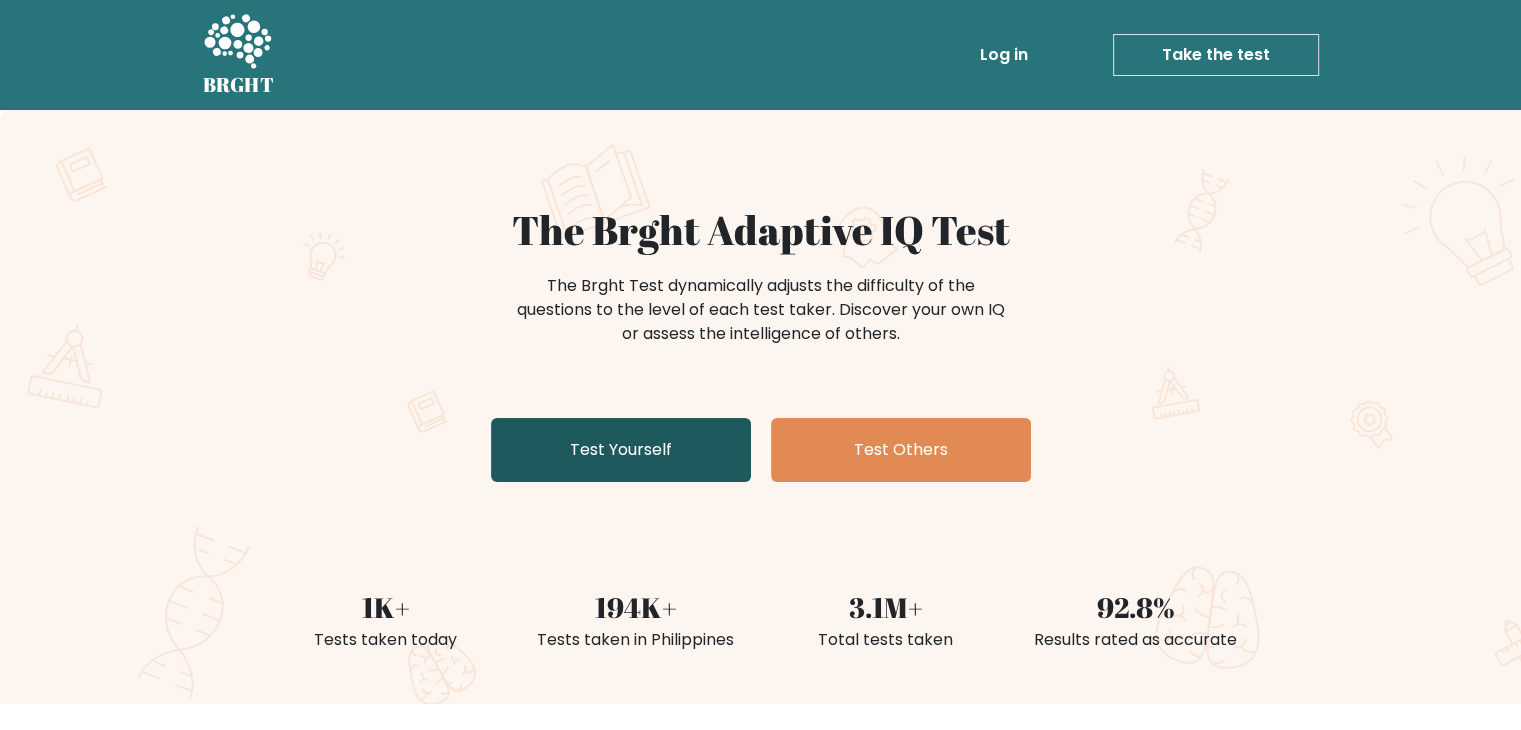 click on "Test Yourself" at bounding box center [621, 450] 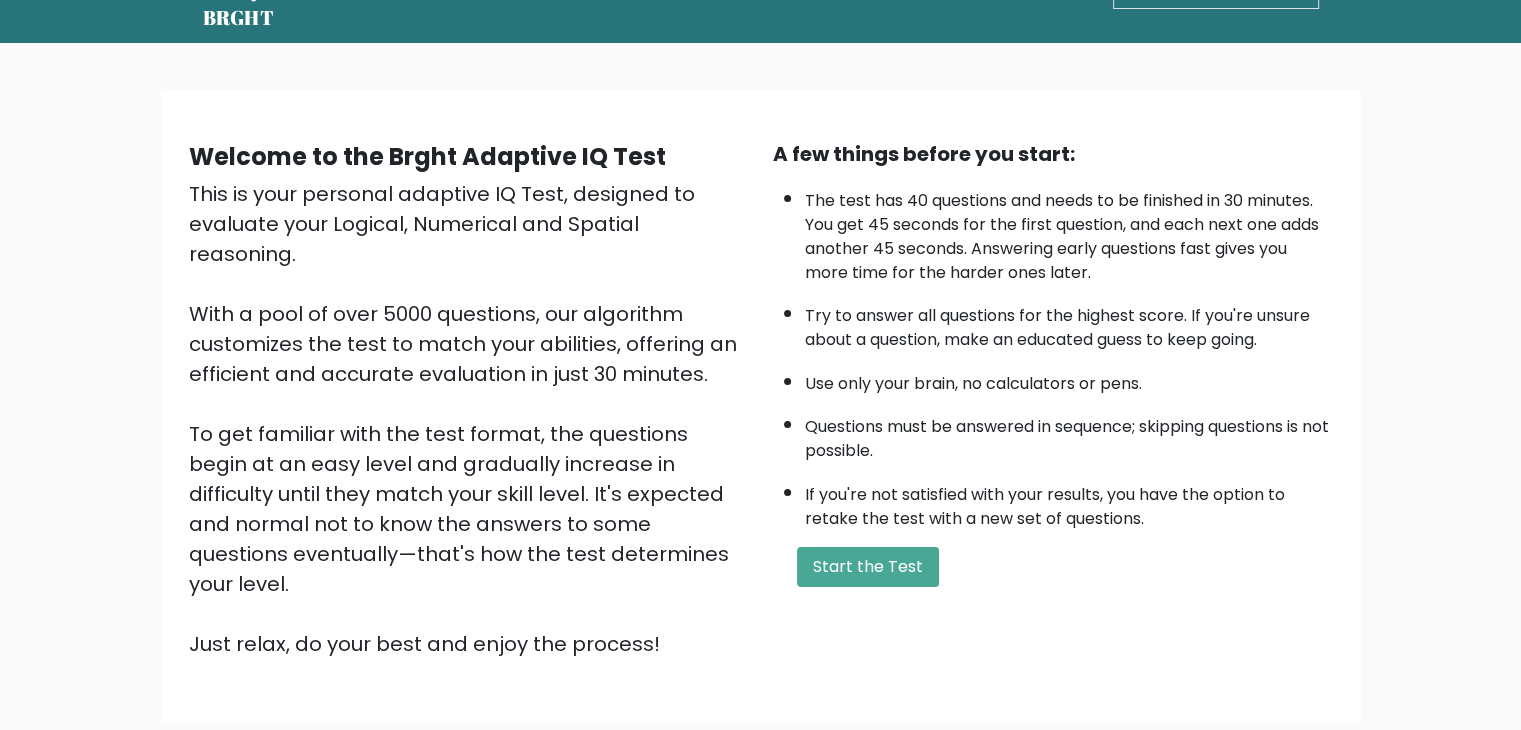 scroll, scrollTop: 60, scrollLeft: 0, axis: vertical 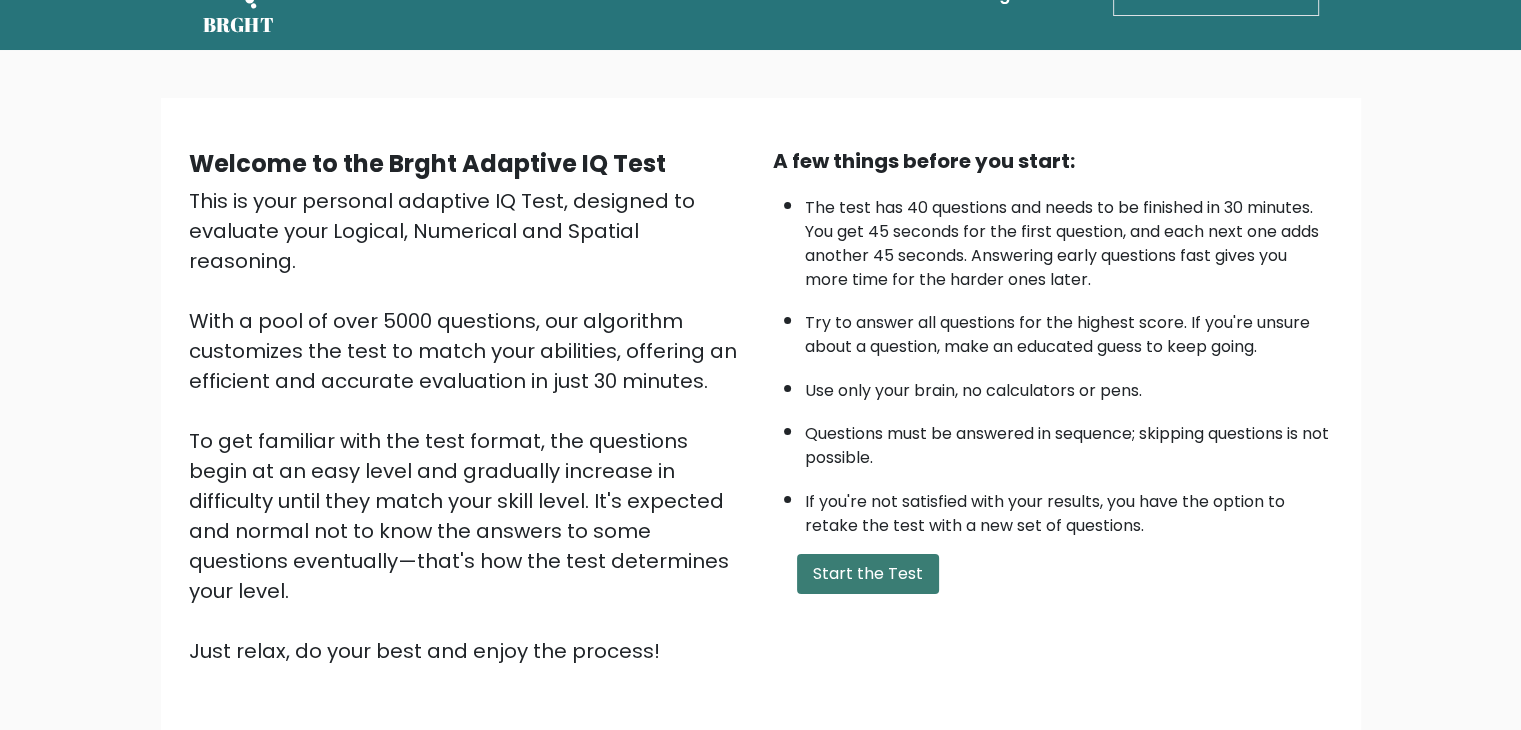 click on "Start the Test" at bounding box center [868, 574] 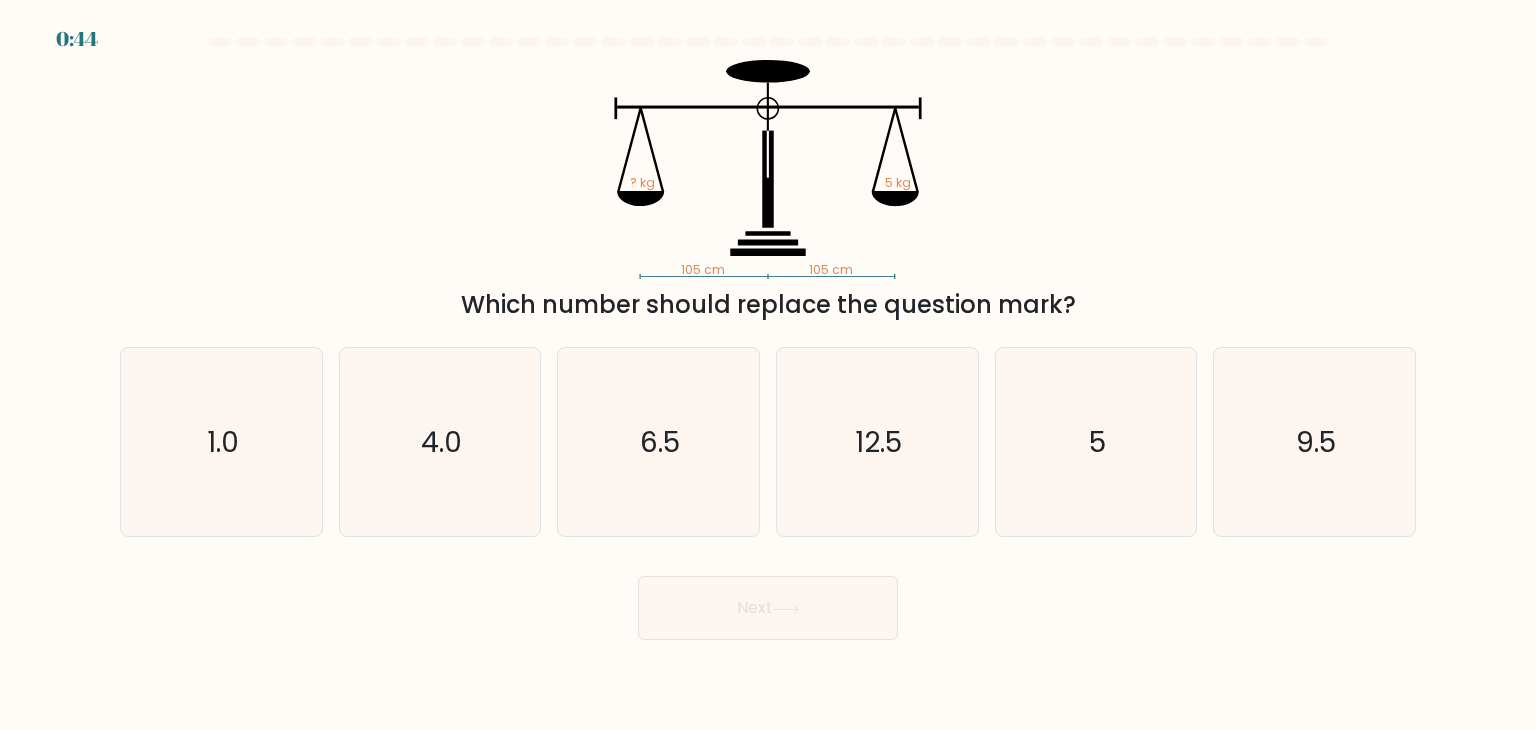 scroll, scrollTop: 0, scrollLeft: 0, axis: both 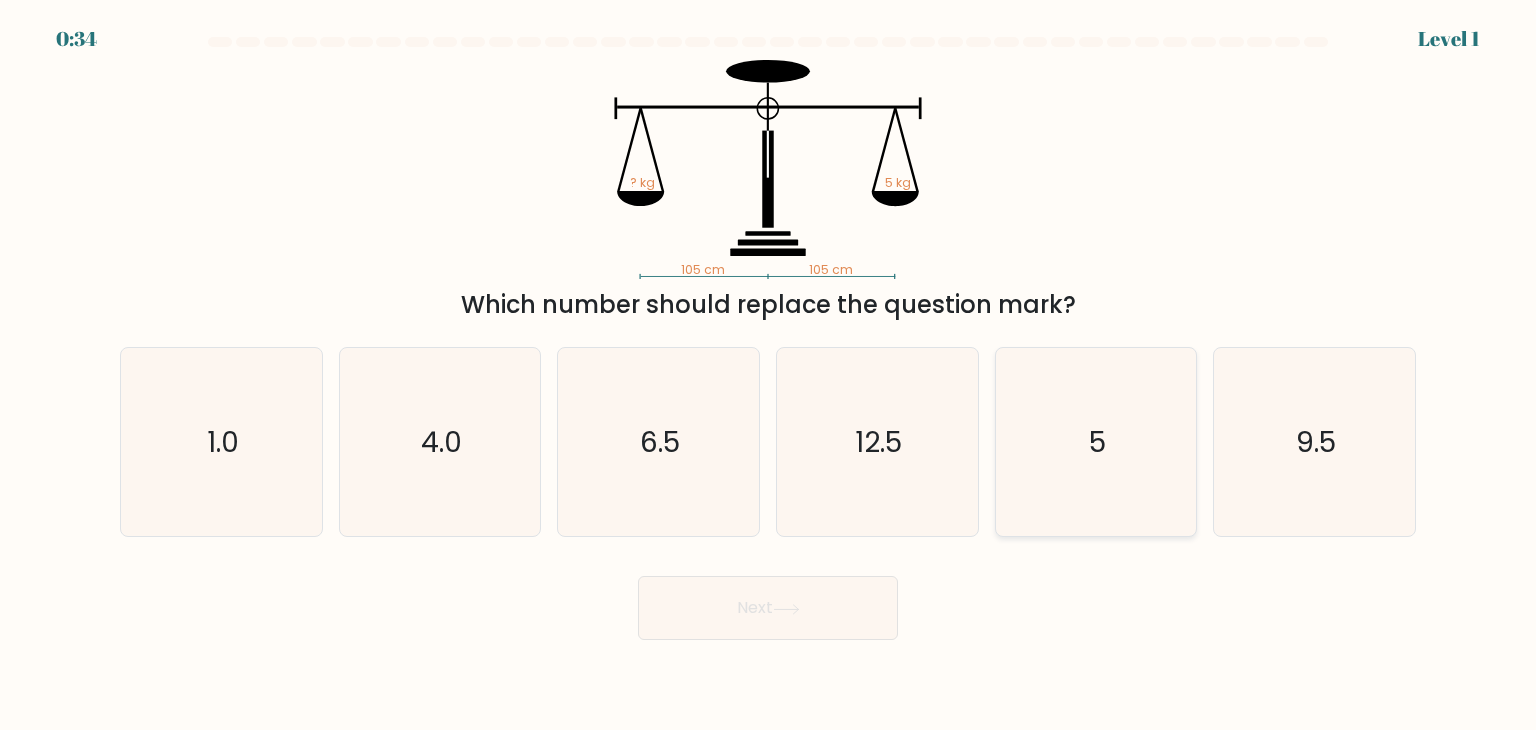 click on "5" at bounding box center (1097, 442) 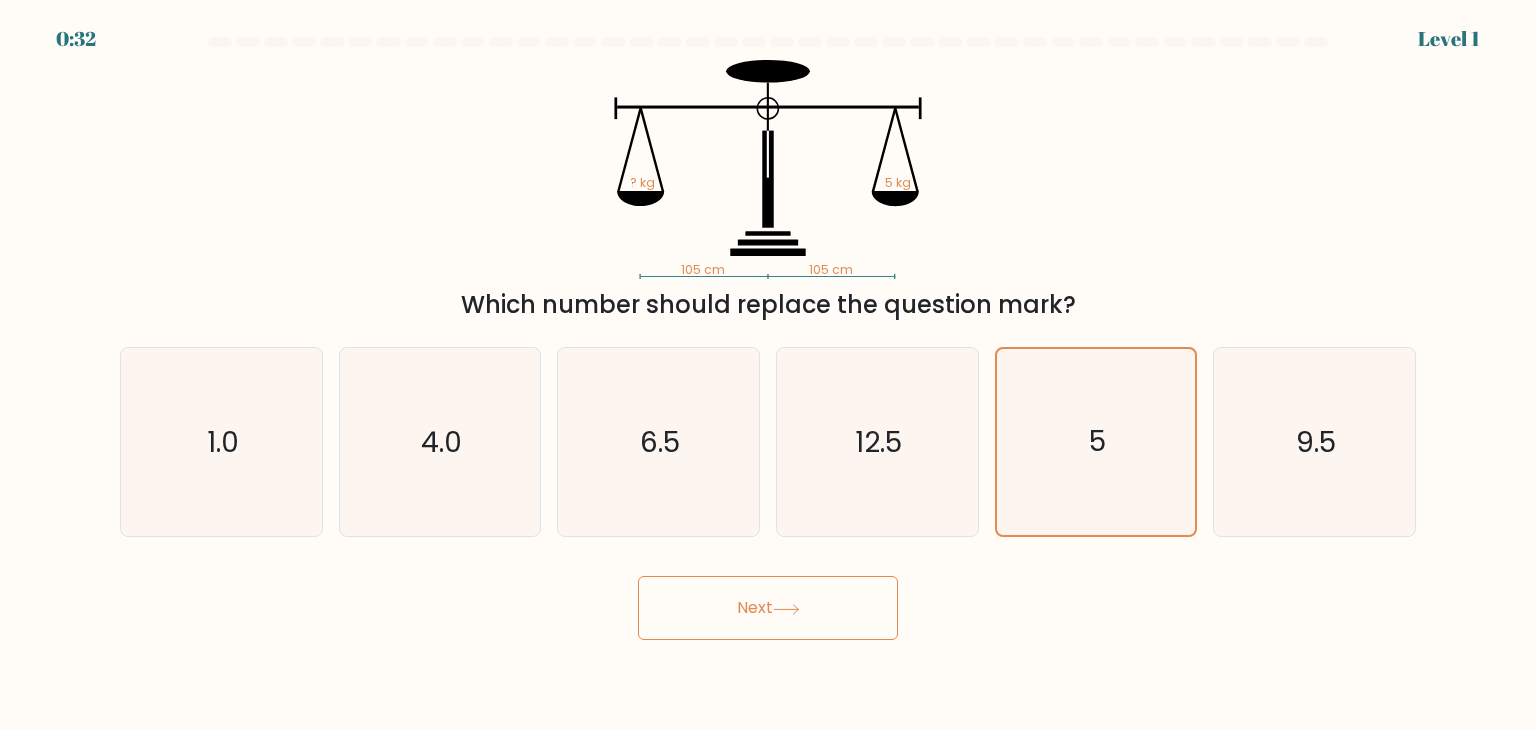click on "Next" at bounding box center (768, 608) 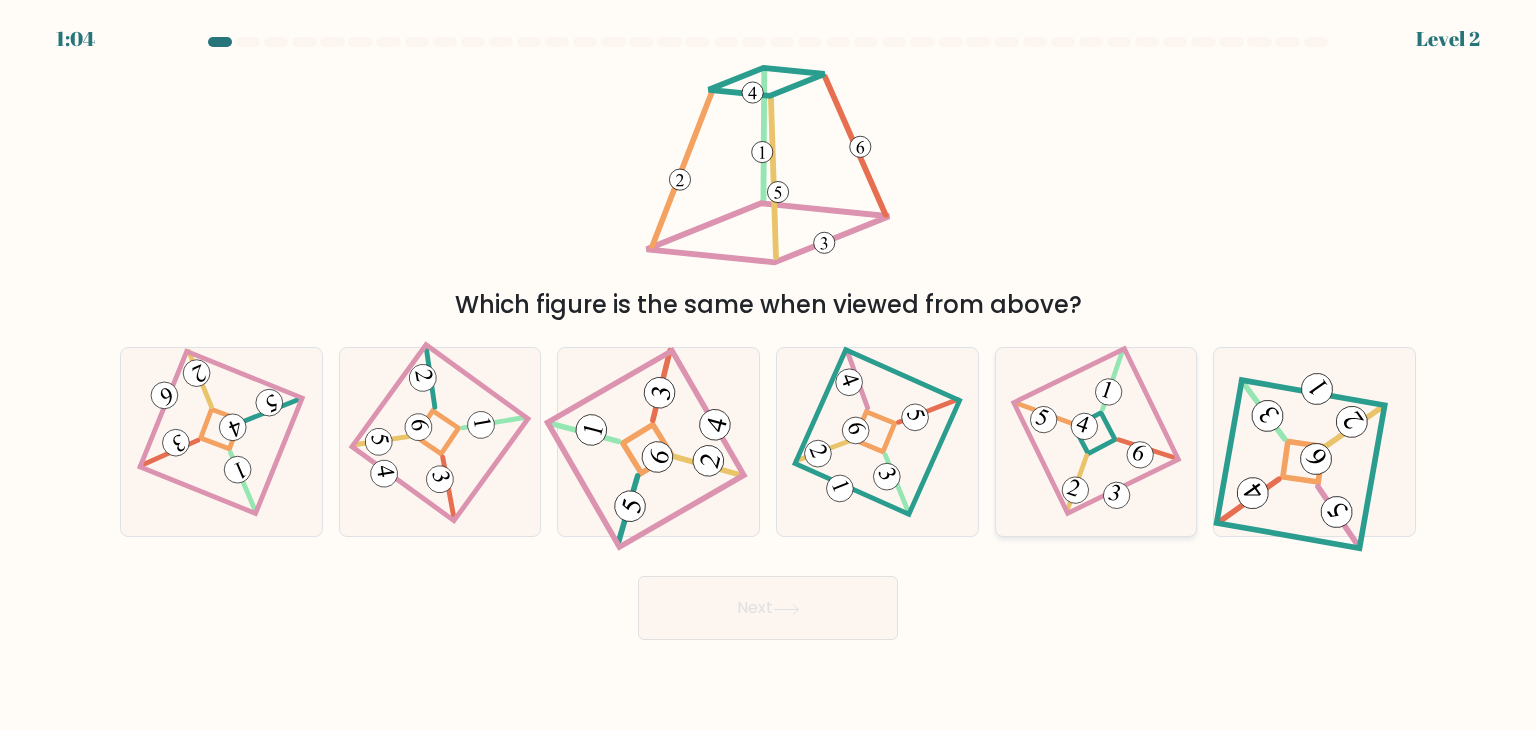 click at bounding box center (1096, 442) 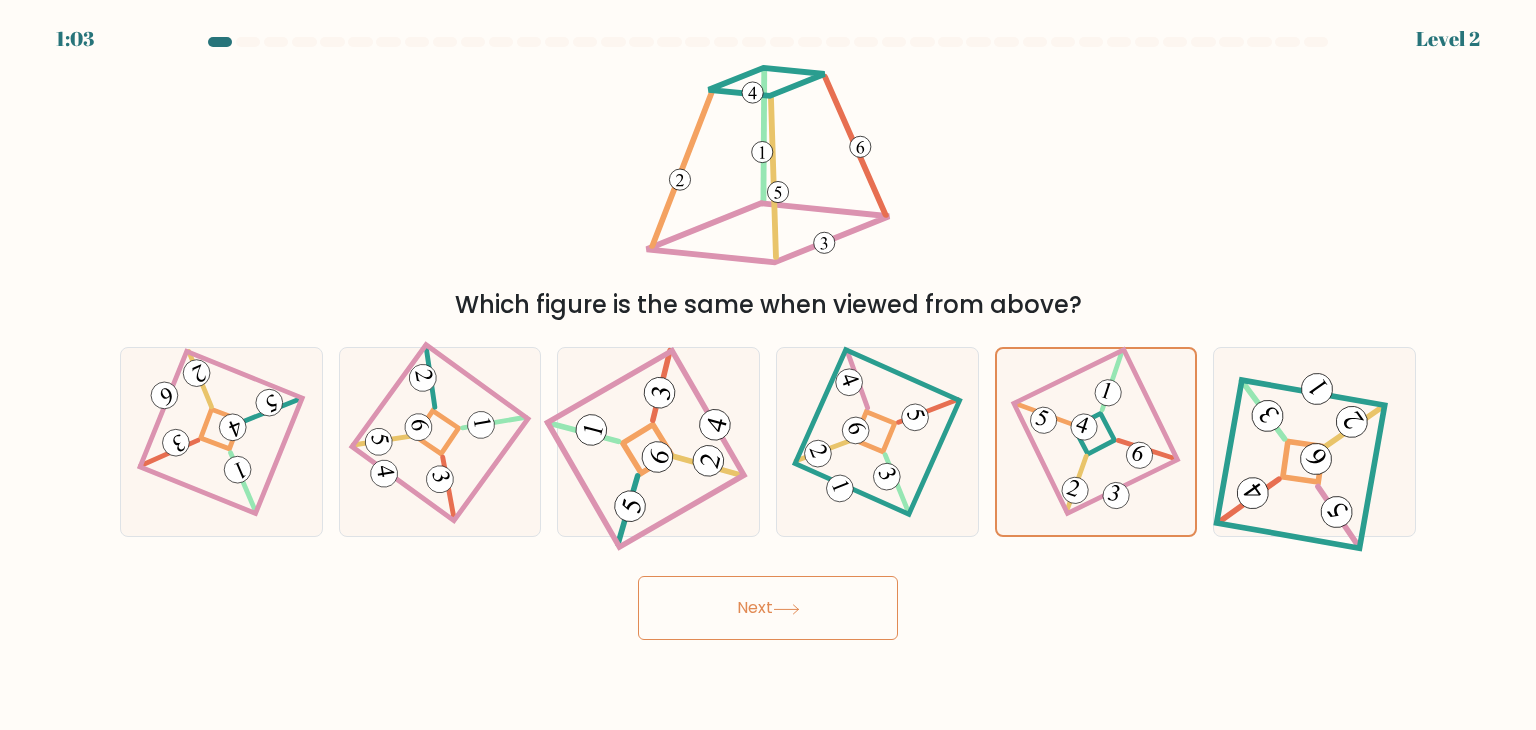 click on "Next" at bounding box center (768, 608) 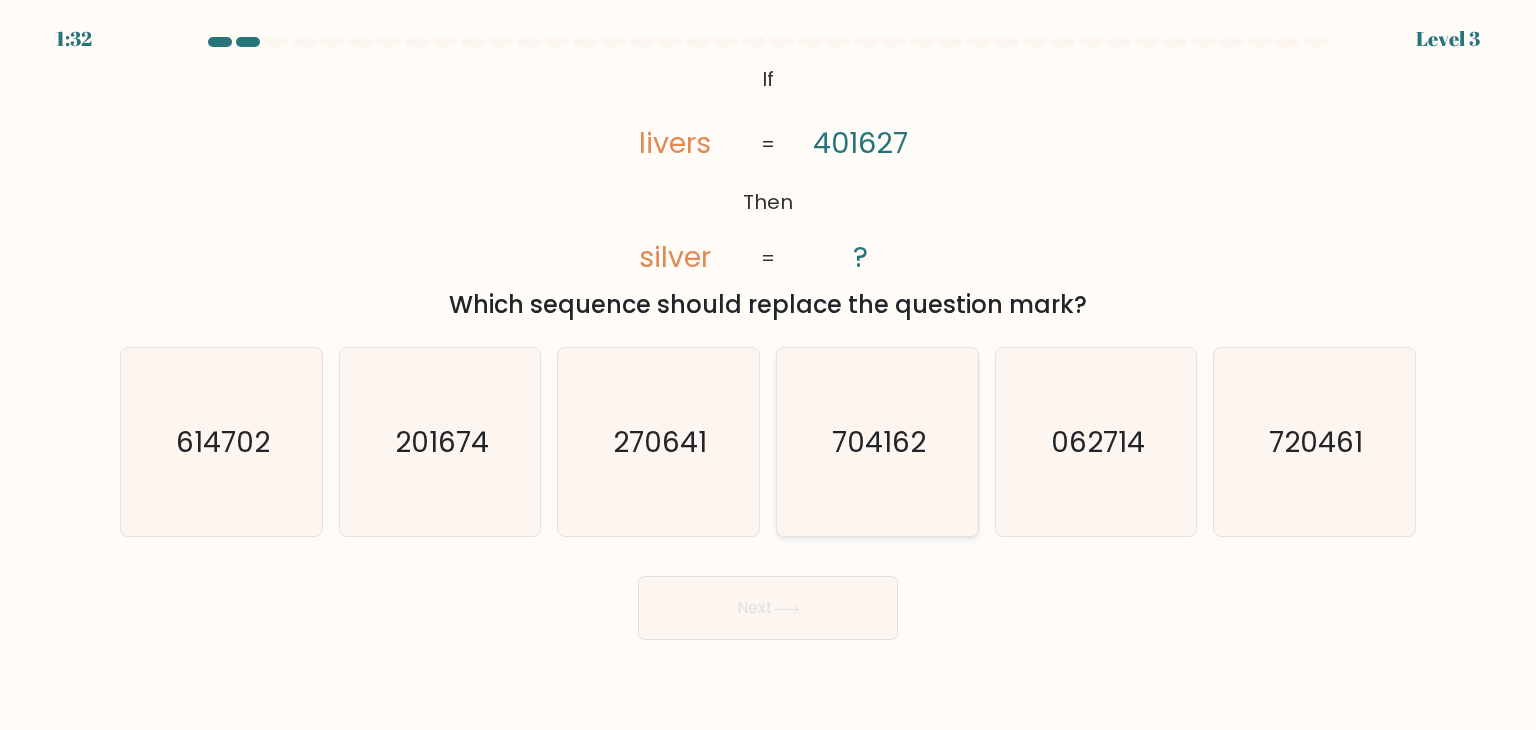 click on "704162" at bounding box center (877, 442) 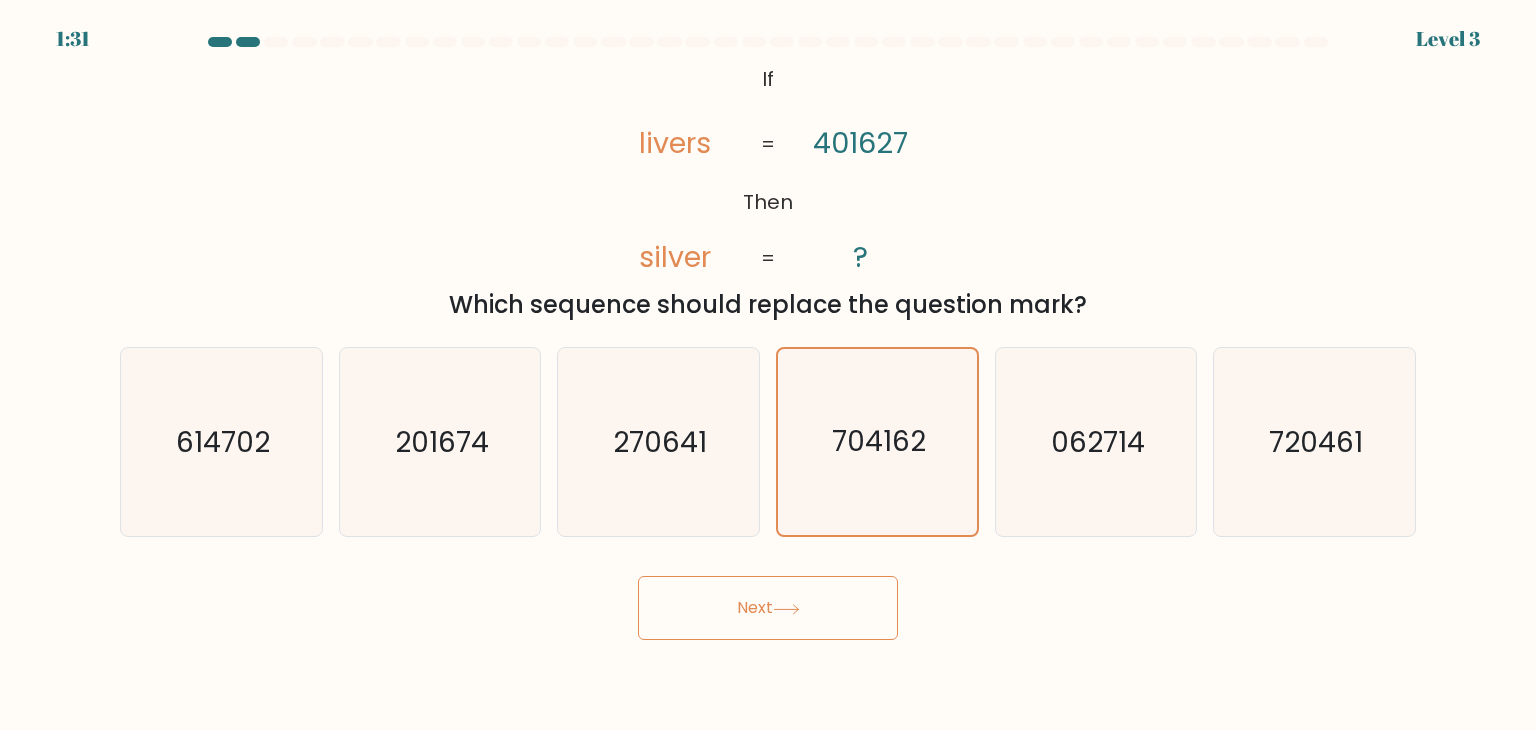 click on "Next" at bounding box center (768, 608) 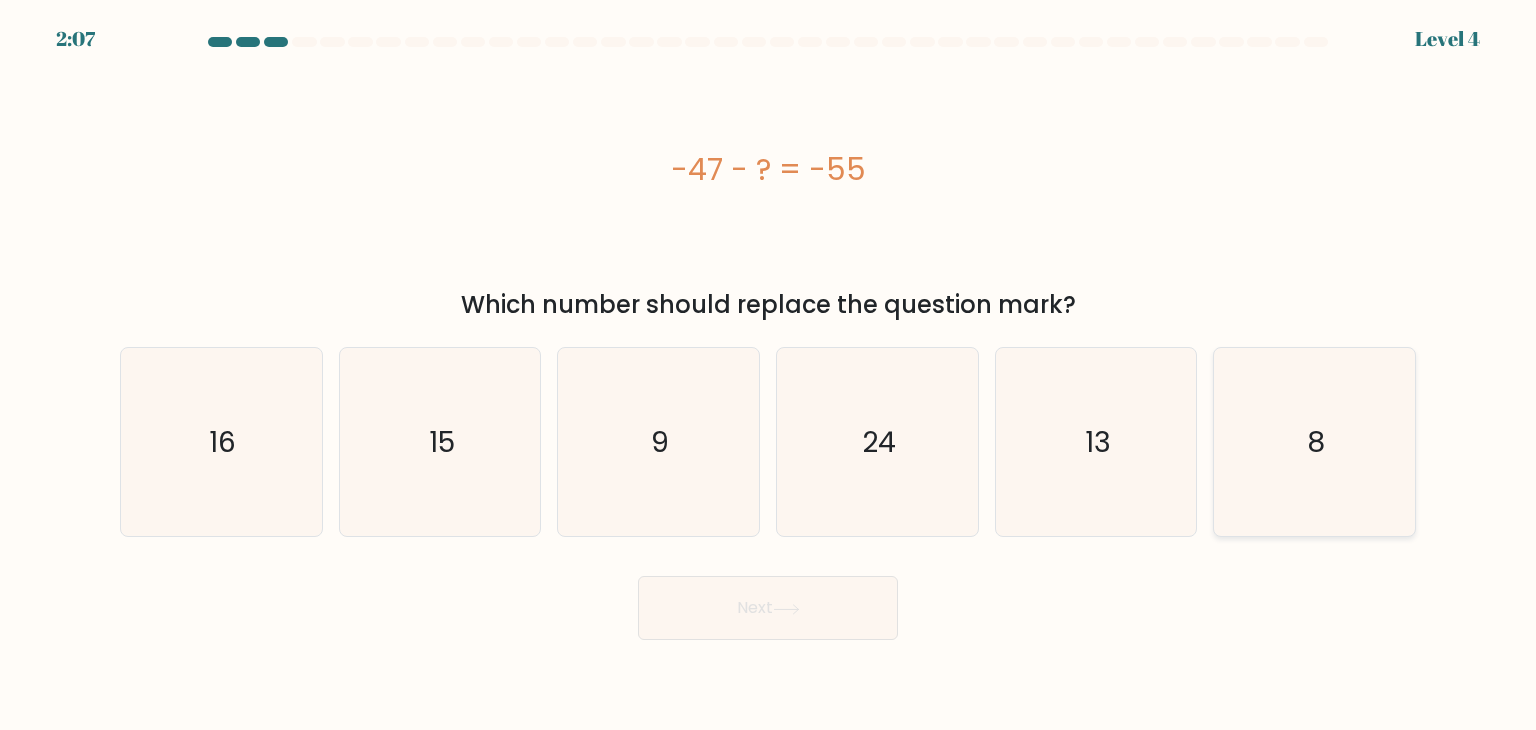 click on "8" at bounding box center (1314, 442) 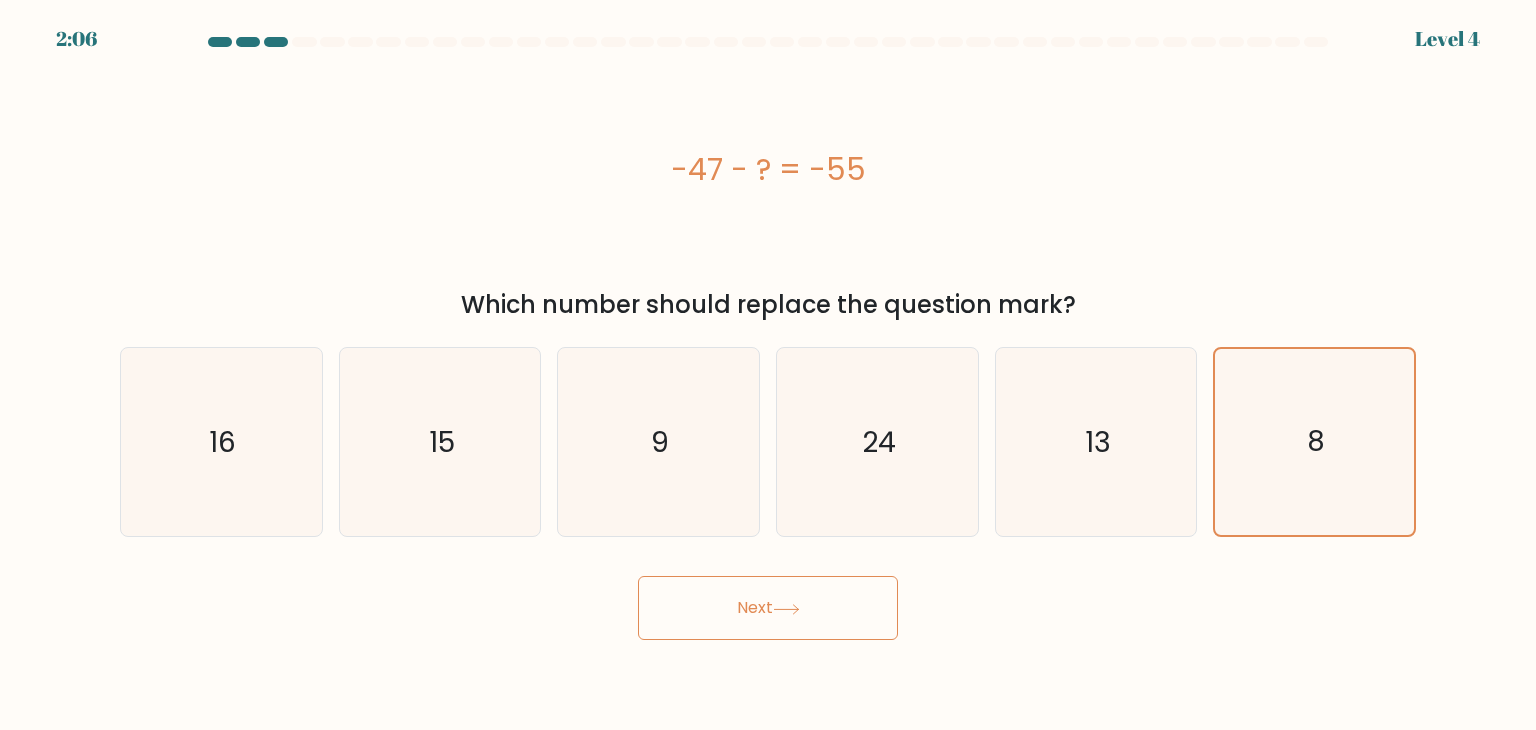 click on "Next" at bounding box center (768, 608) 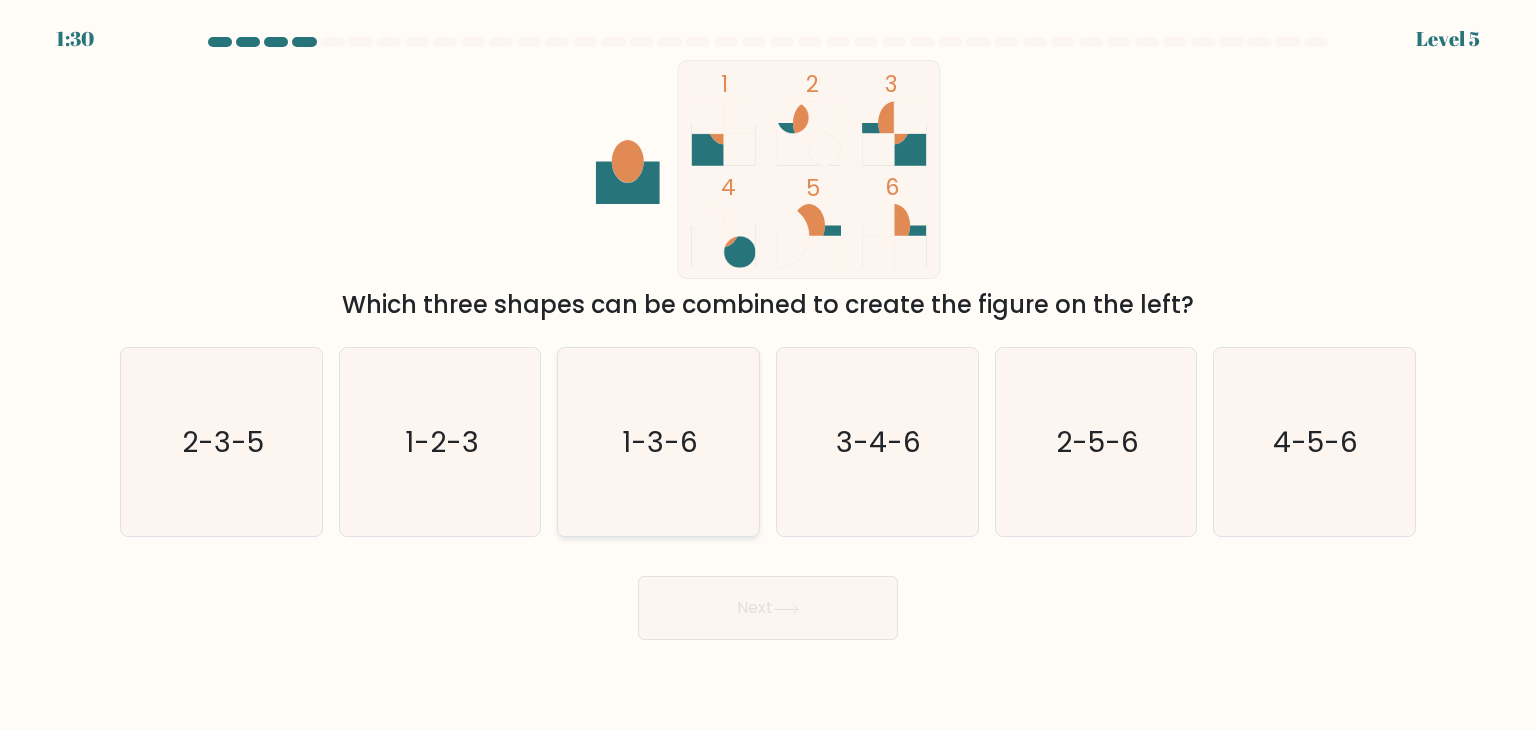 click on "1-3-6" at bounding box center [658, 442] 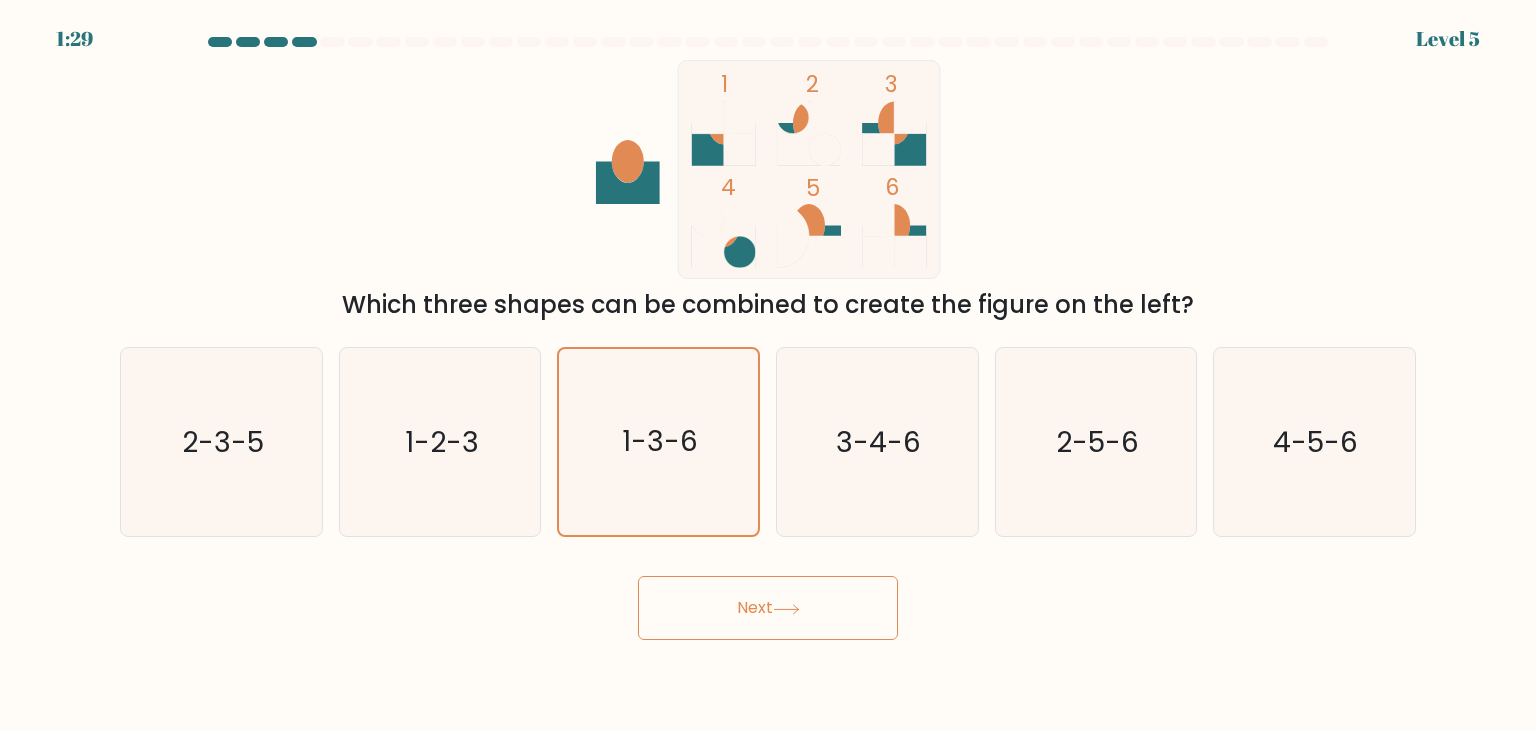 click on "Next" at bounding box center (768, 608) 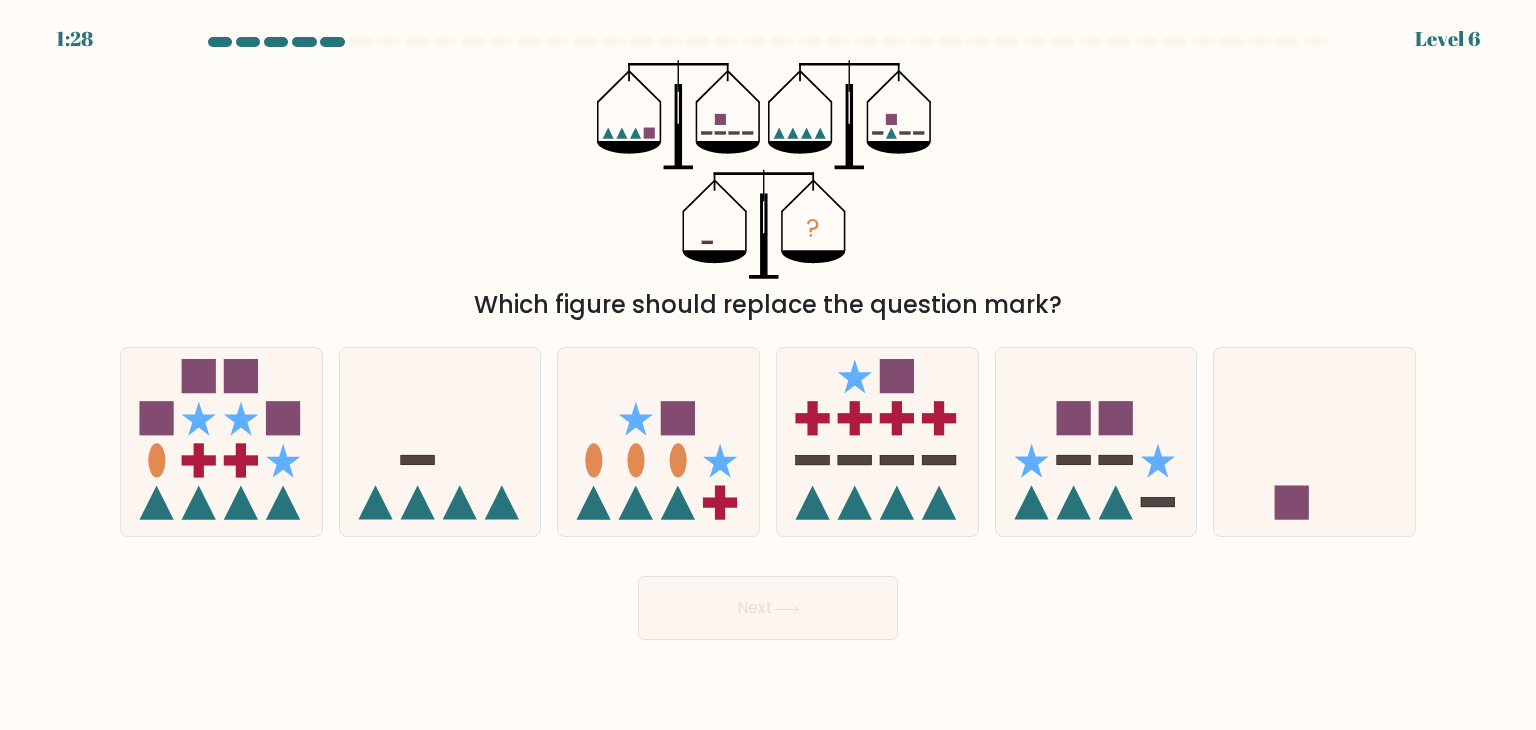 click on "Next" at bounding box center (768, 608) 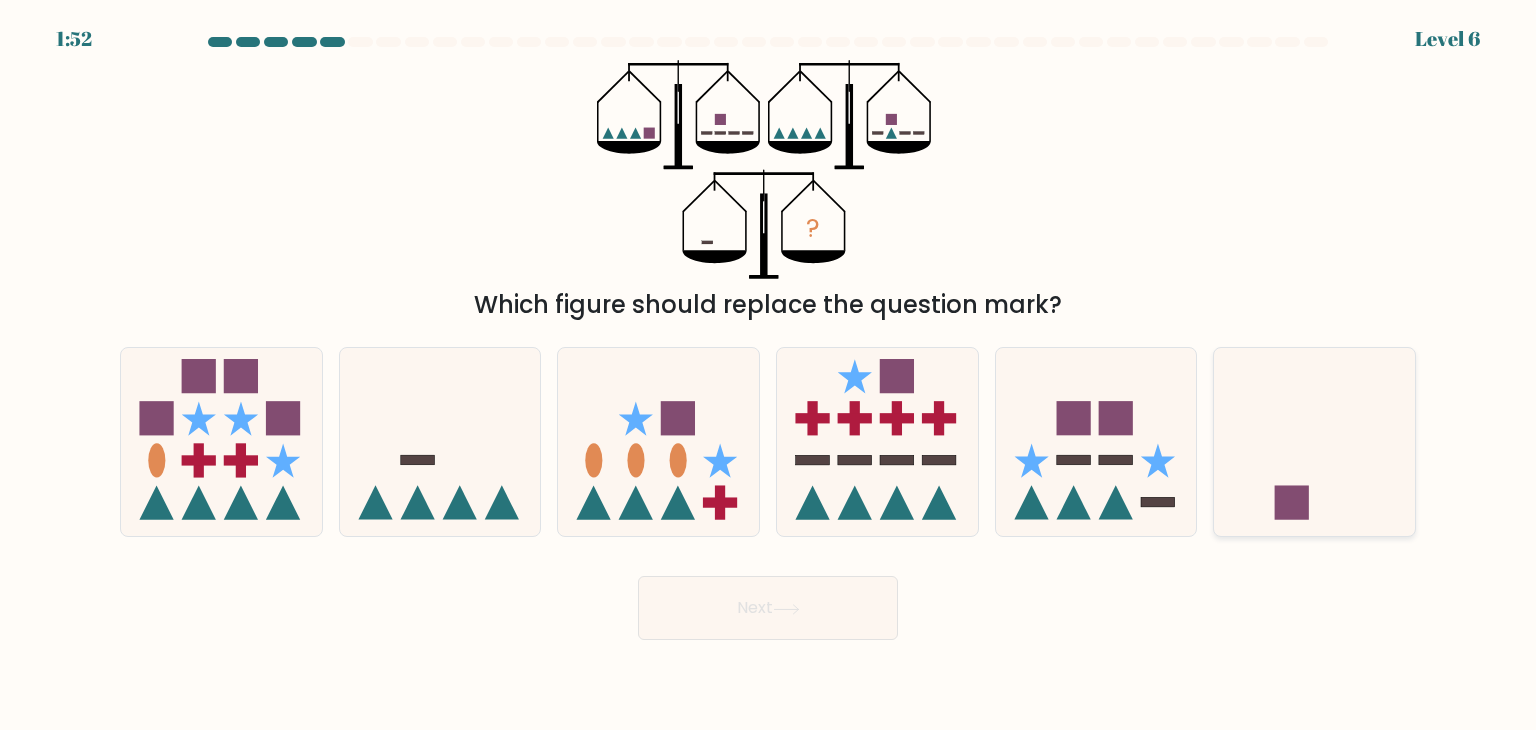 click at bounding box center [1314, 442] 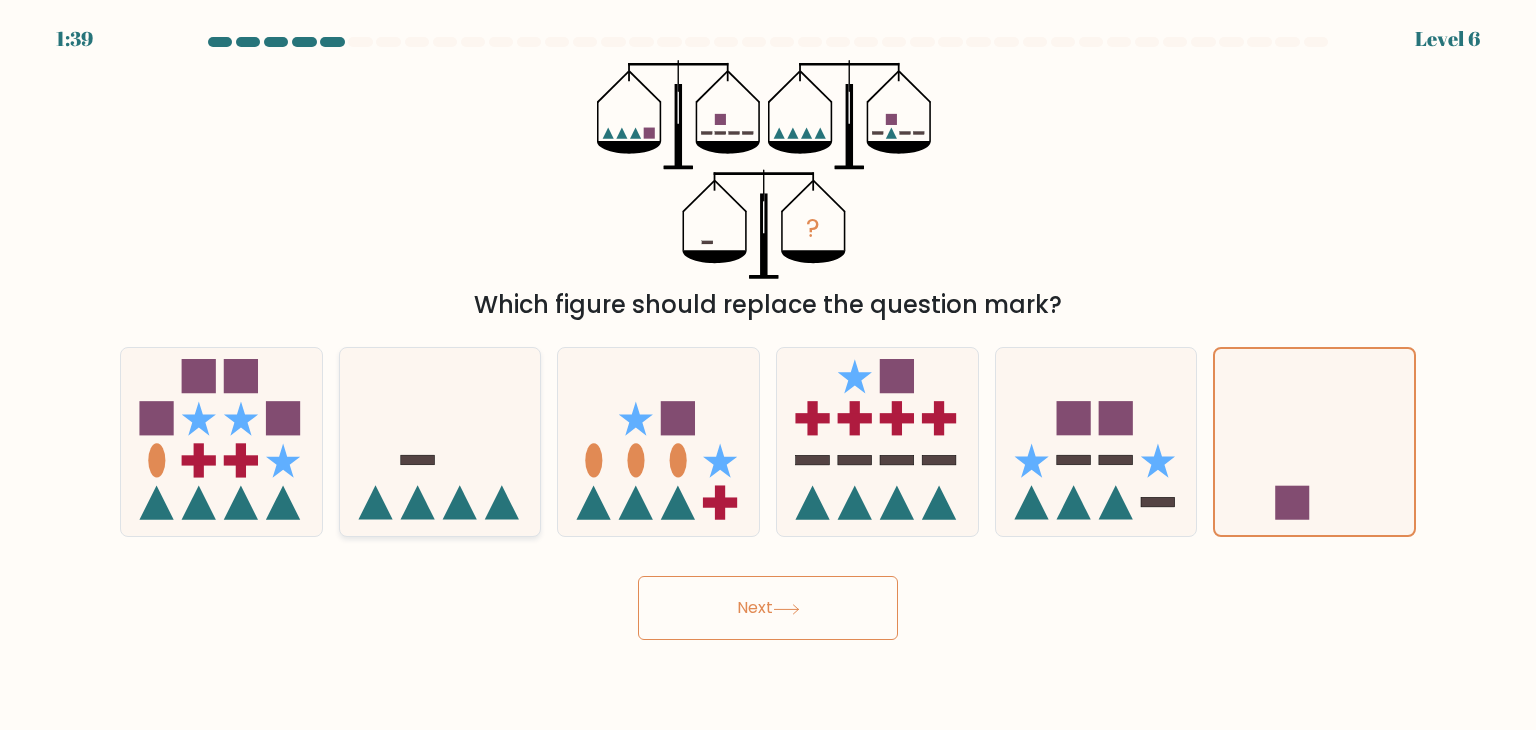 click at bounding box center [440, 442] 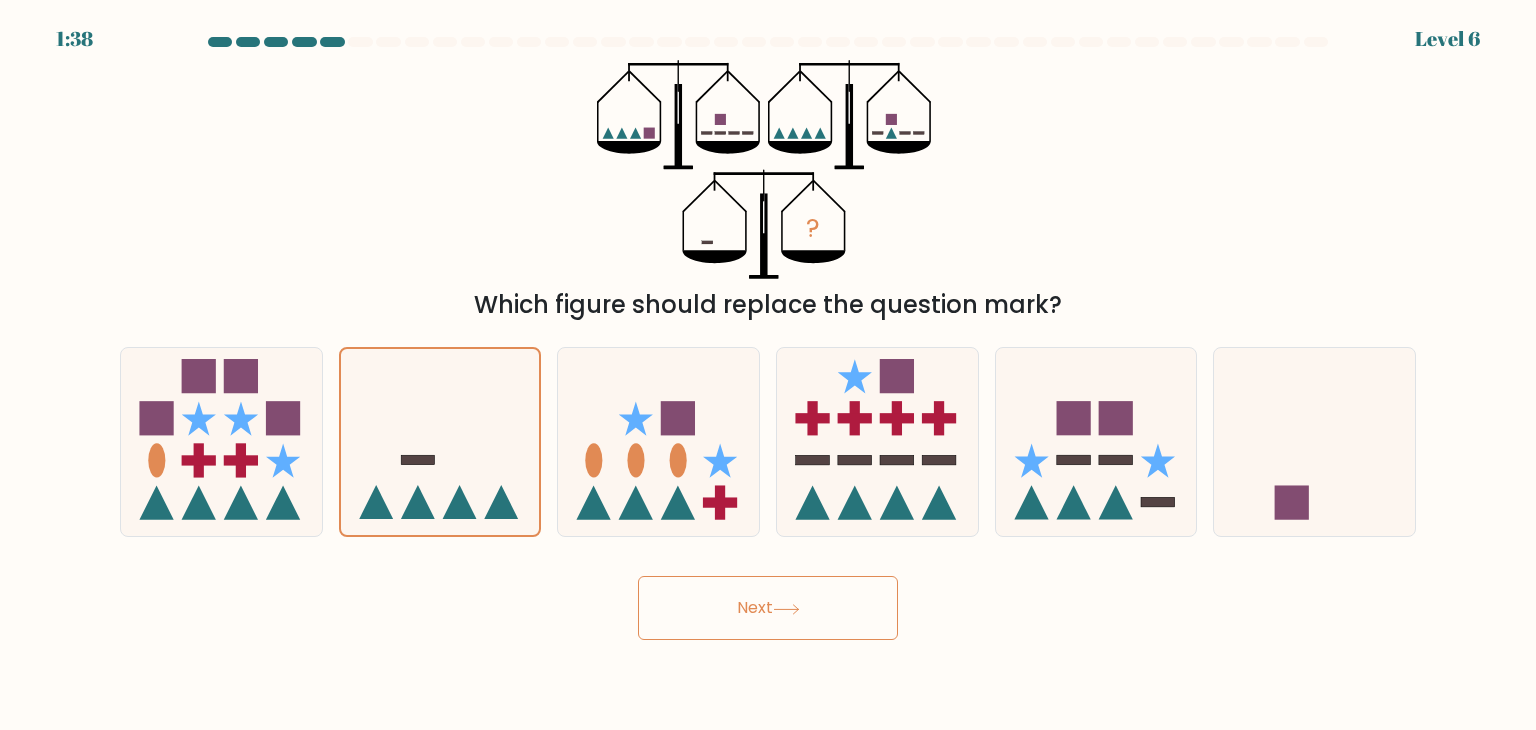 click on "Next" at bounding box center (768, 608) 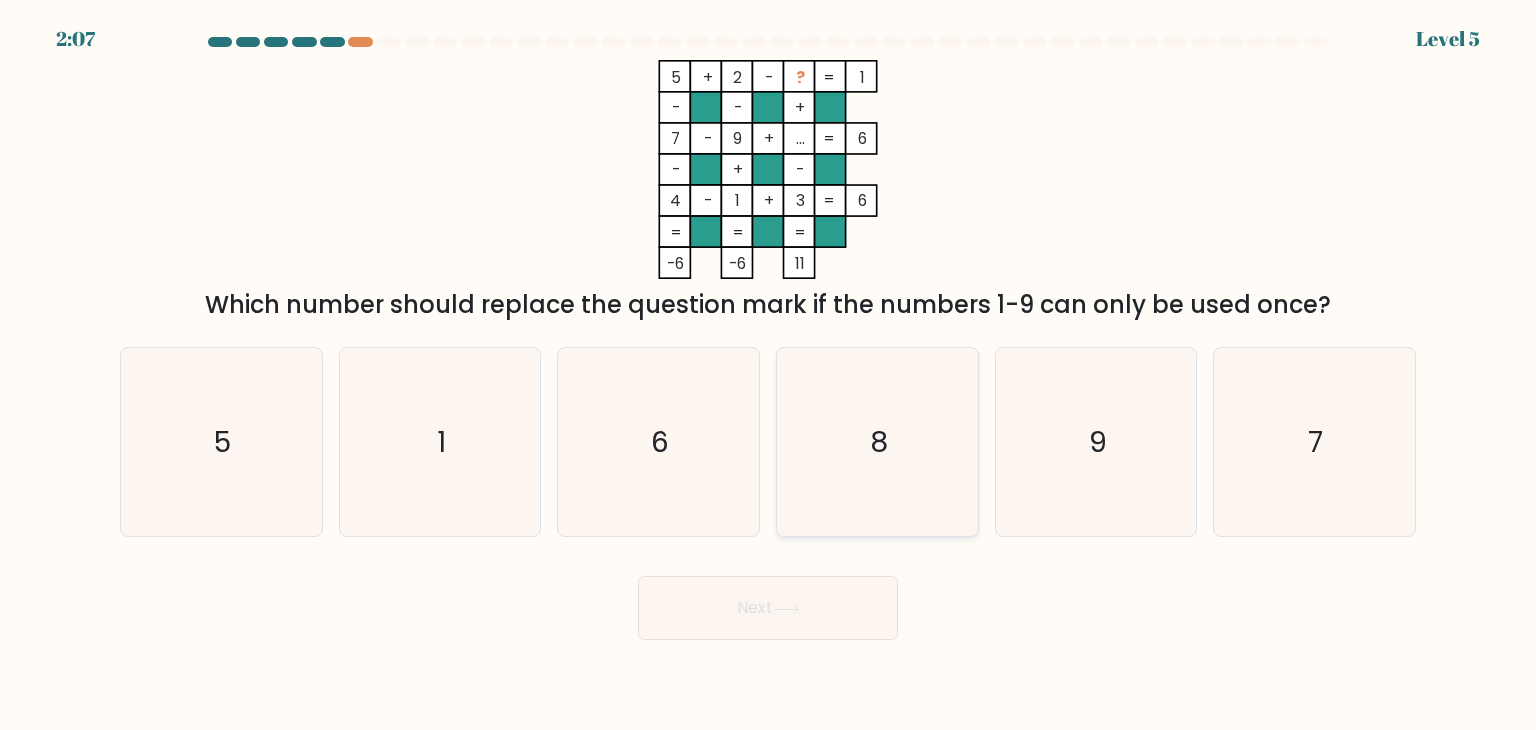 click on "8" at bounding box center [877, 442] 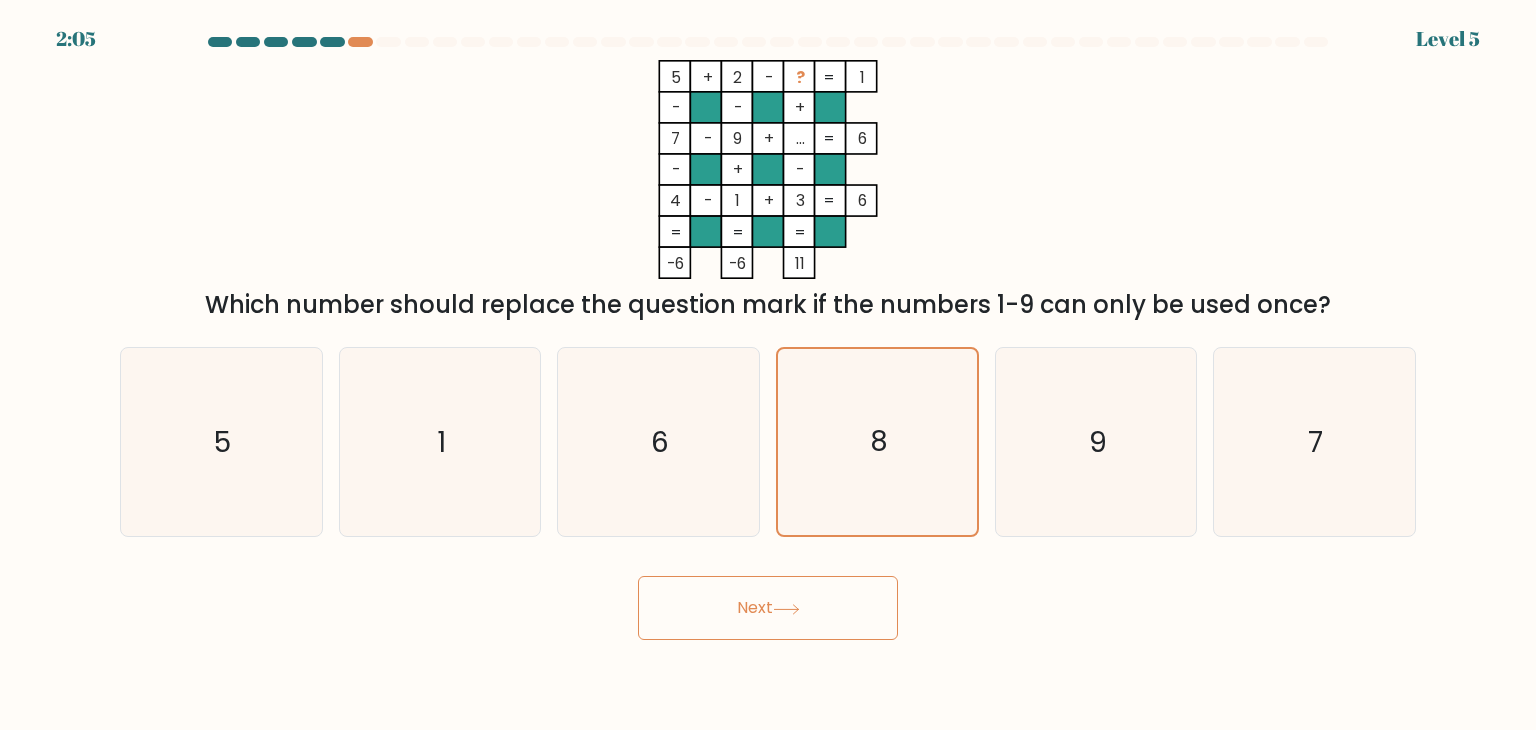 click on "Next" at bounding box center [768, 608] 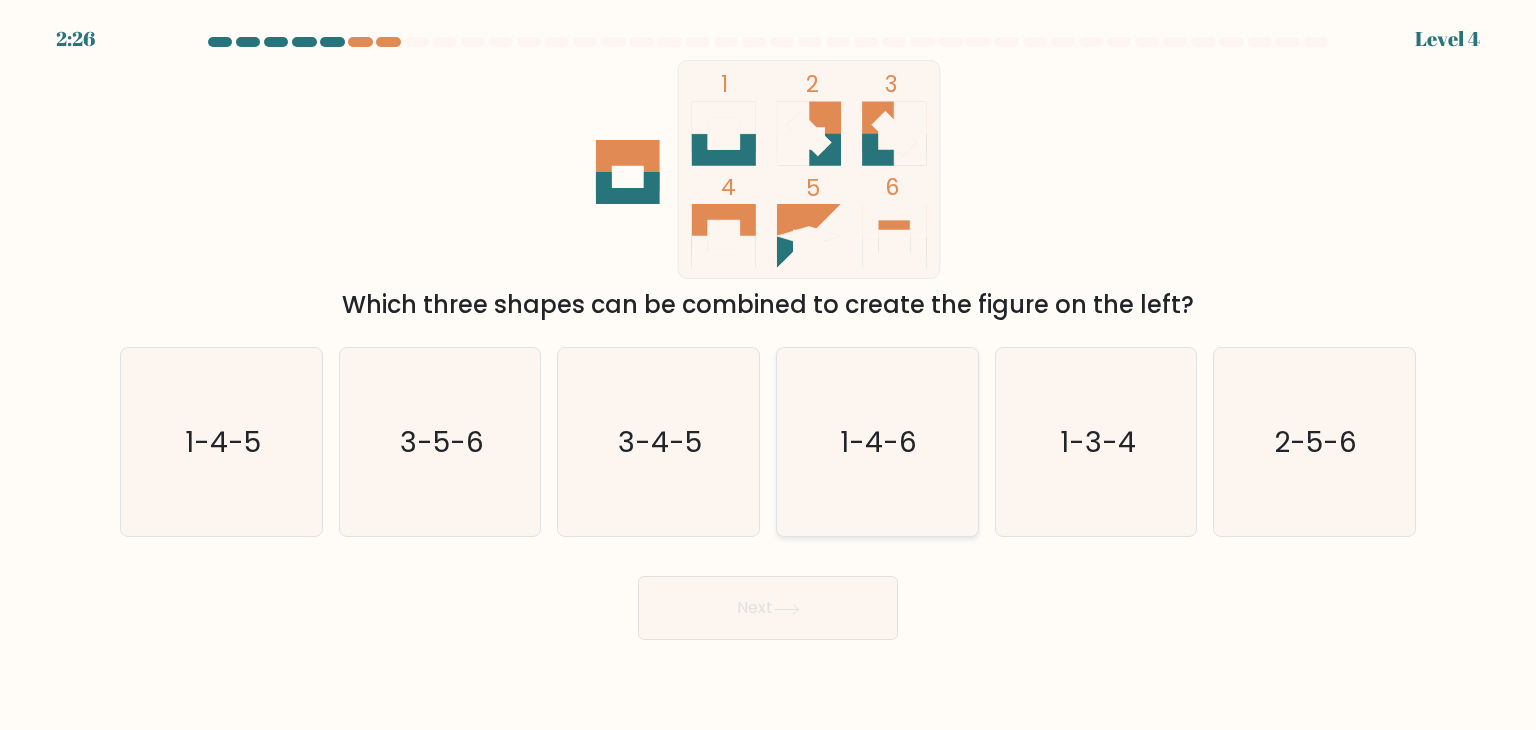 click on "1-4-6" at bounding box center [877, 442] 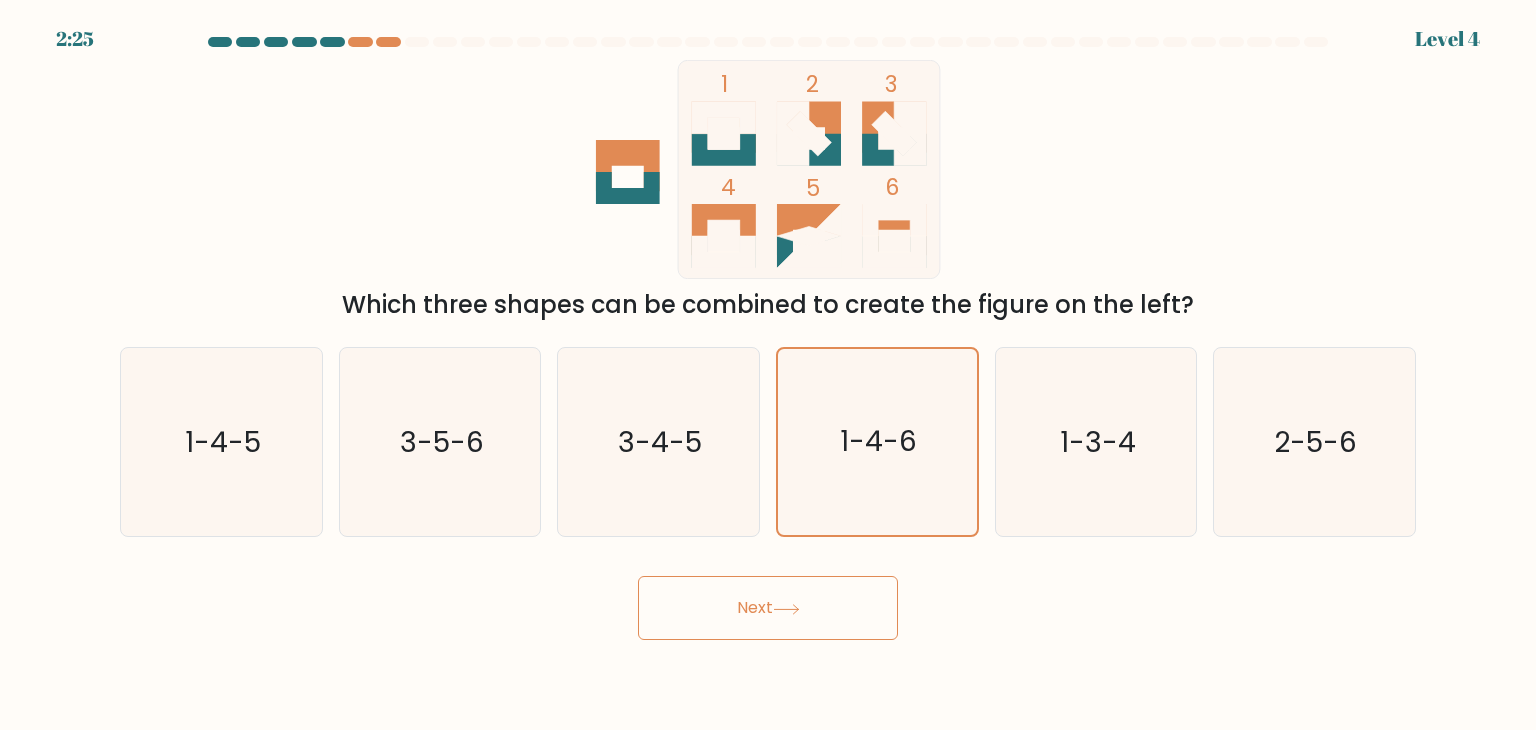 click on "Next" at bounding box center [768, 608] 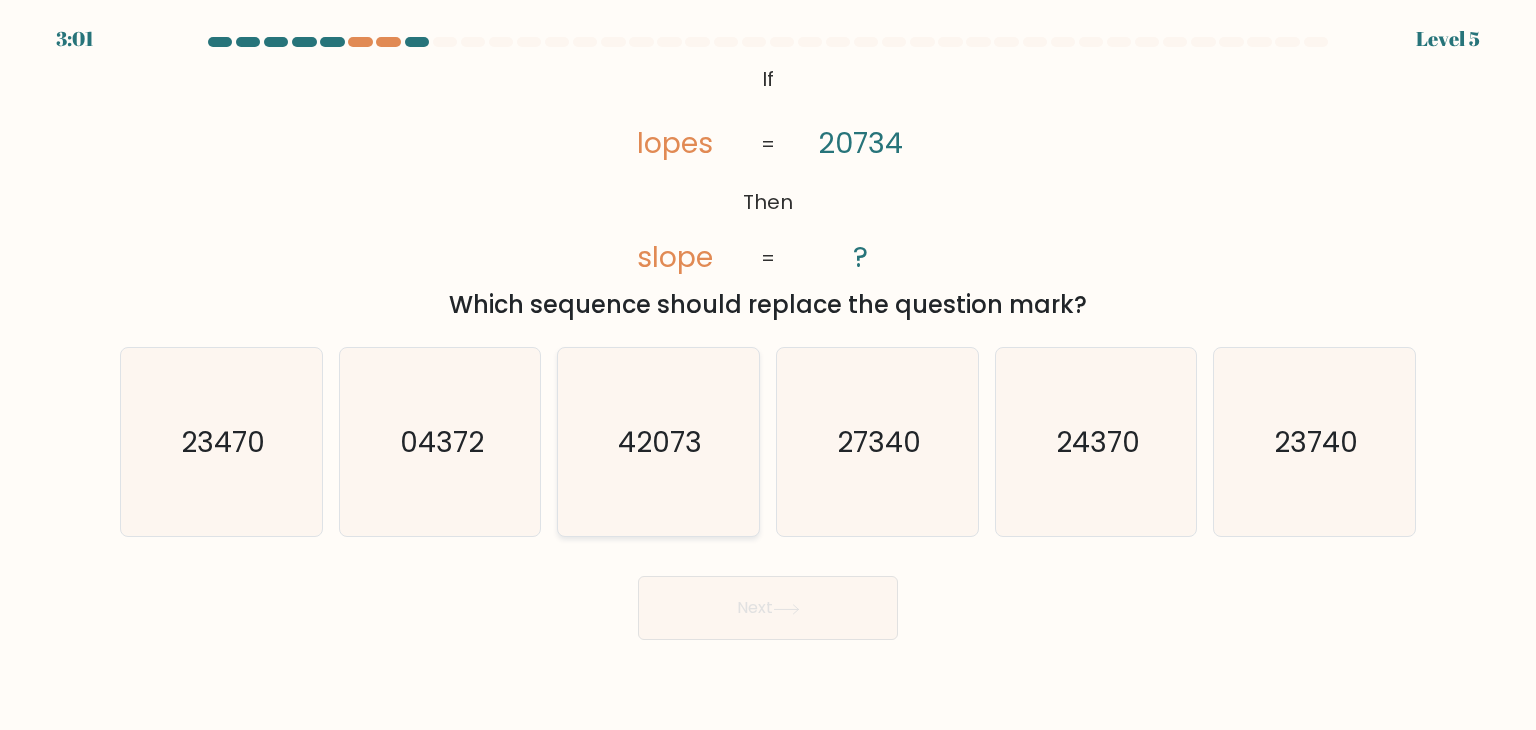 click on "42073" at bounding box center (658, 442) 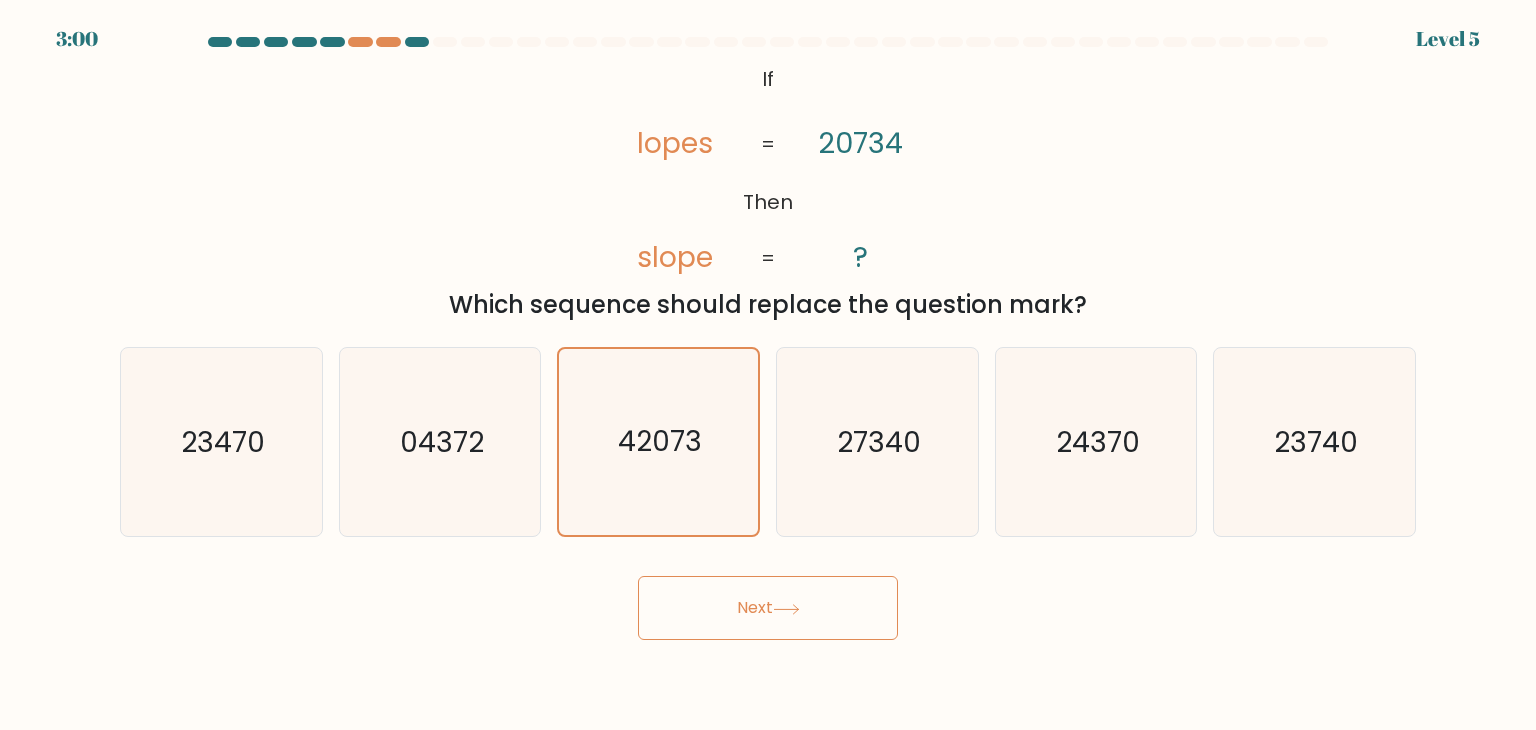 click on "Next" at bounding box center (768, 608) 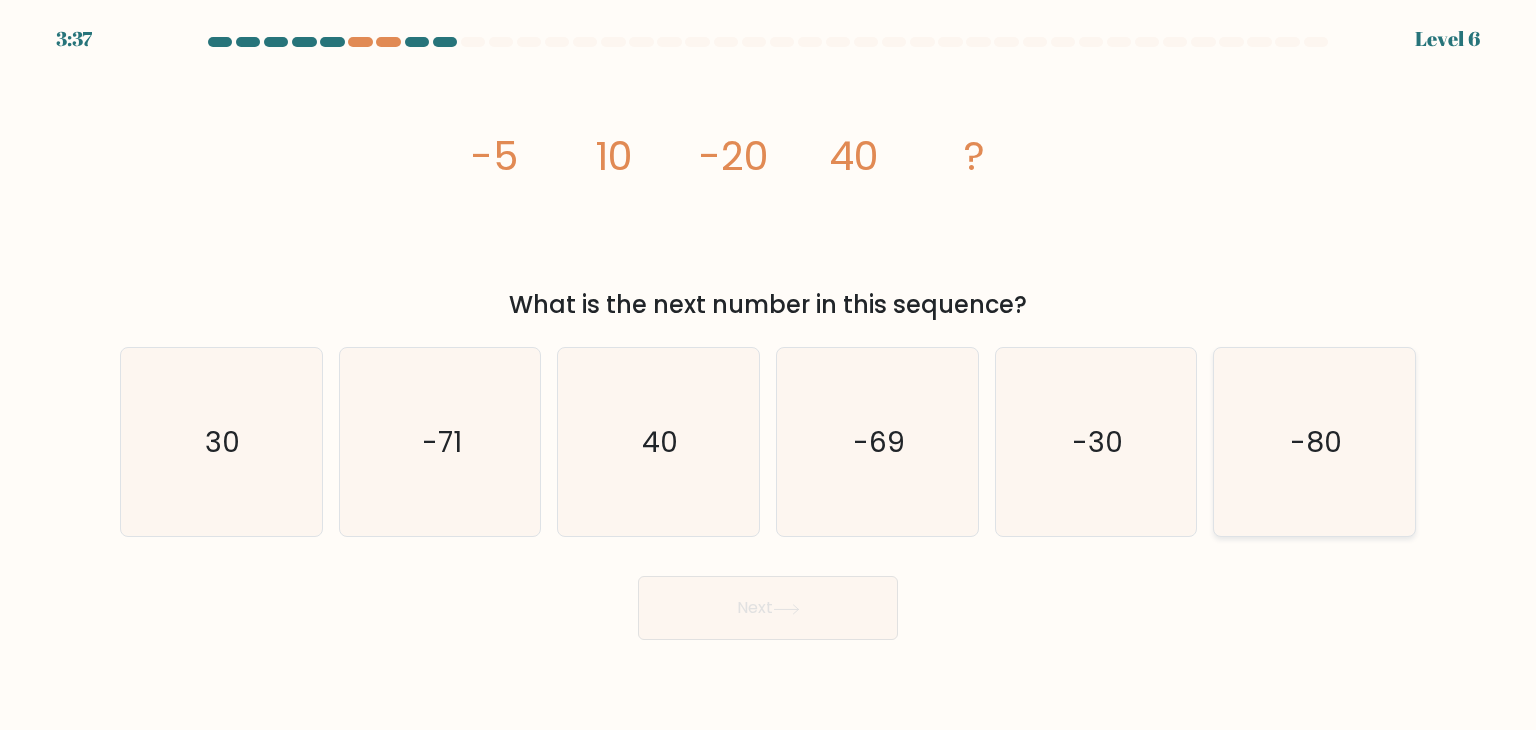 click on "-80" at bounding box center [1314, 442] 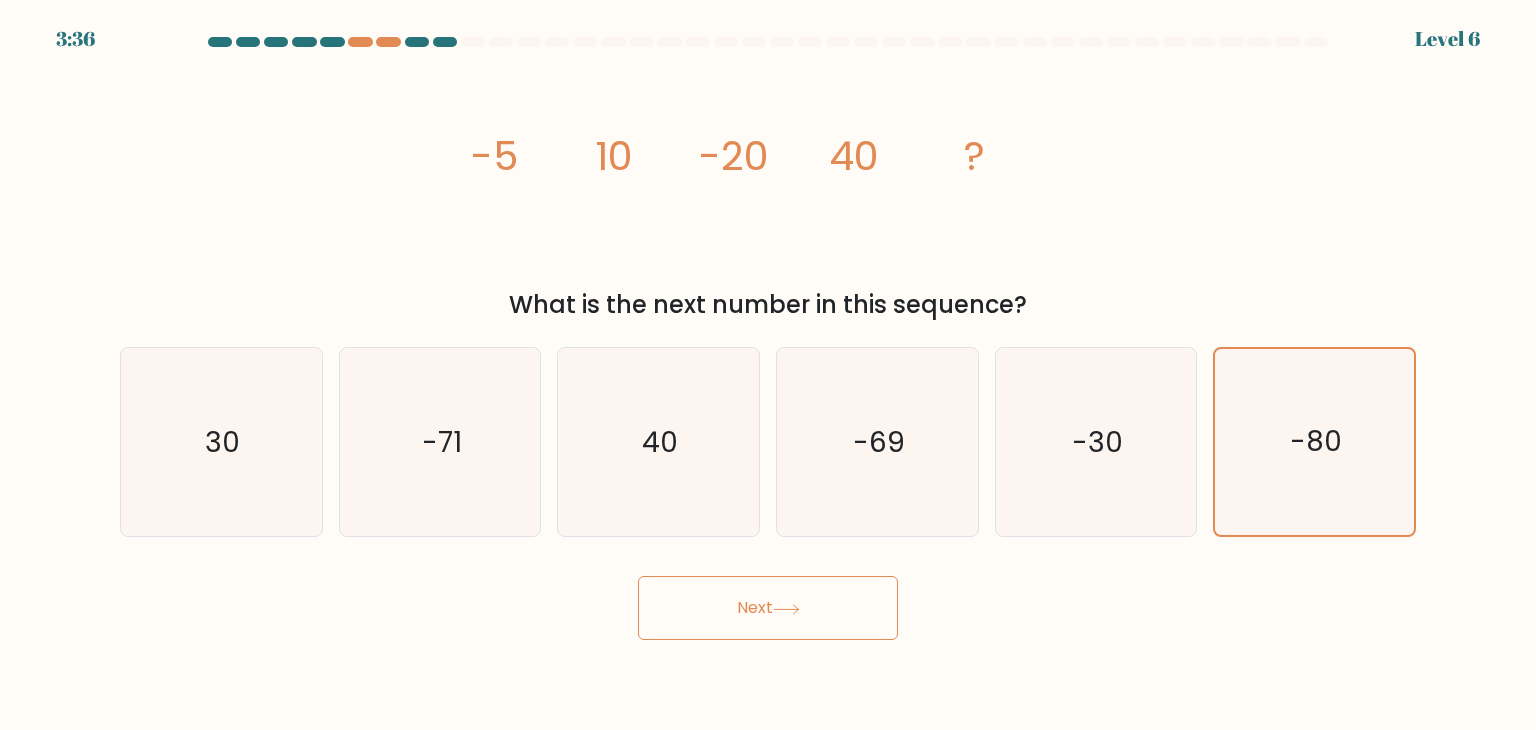 click on "Next" at bounding box center (768, 608) 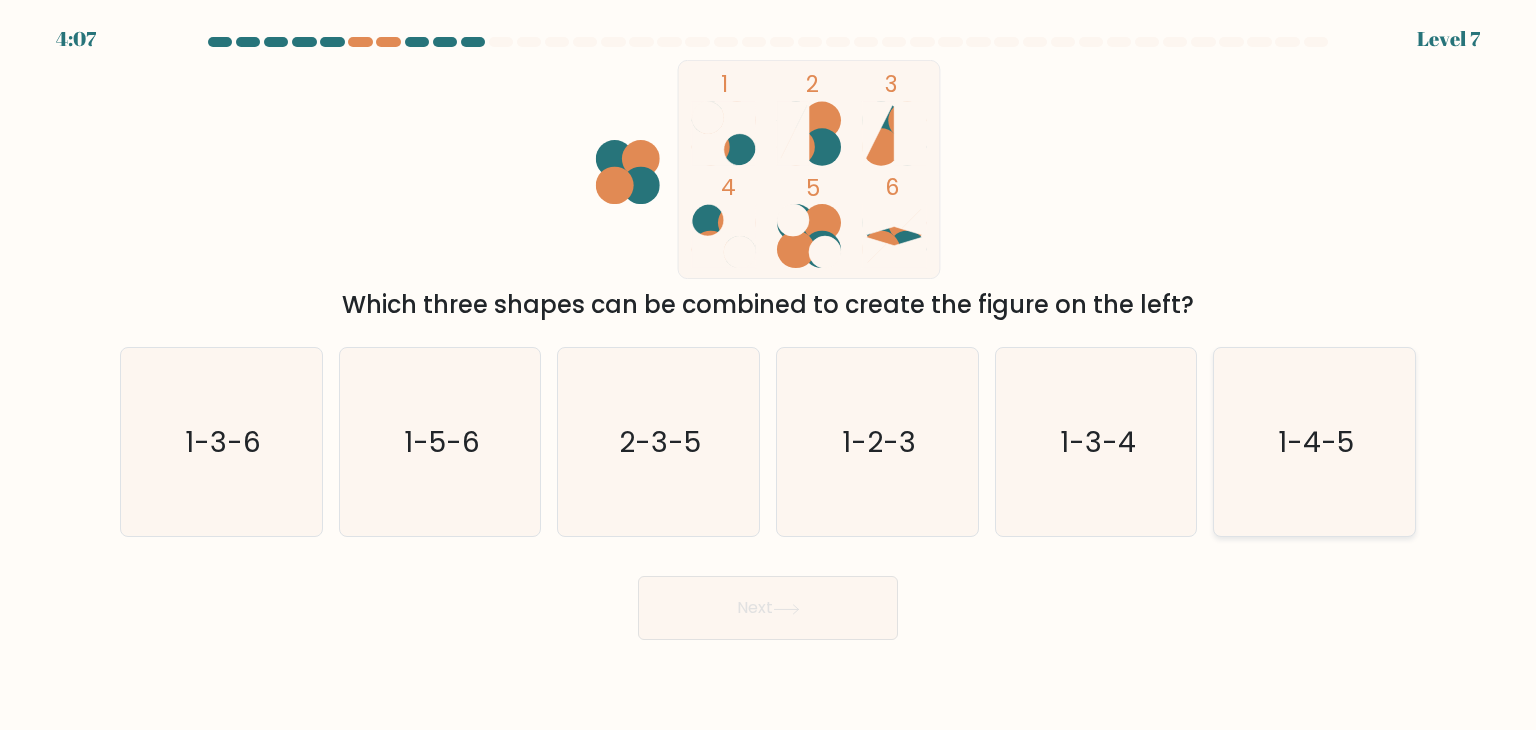 click on "1-4-5" at bounding box center (1316, 442) 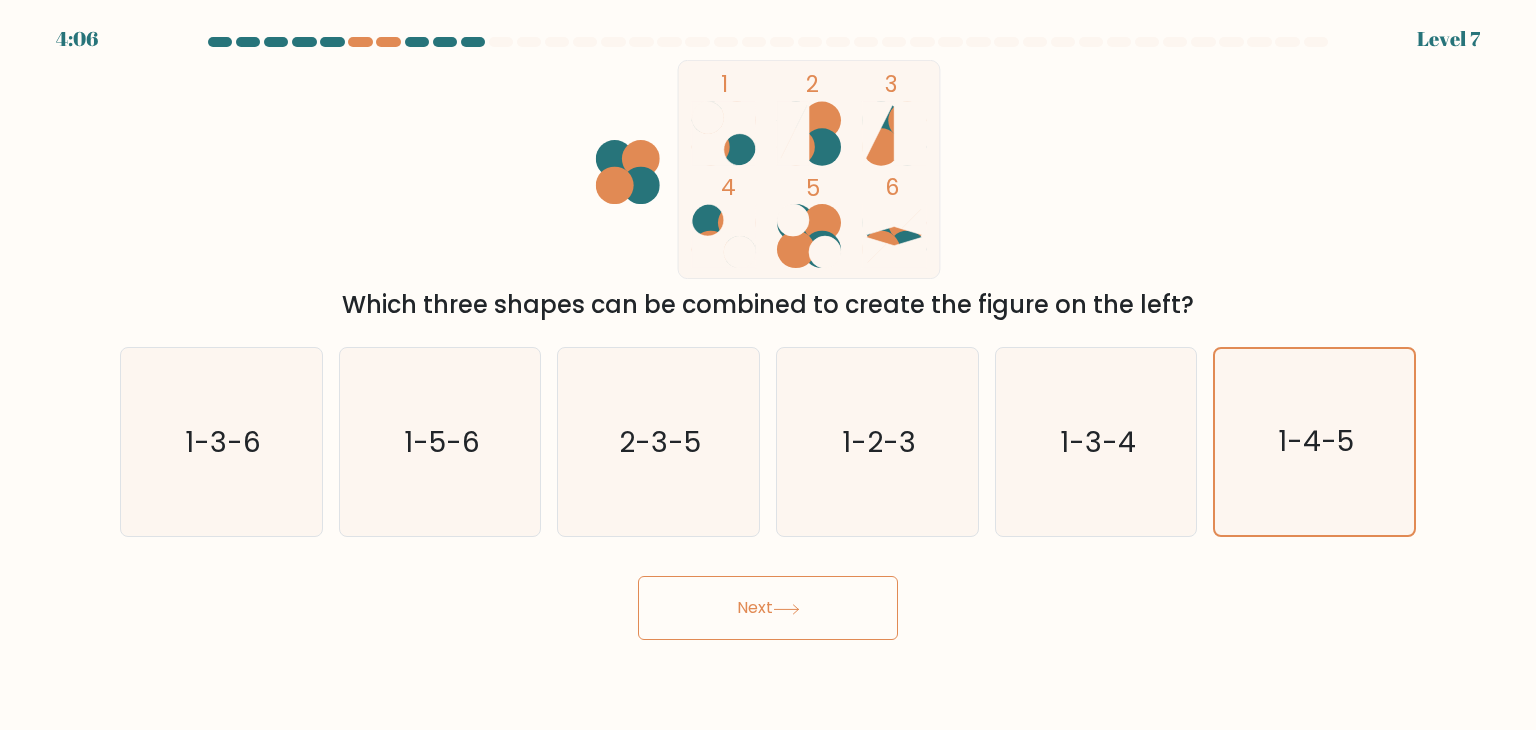 click on "Next" at bounding box center (768, 608) 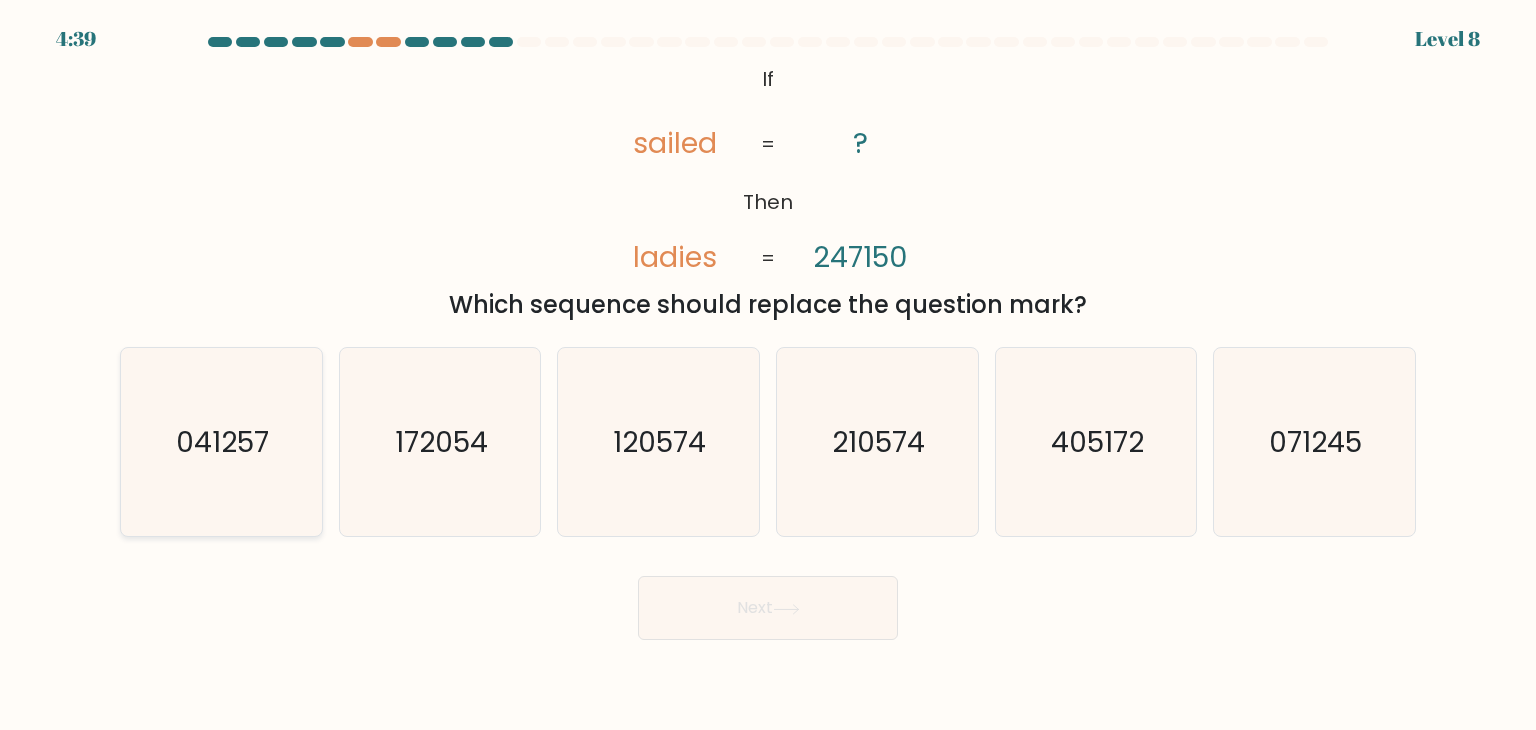 click on "041257" at bounding box center [221, 442] 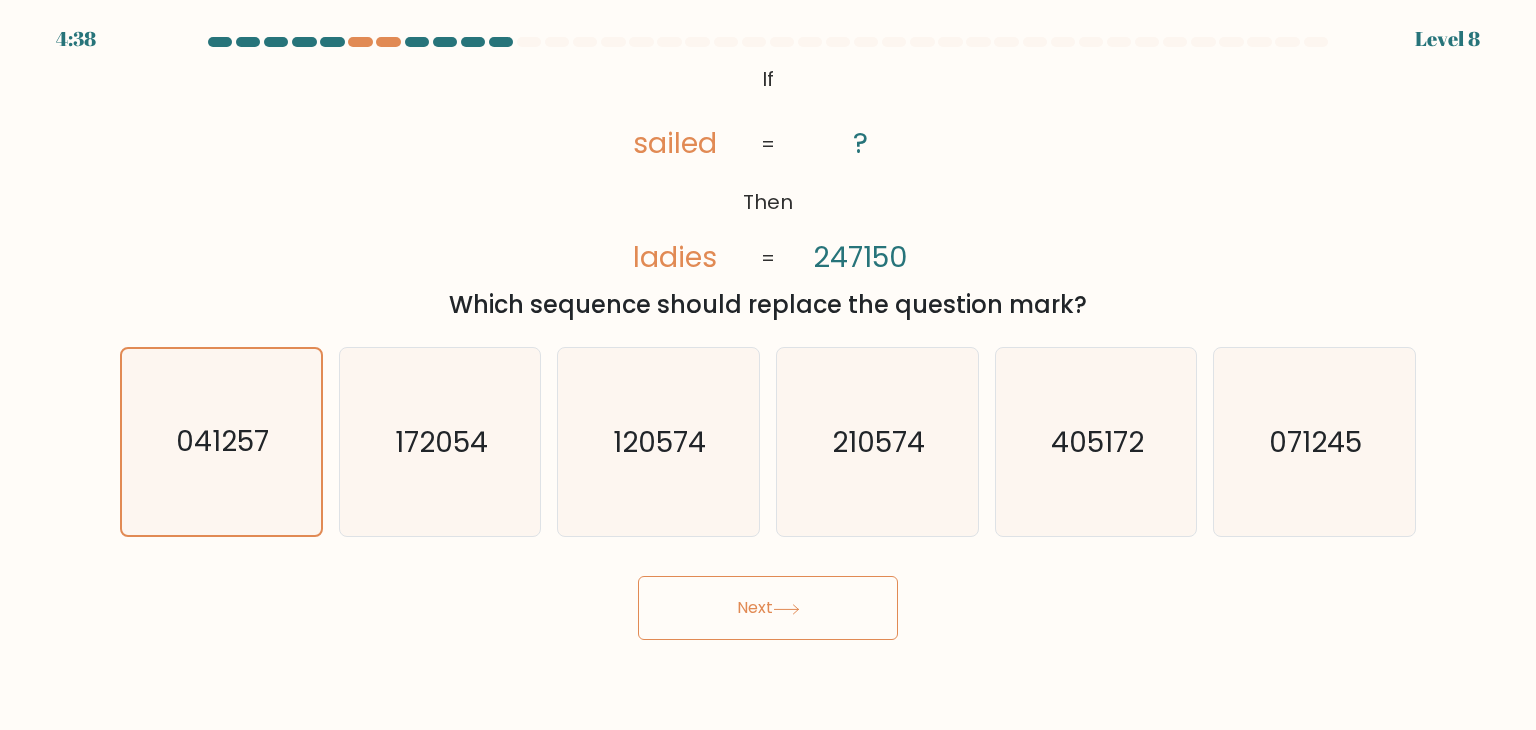 click on "Next" at bounding box center (768, 608) 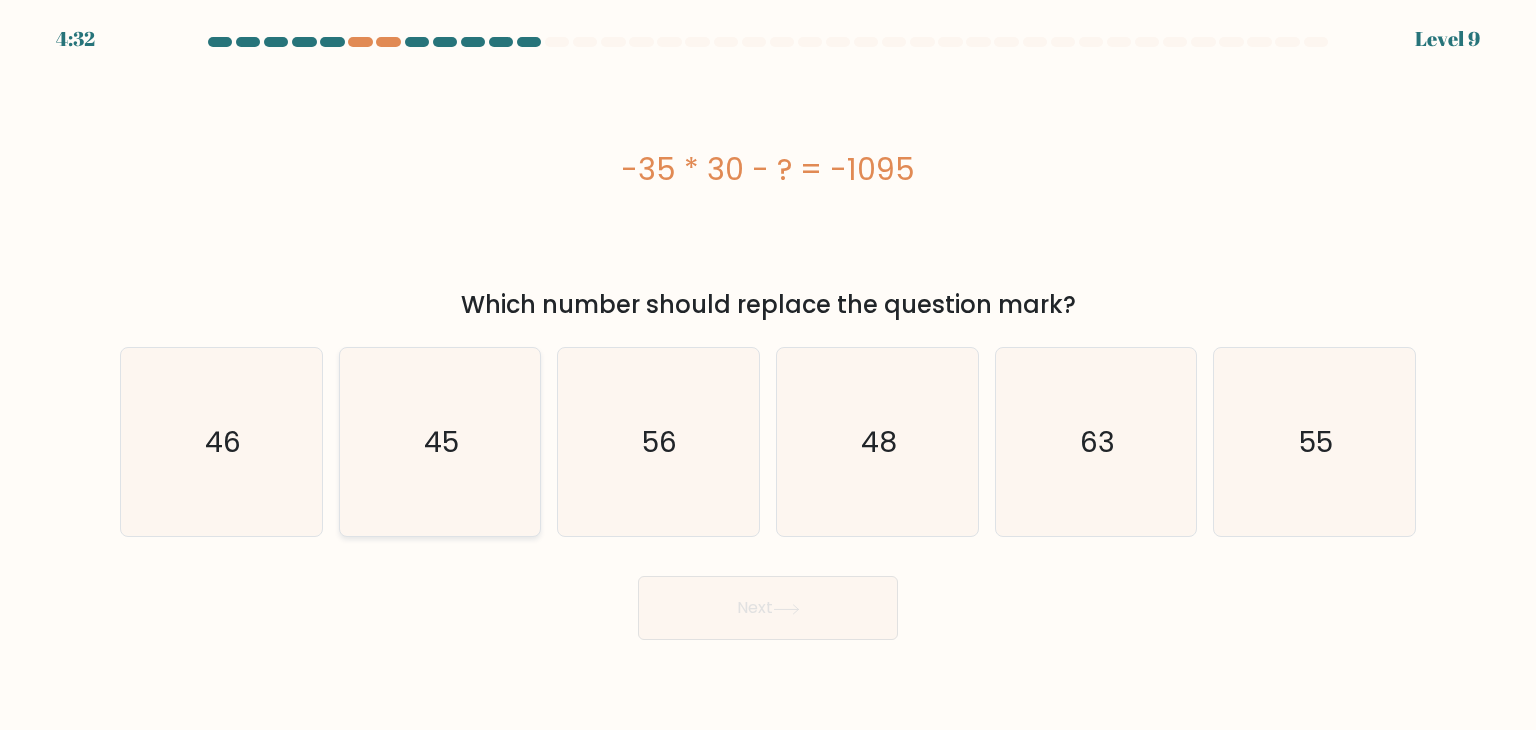 click on "45" at bounding box center (440, 442) 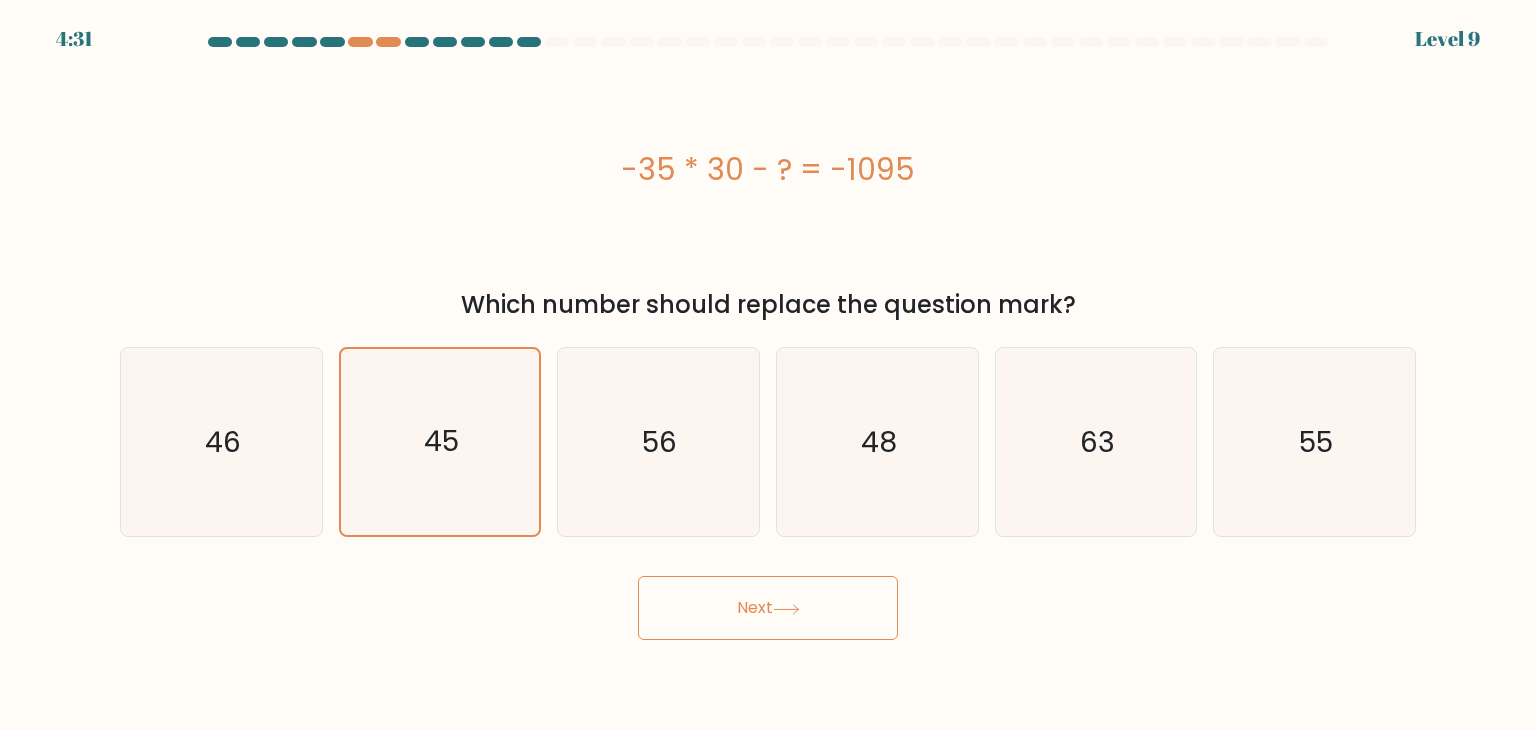 click on "Next" at bounding box center (768, 608) 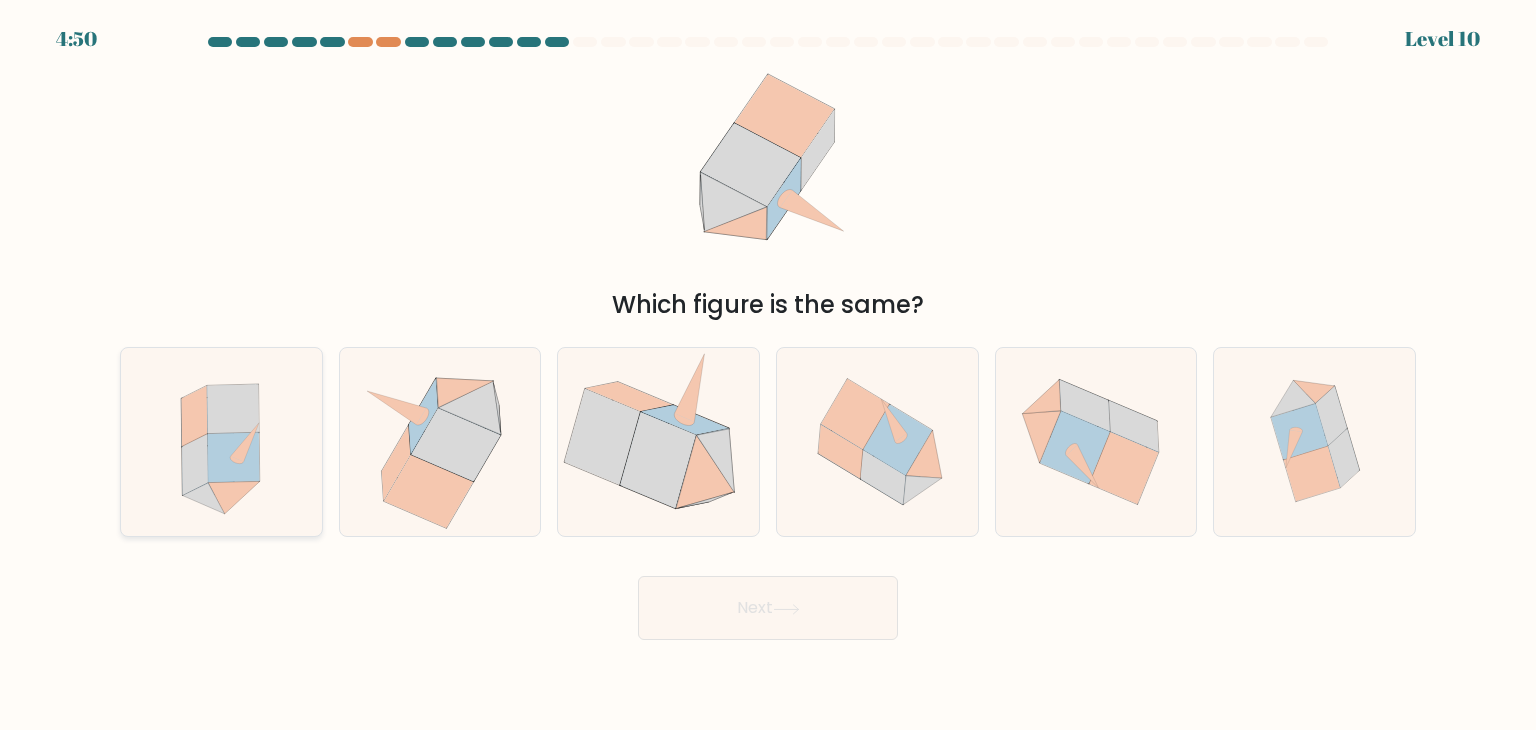 click at bounding box center (245, 442) 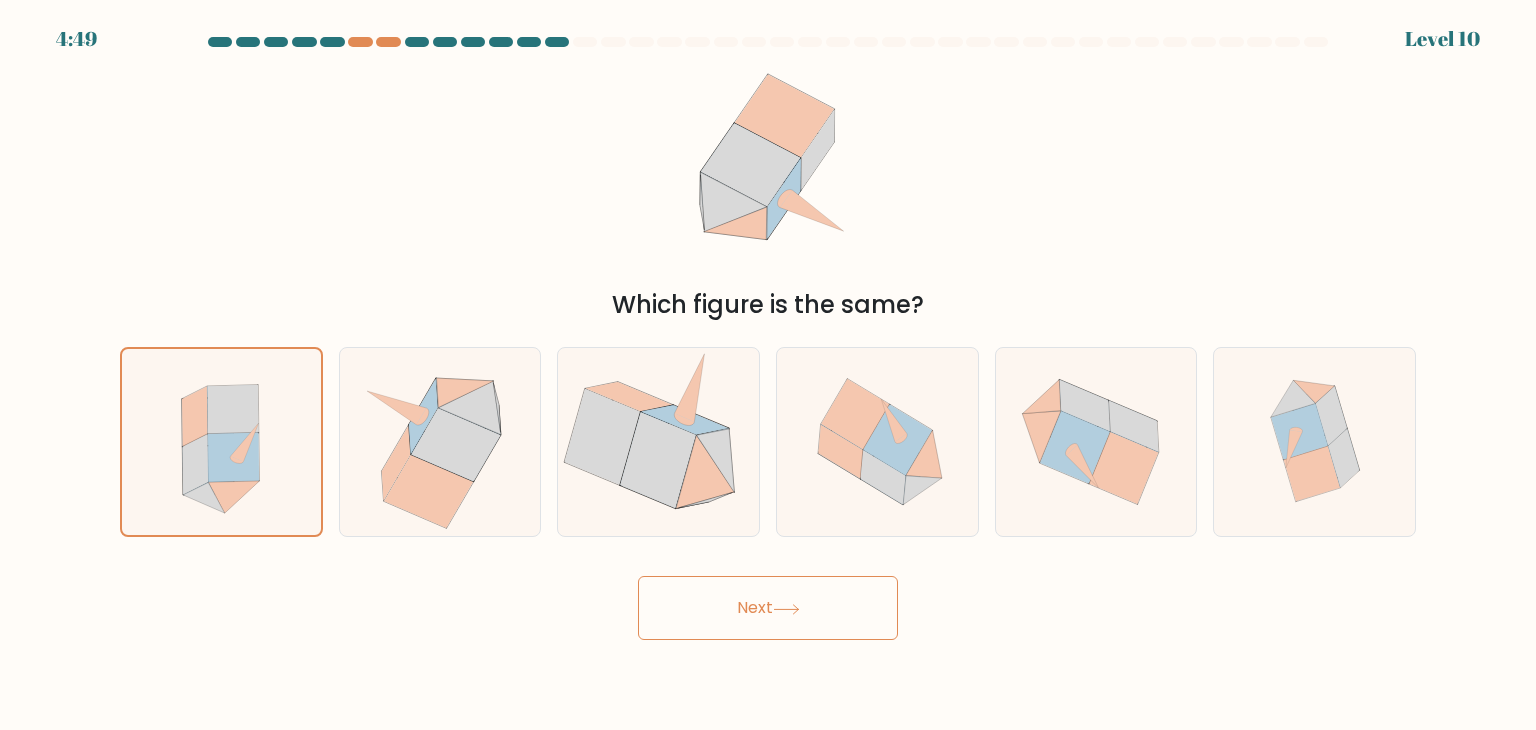 click on "Next" at bounding box center (768, 608) 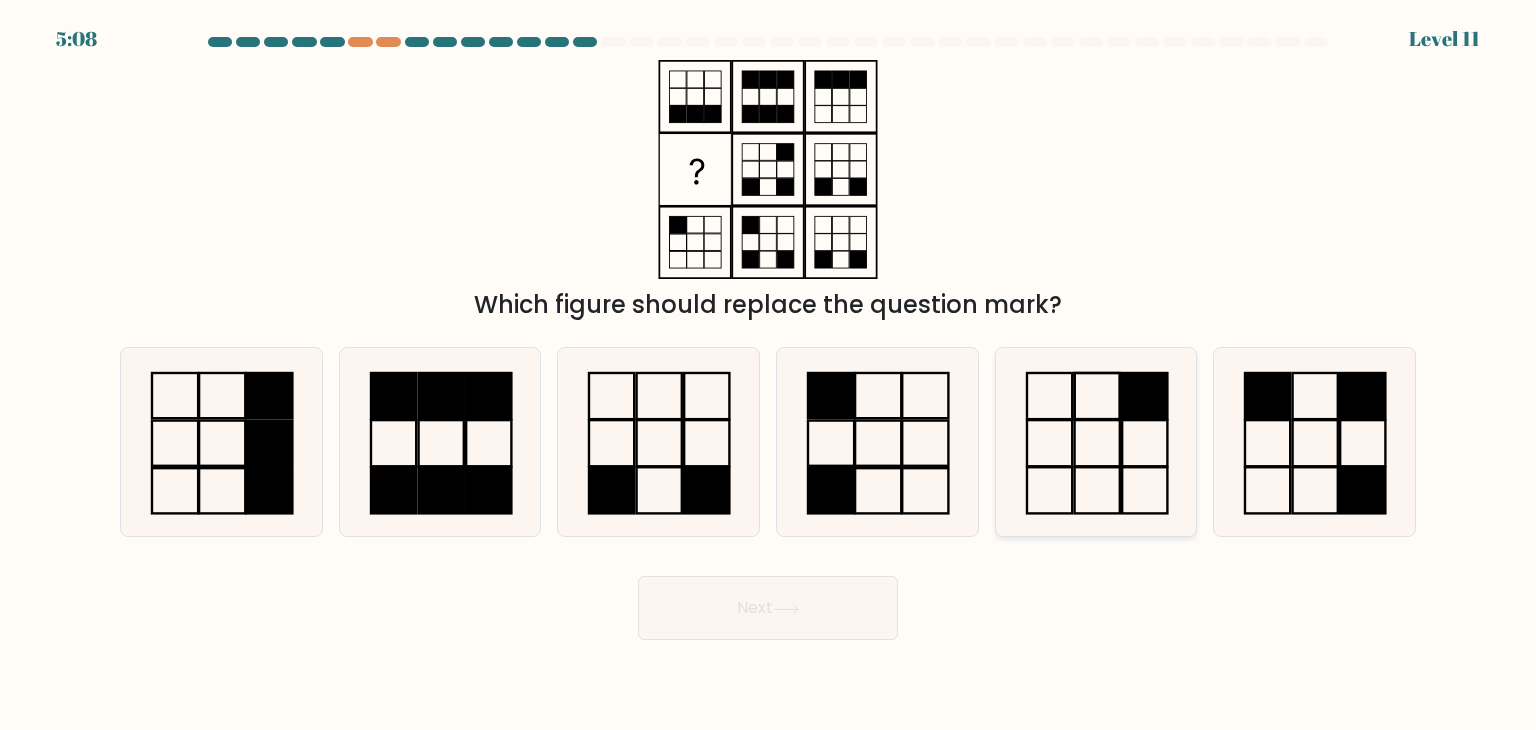 click at bounding box center (1096, 442) 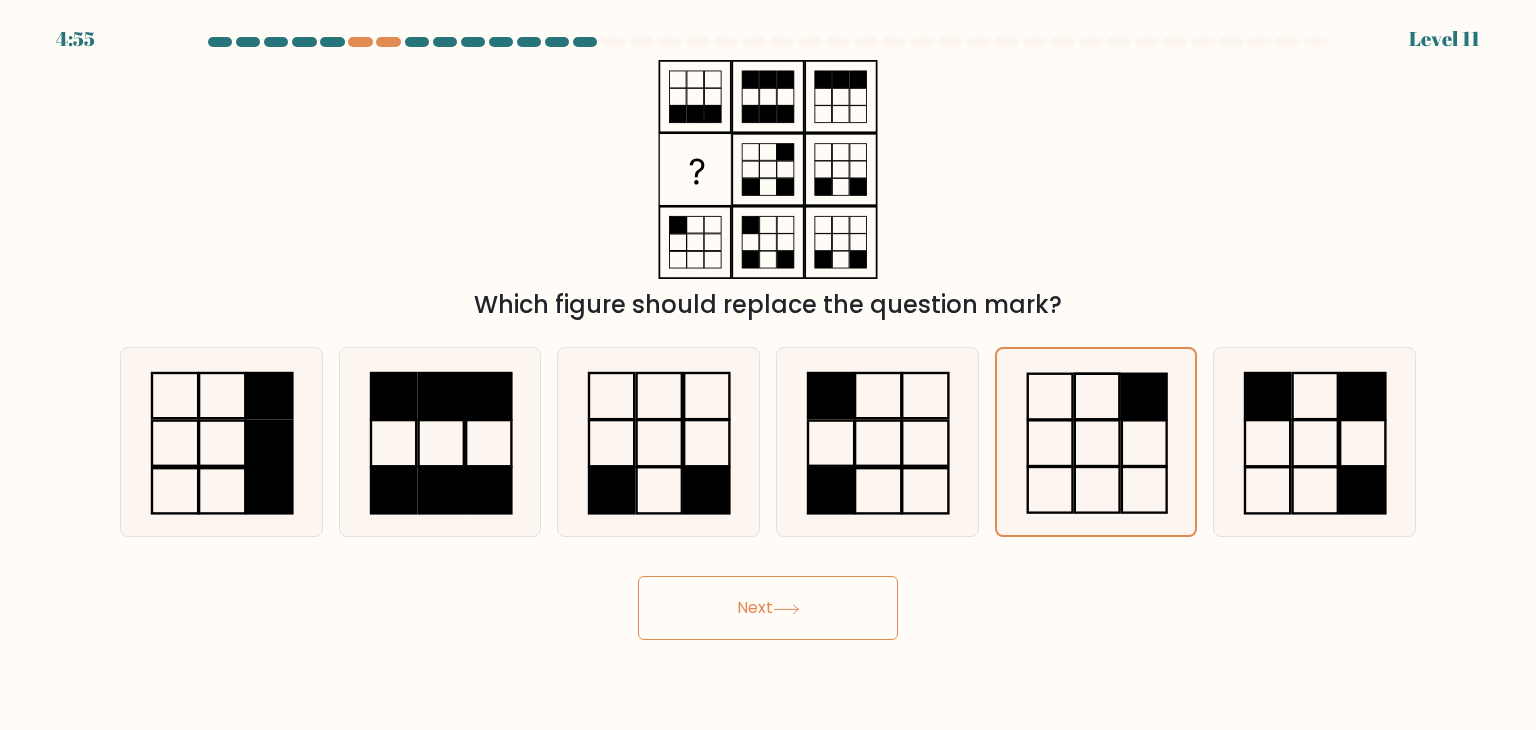 click on "Next" at bounding box center [768, 608] 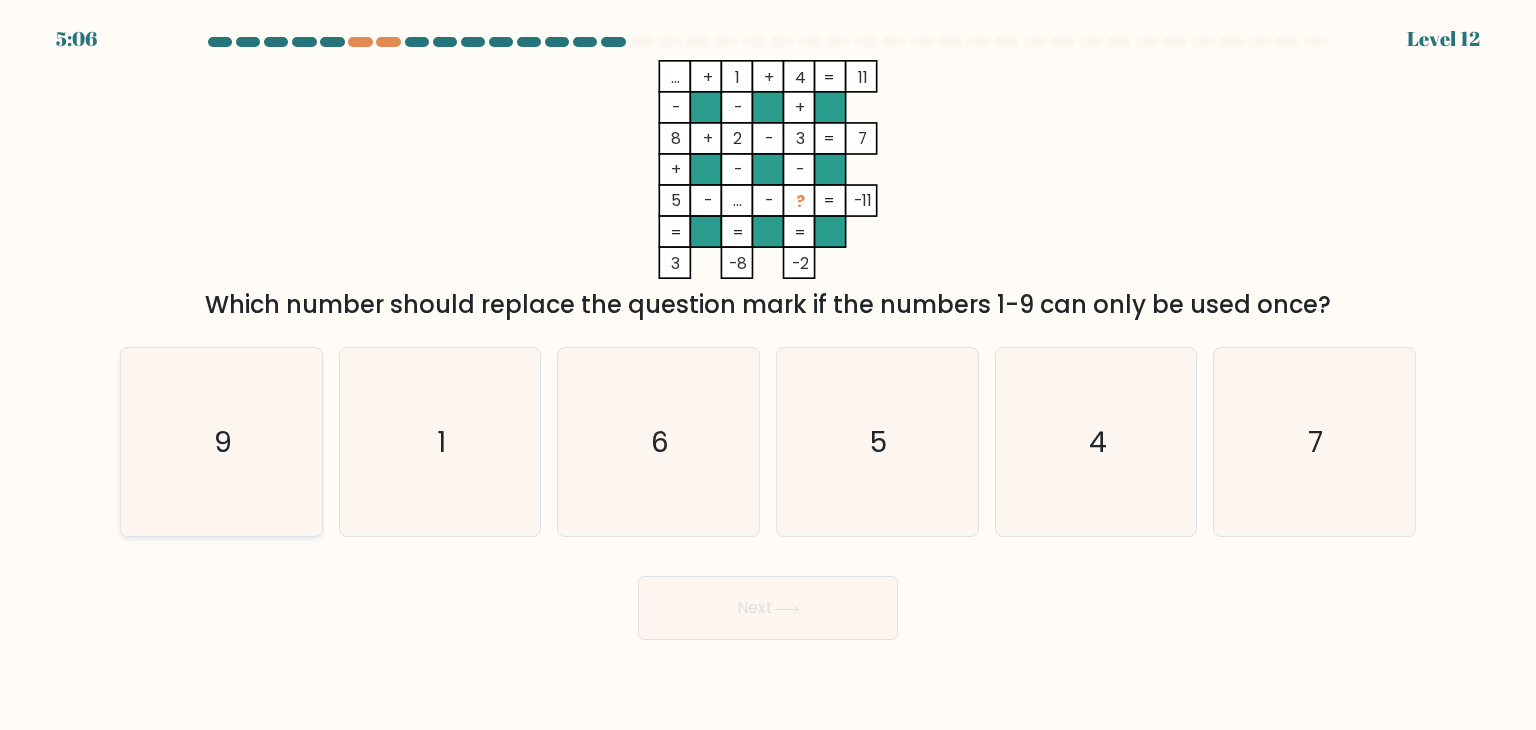 click on "9" at bounding box center (221, 442) 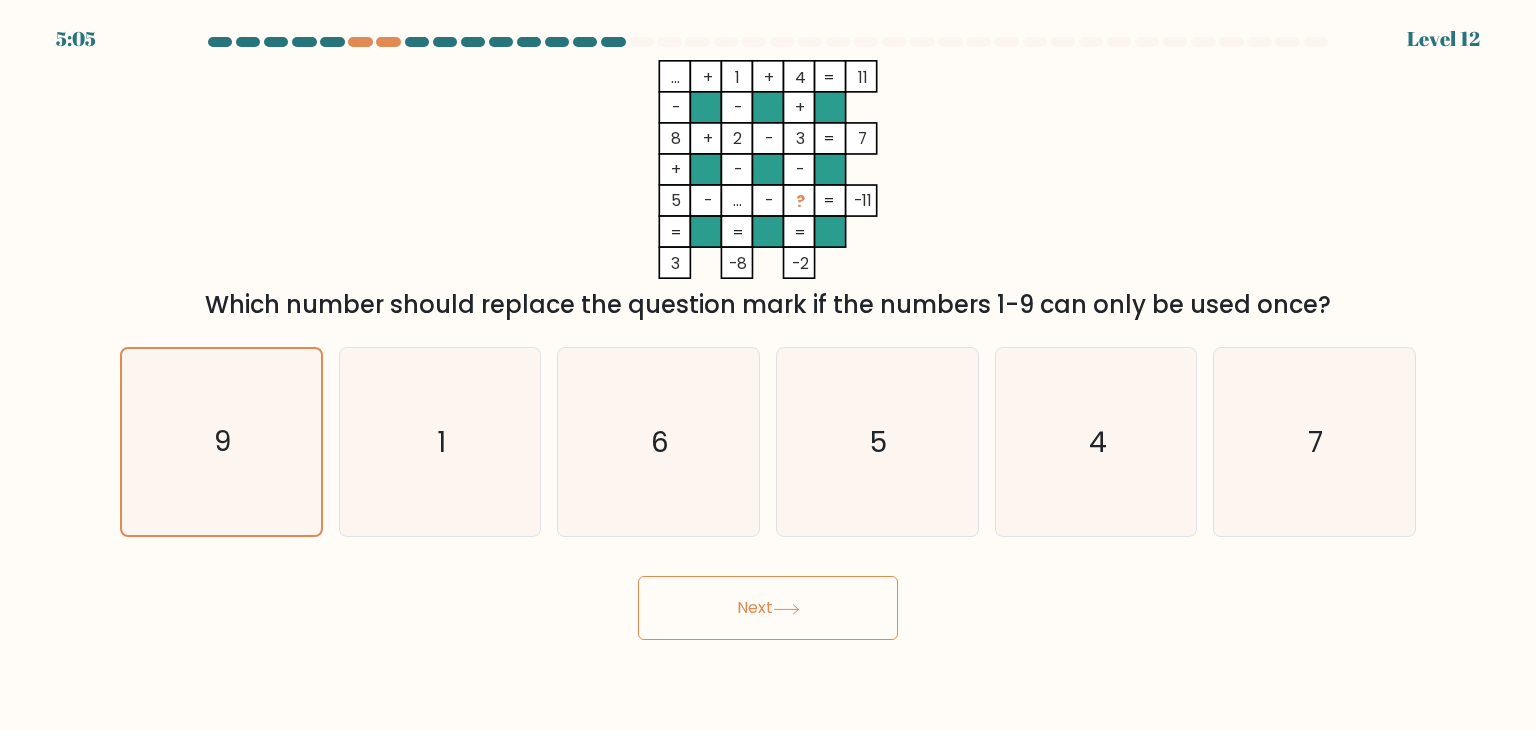 click on "Next" at bounding box center (768, 608) 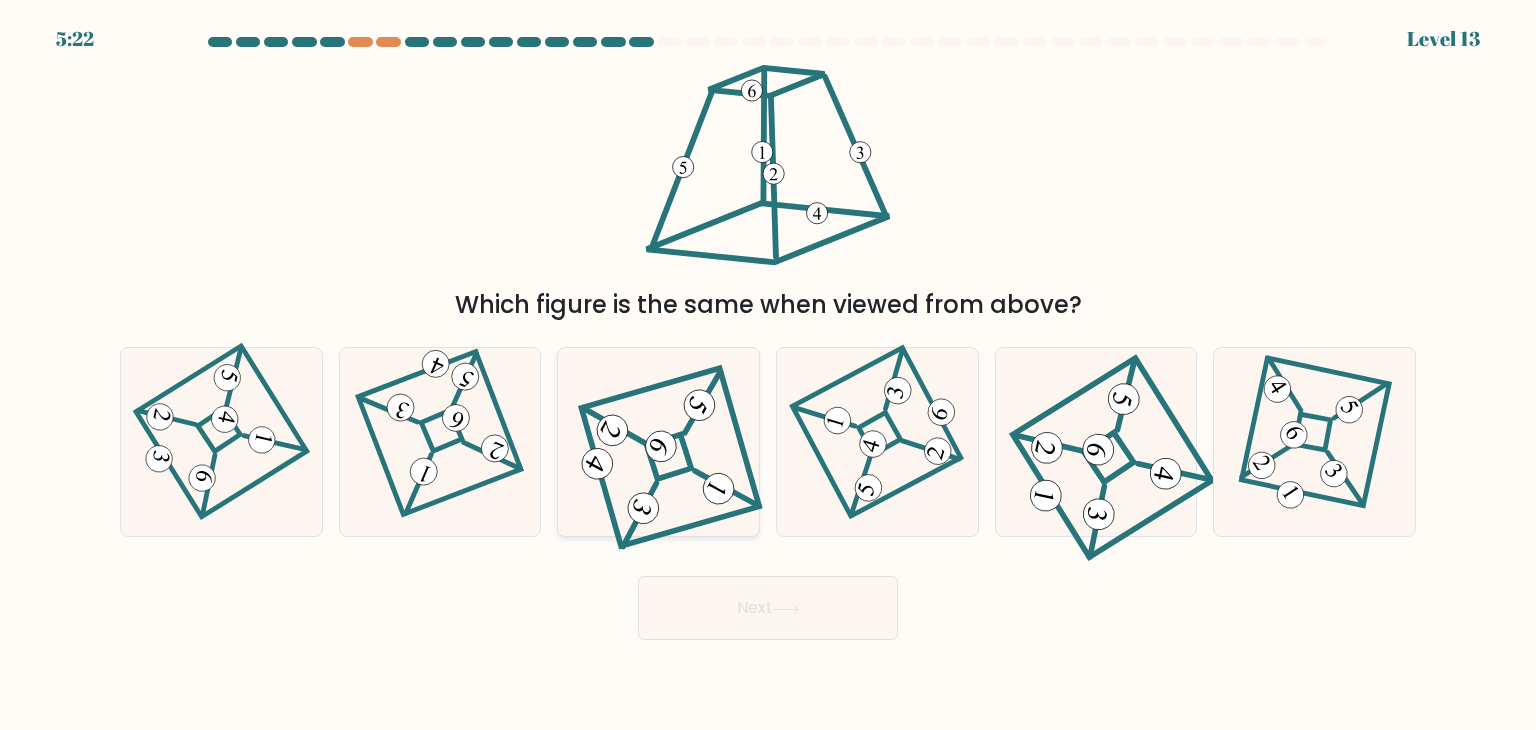 click at bounding box center [669, 456] 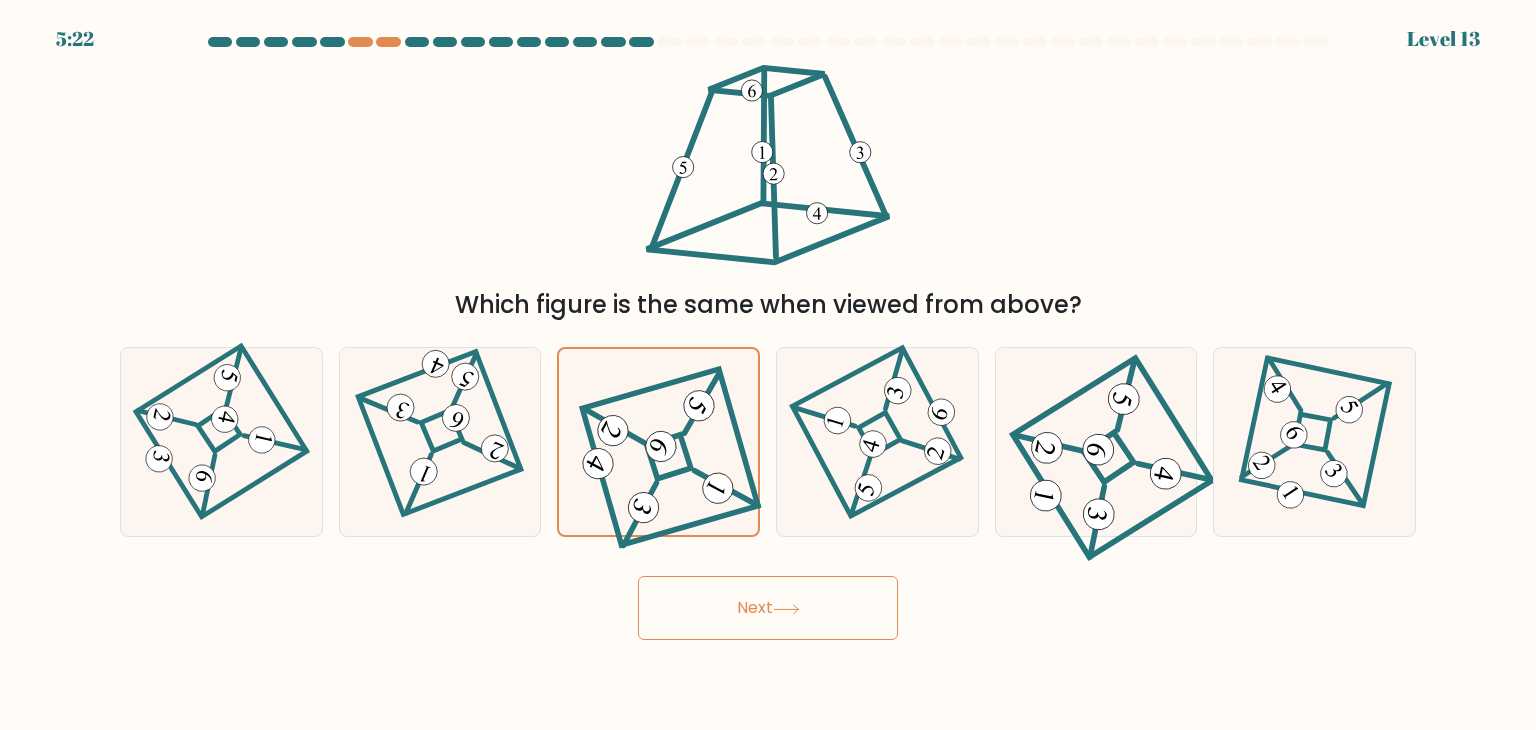 click on "Next" at bounding box center (768, 608) 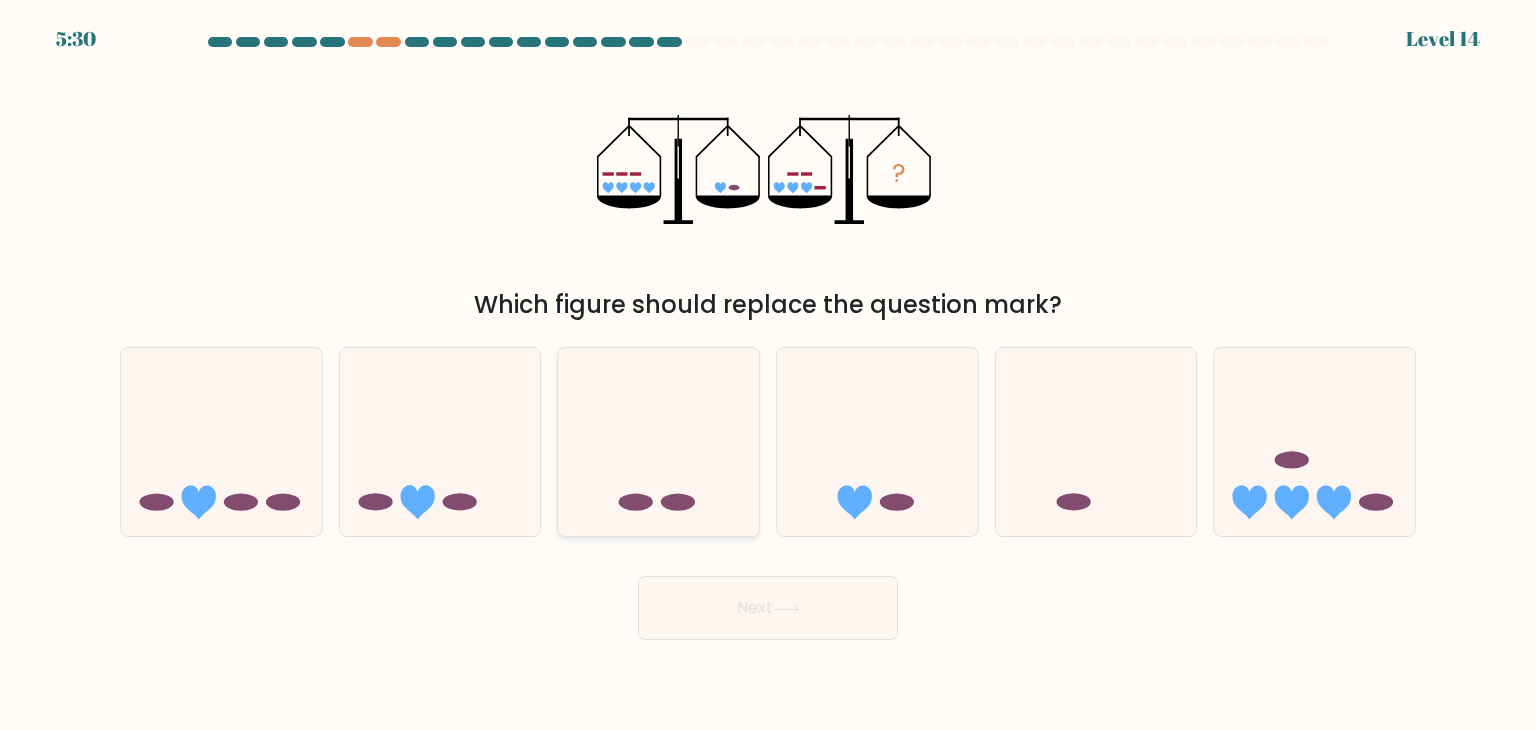 click at bounding box center [658, 442] 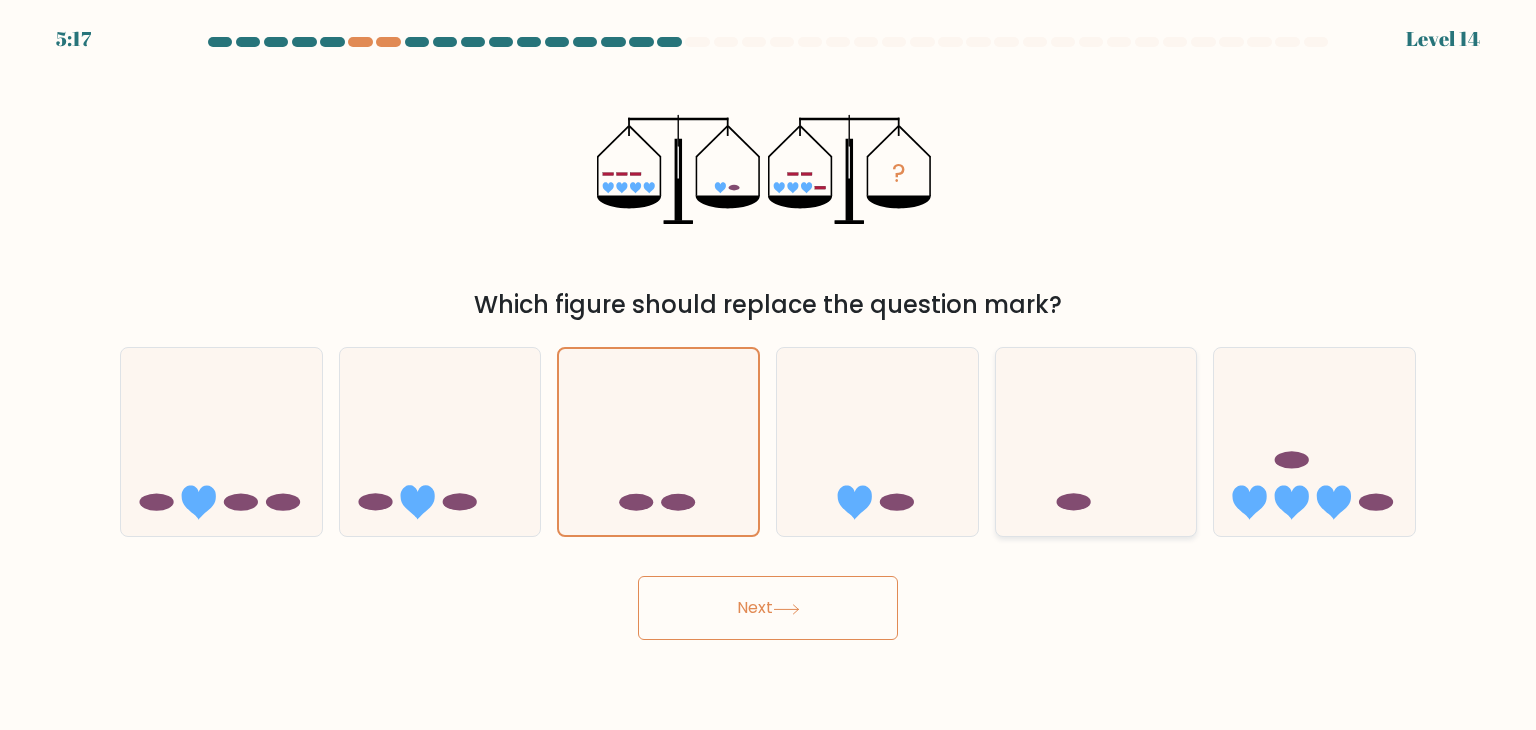 click at bounding box center [1096, 442] 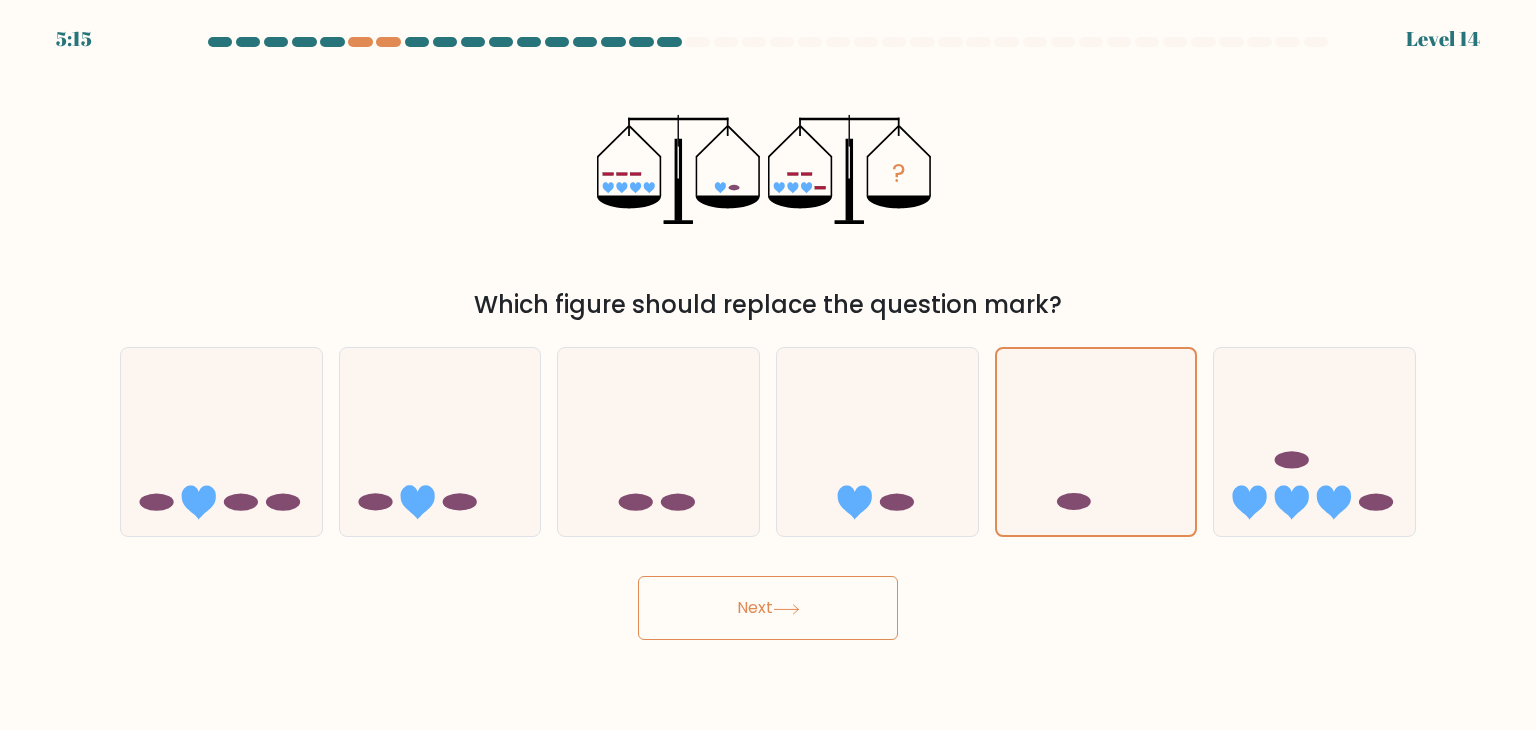click on "Next" at bounding box center [768, 608] 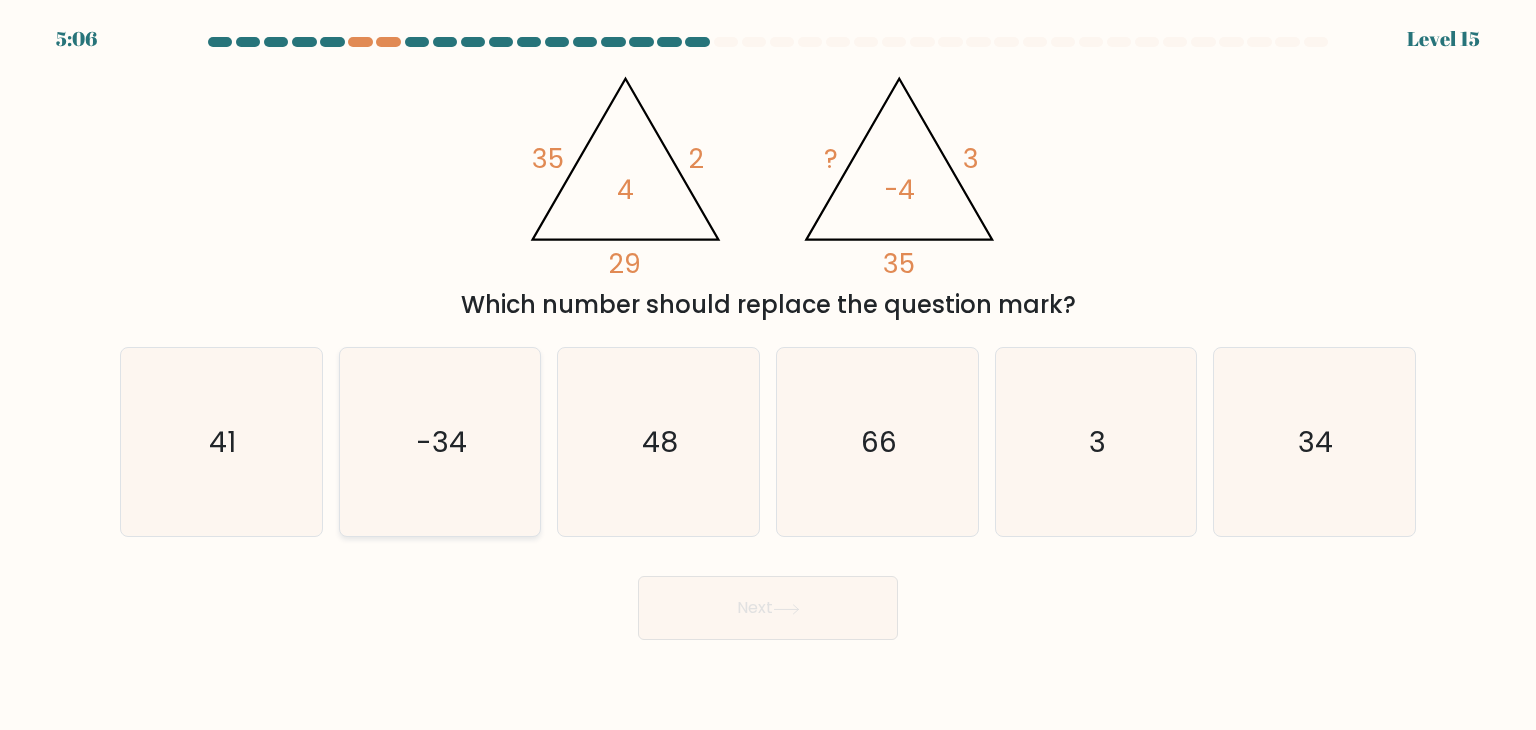 click on "-34" at bounding box center [441, 442] 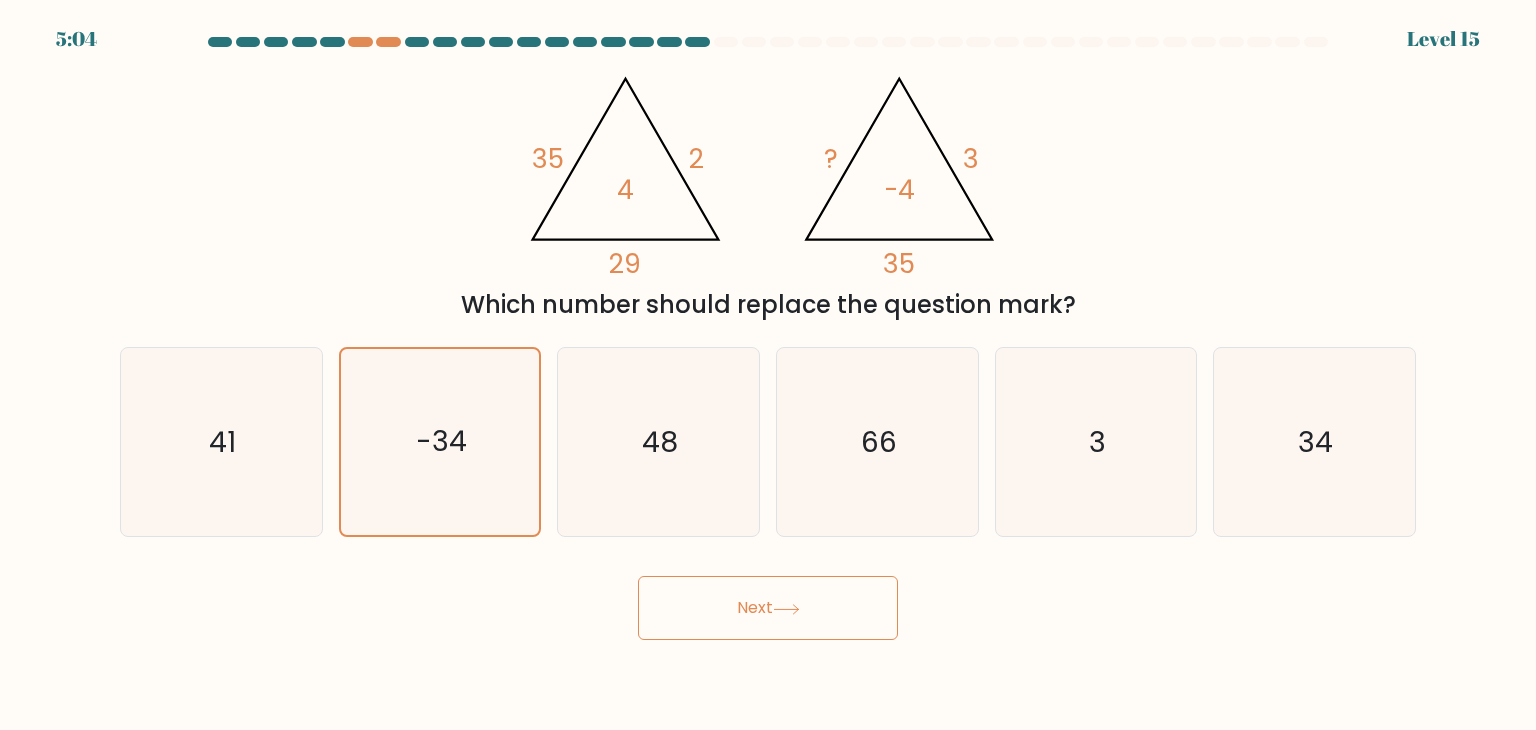 click on "Next" at bounding box center [768, 608] 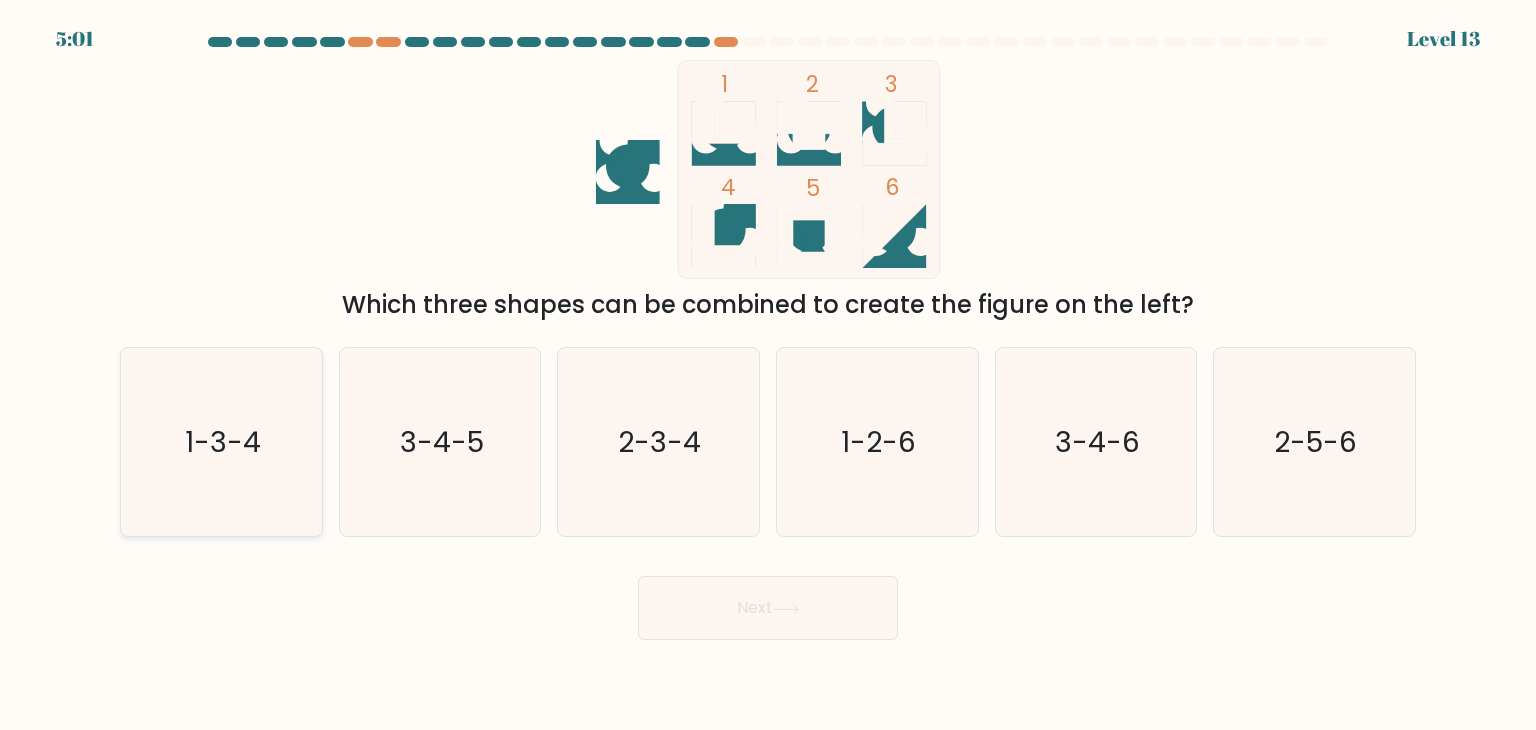 click on "1-3-4" at bounding box center (221, 442) 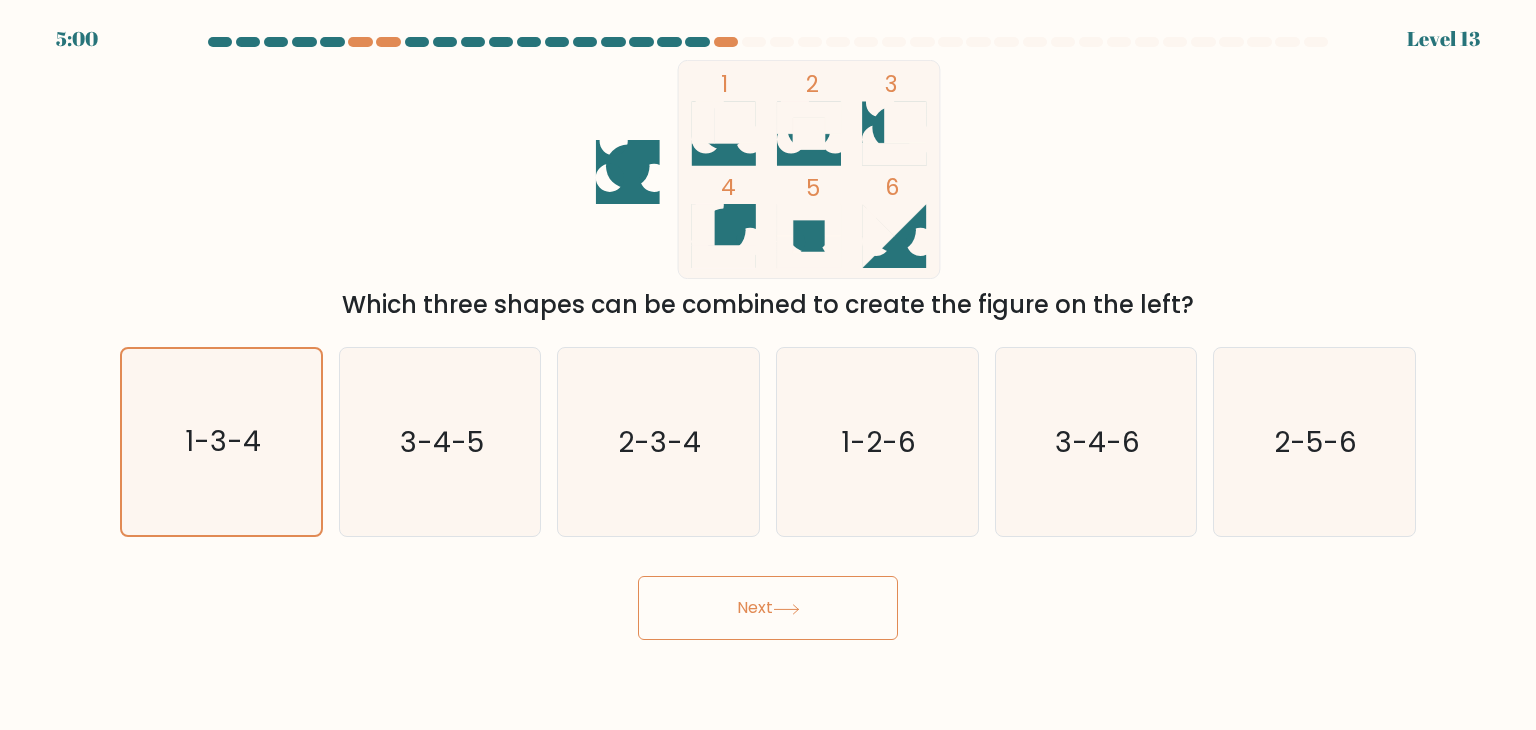drag, startPoint x: 784, startPoint y: 644, endPoint x: 784, endPoint y: 632, distance: 12 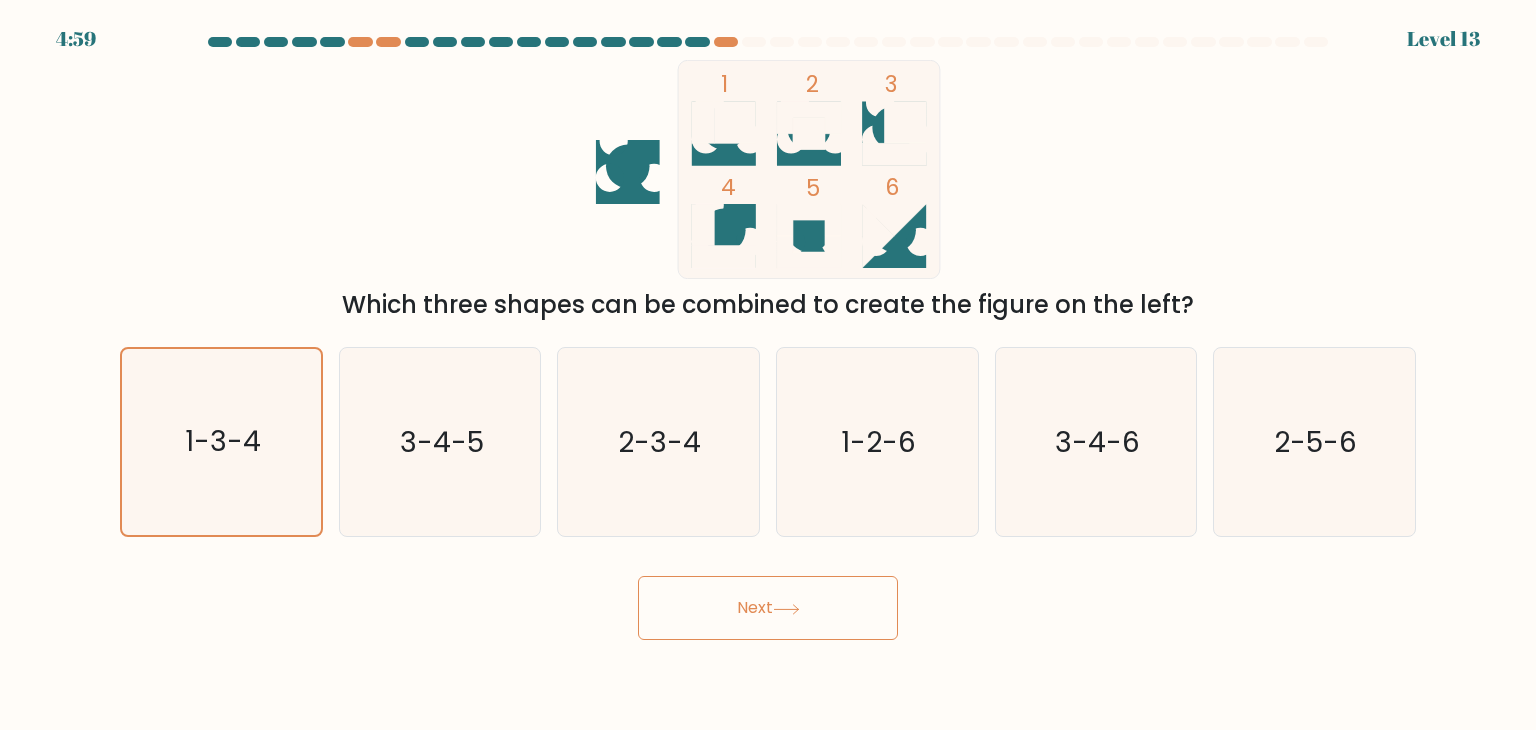 click on "Next" at bounding box center (768, 608) 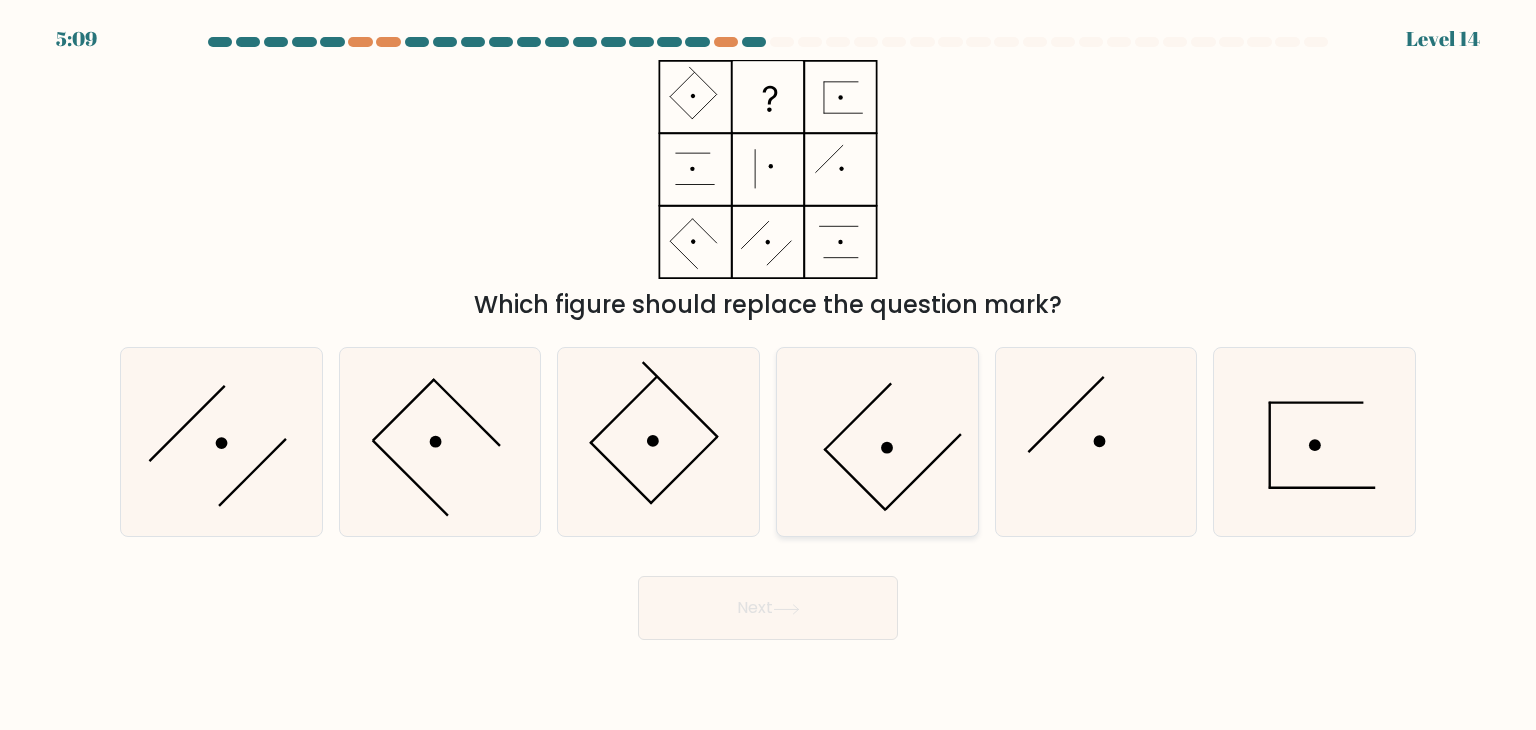 click at bounding box center [877, 442] 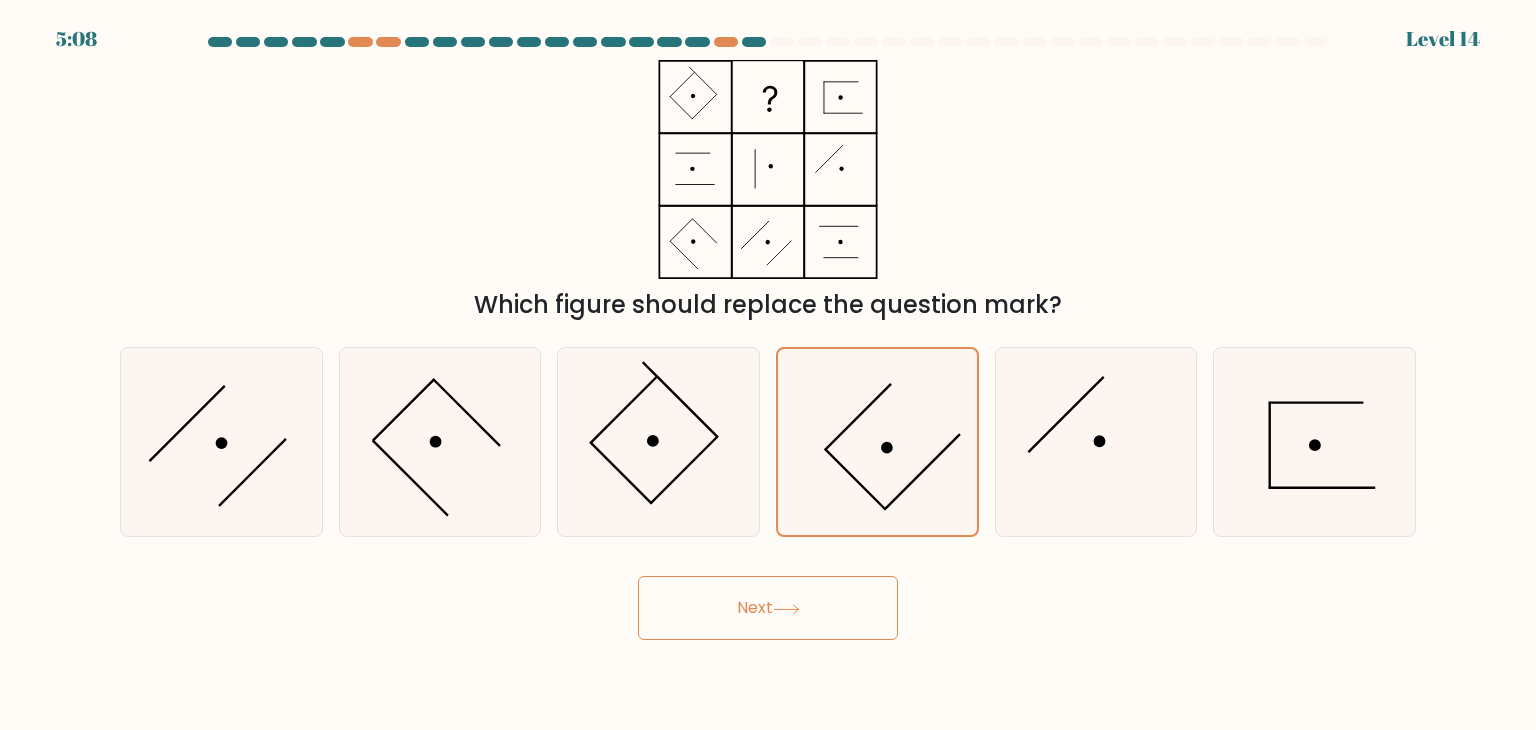 click on "Next" at bounding box center [768, 608] 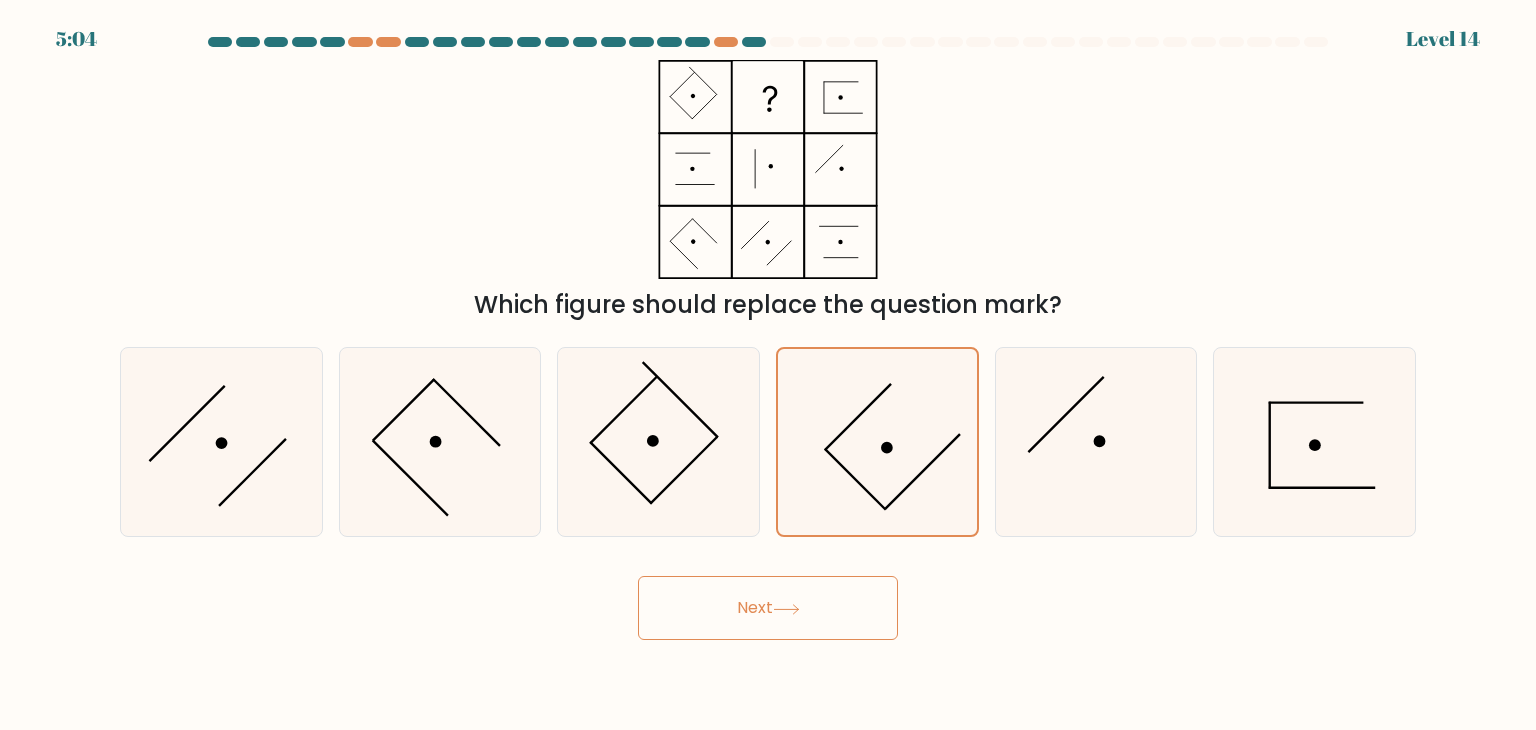 click on "Next" at bounding box center [768, 608] 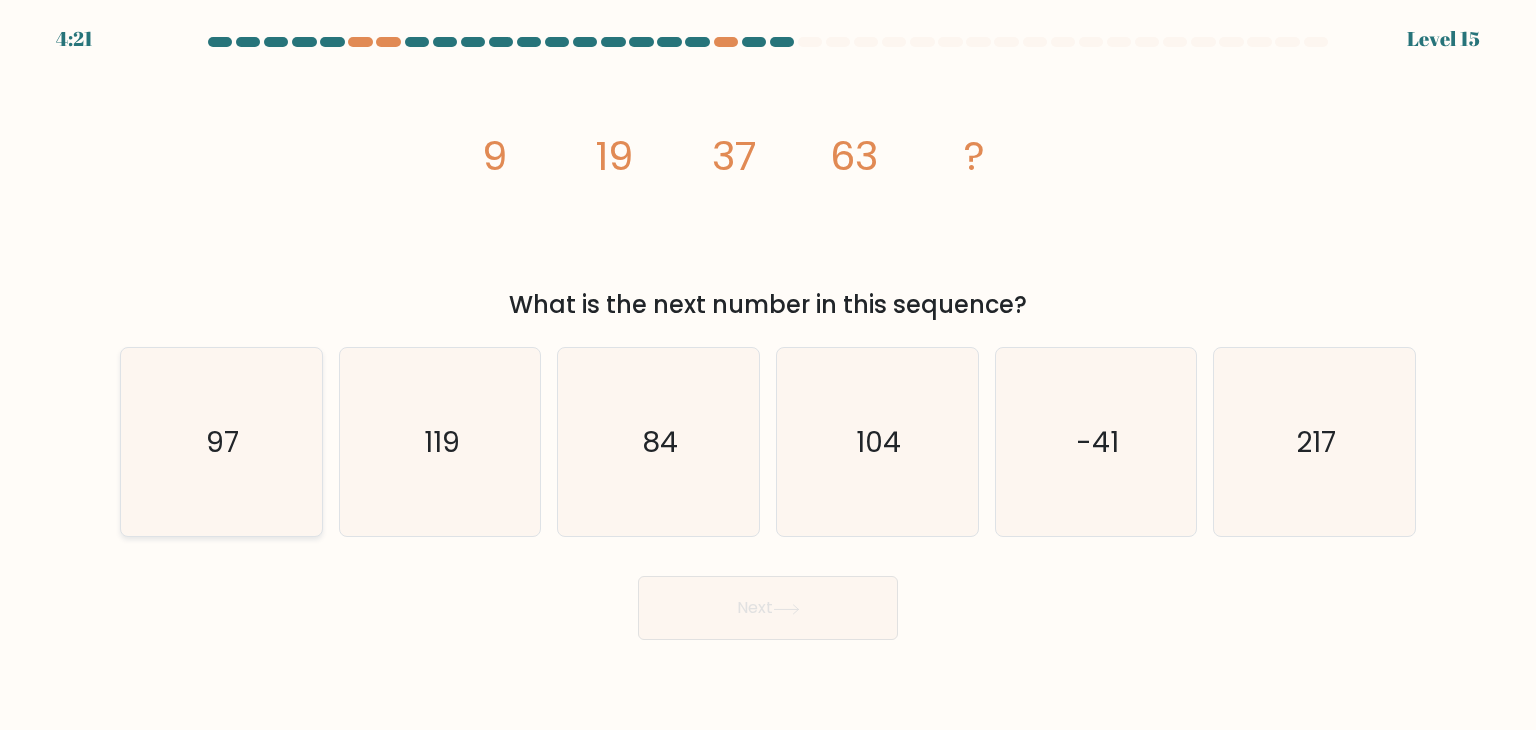 click on "97" at bounding box center [221, 442] 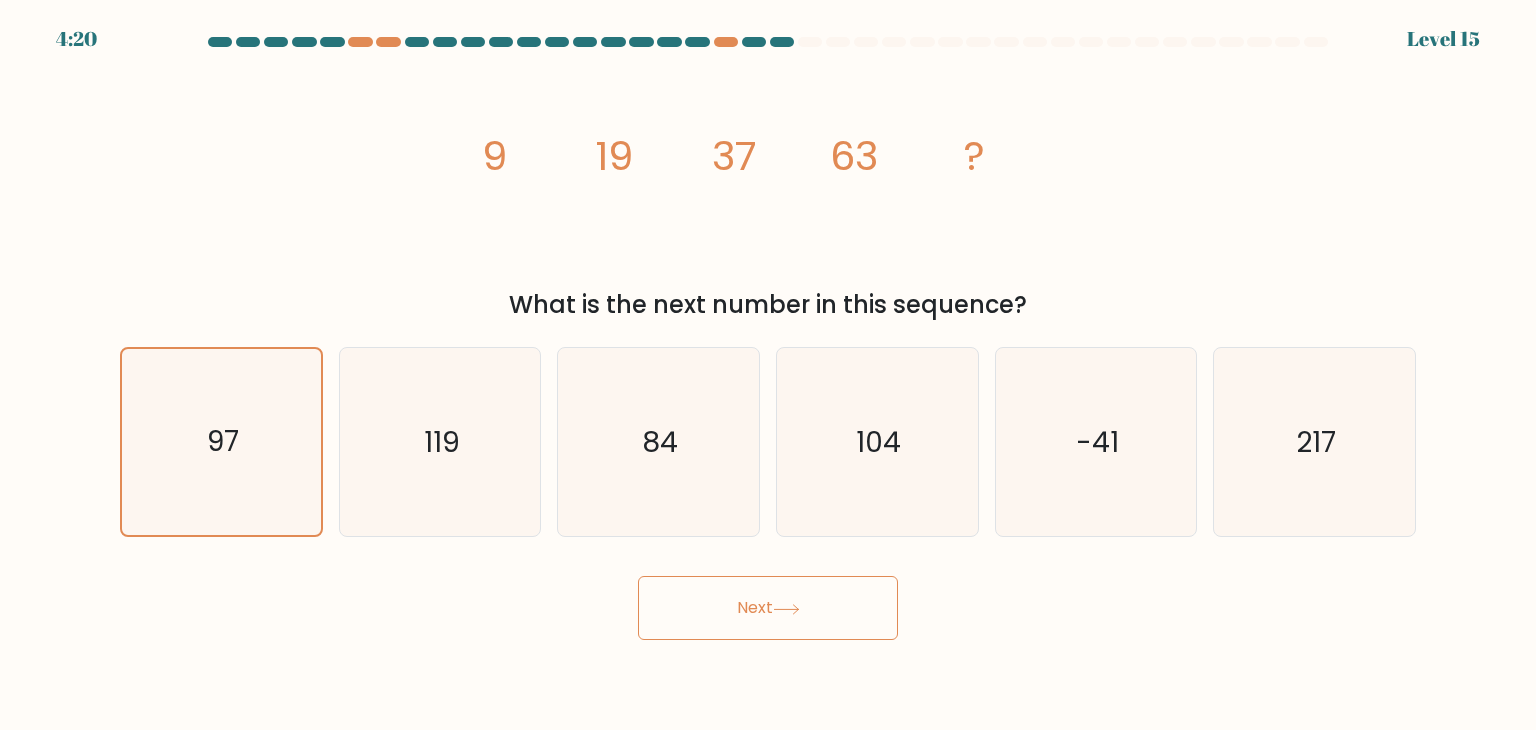 click on "Next" at bounding box center [768, 608] 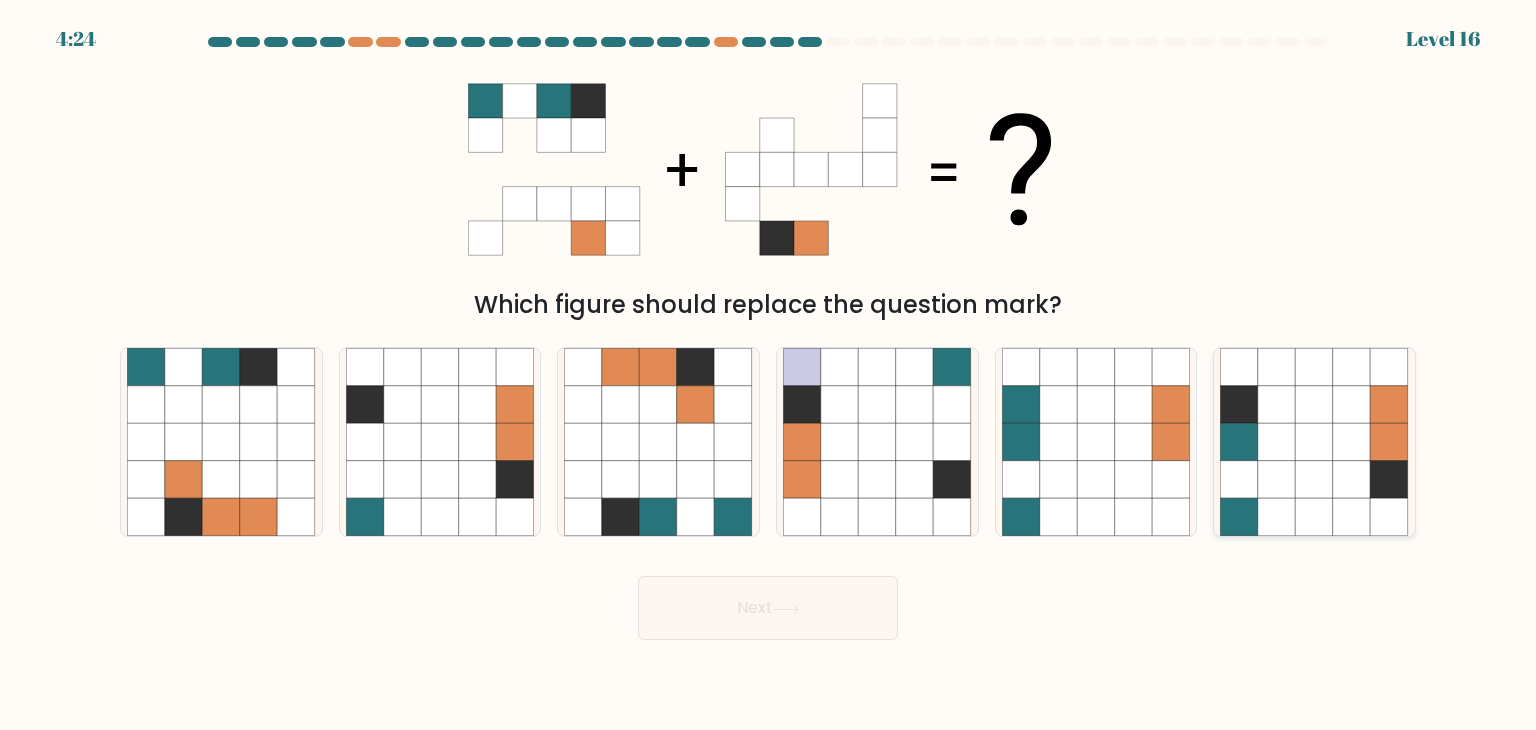 click at bounding box center (1352, 480) 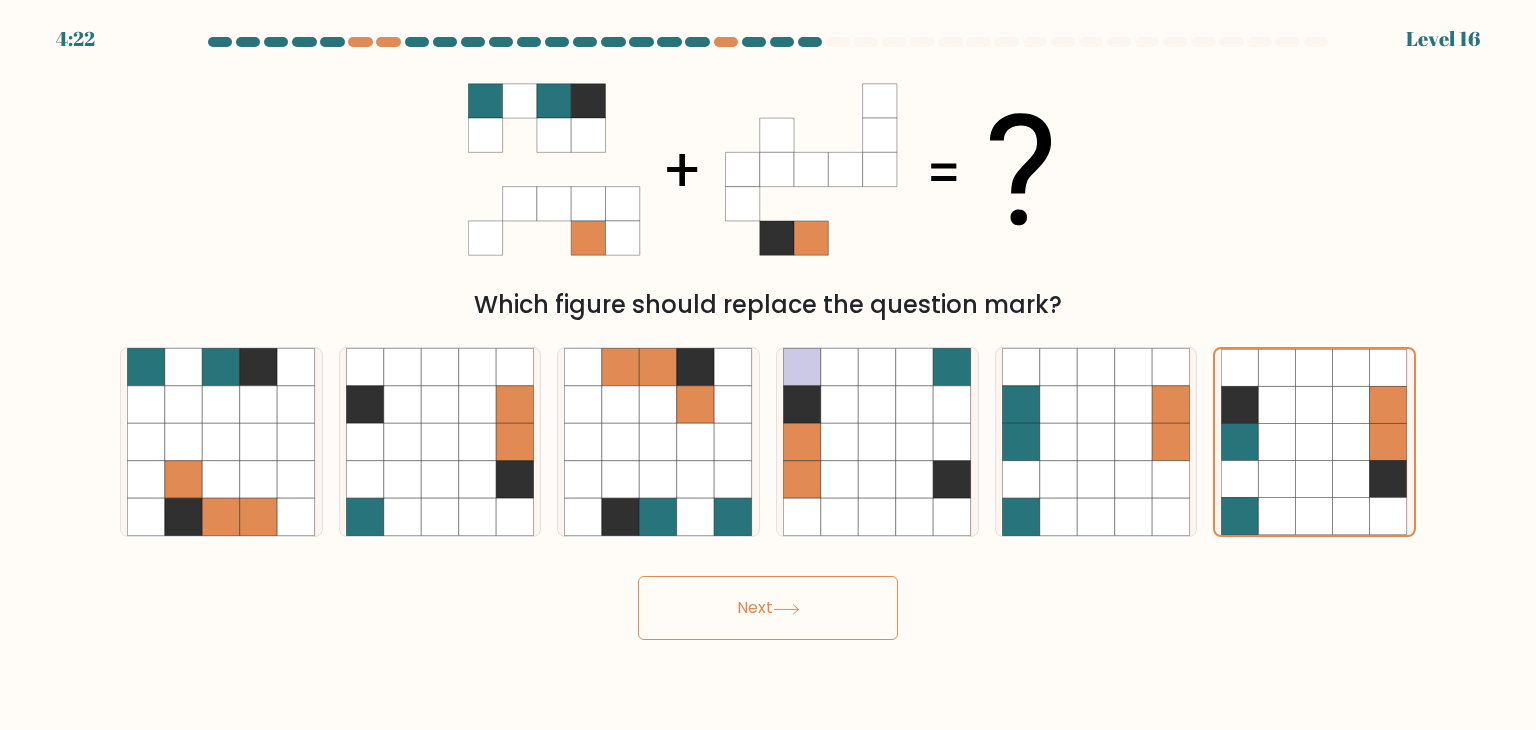 click on "Next" at bounding box center [768, 608] 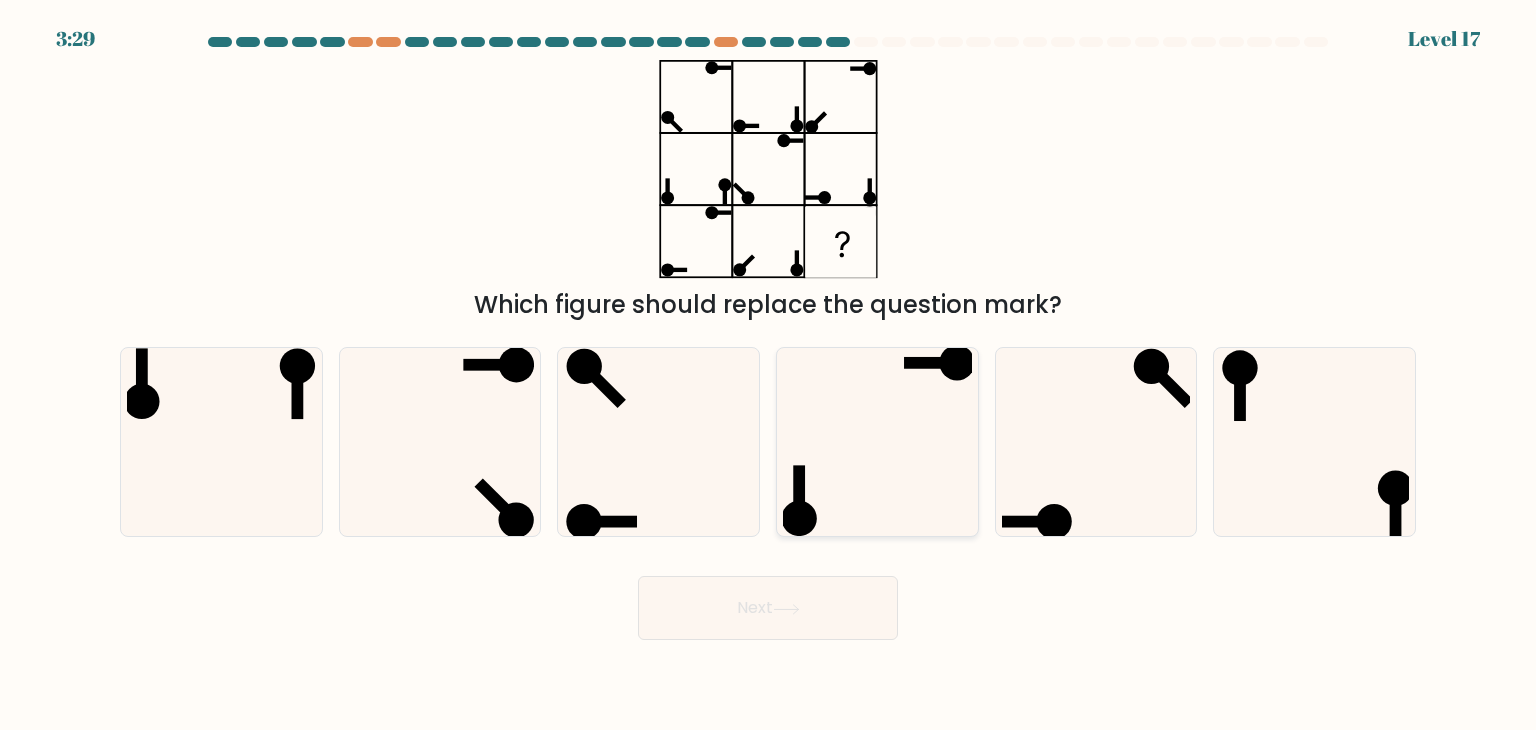 click at bounding box center [877, 442] 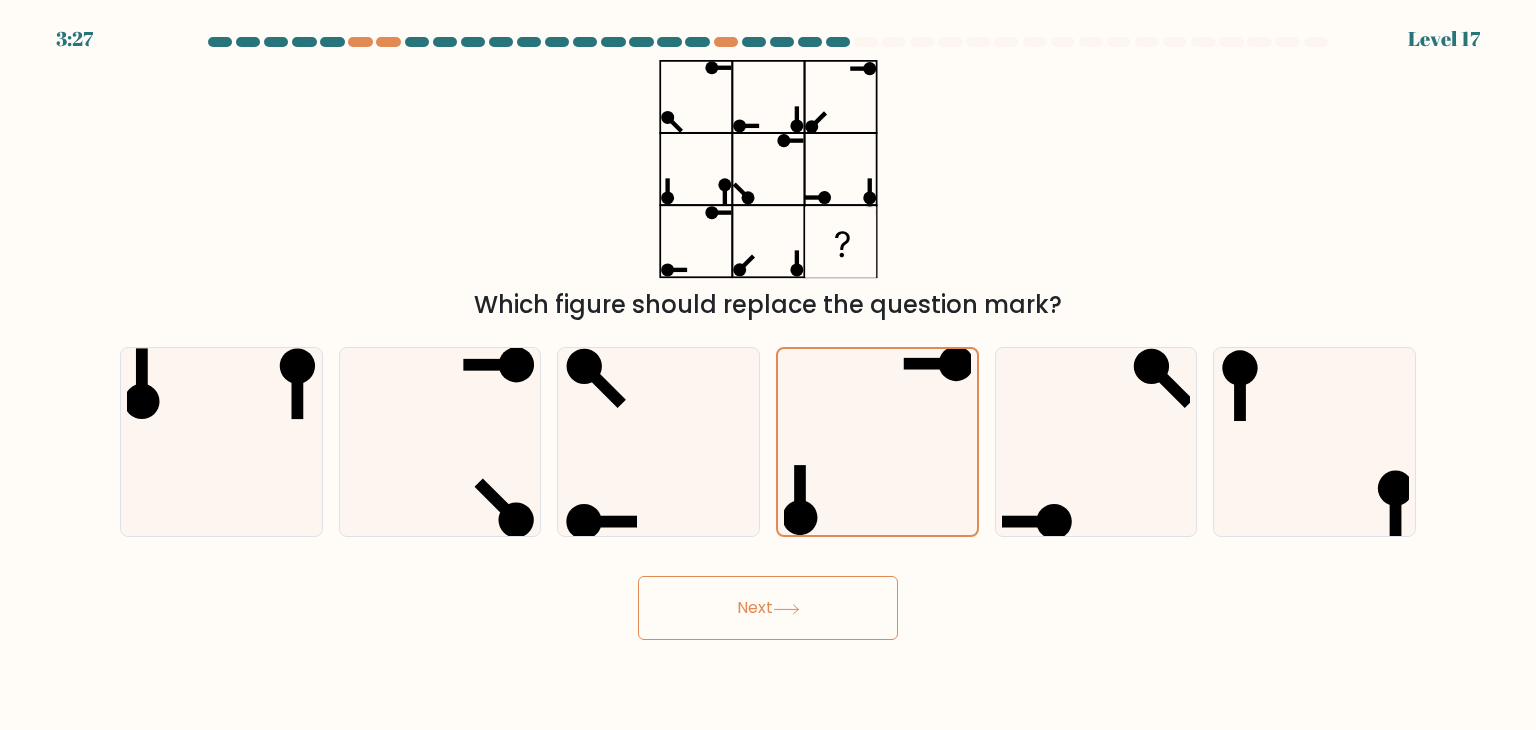 click on "Next" at bounding box center [768, 608] 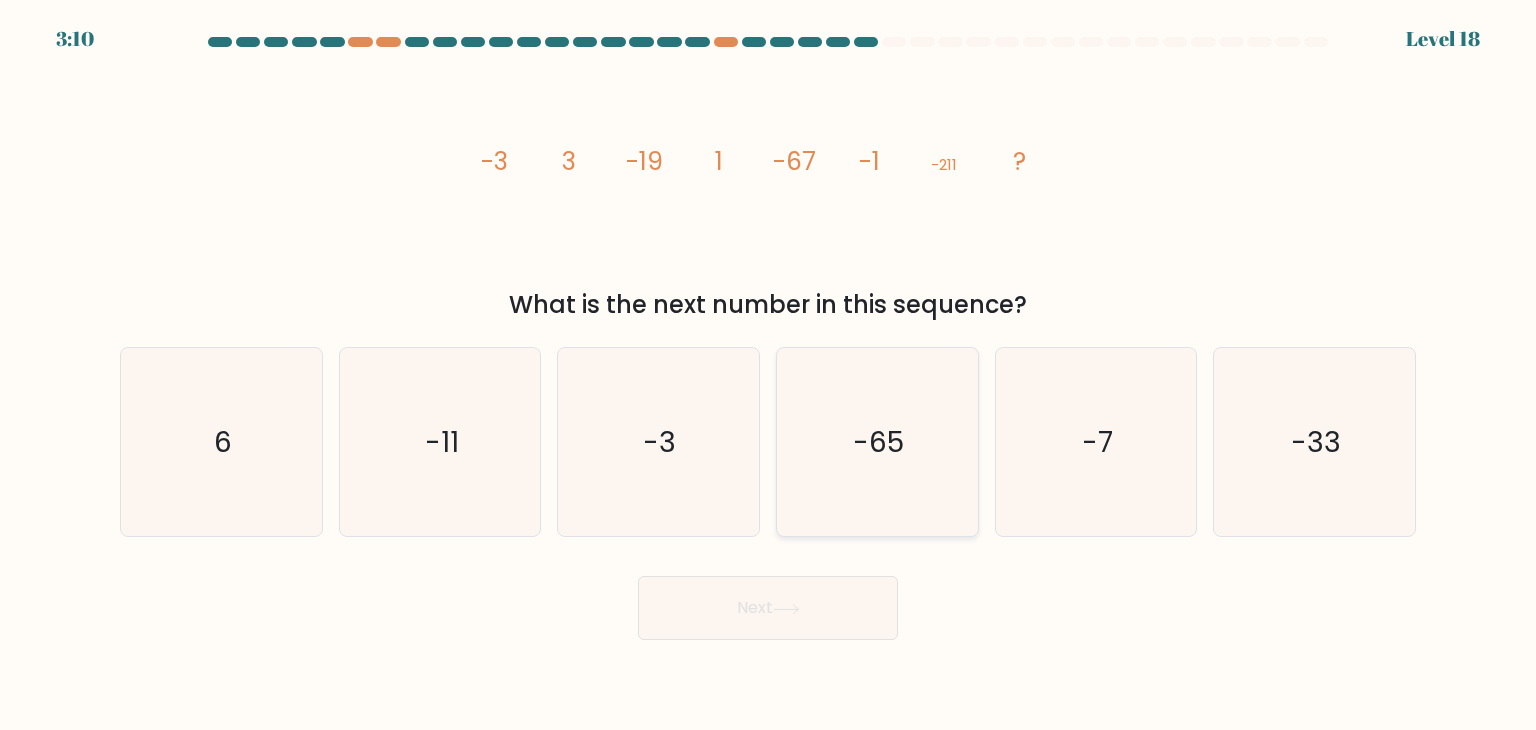 click on "-65" at bounding box center [877, 442] 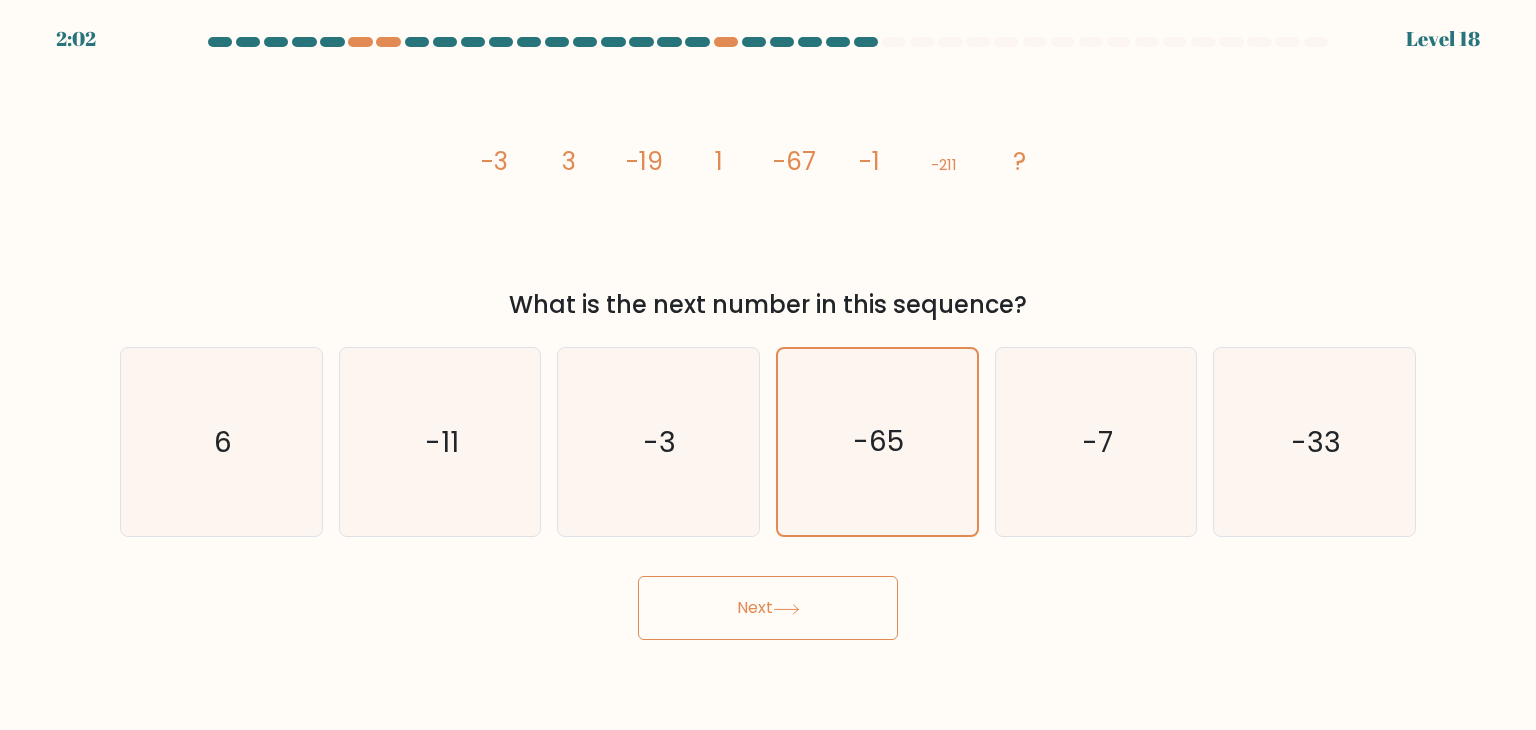 click on "Next" at bounding box center (768, 608) 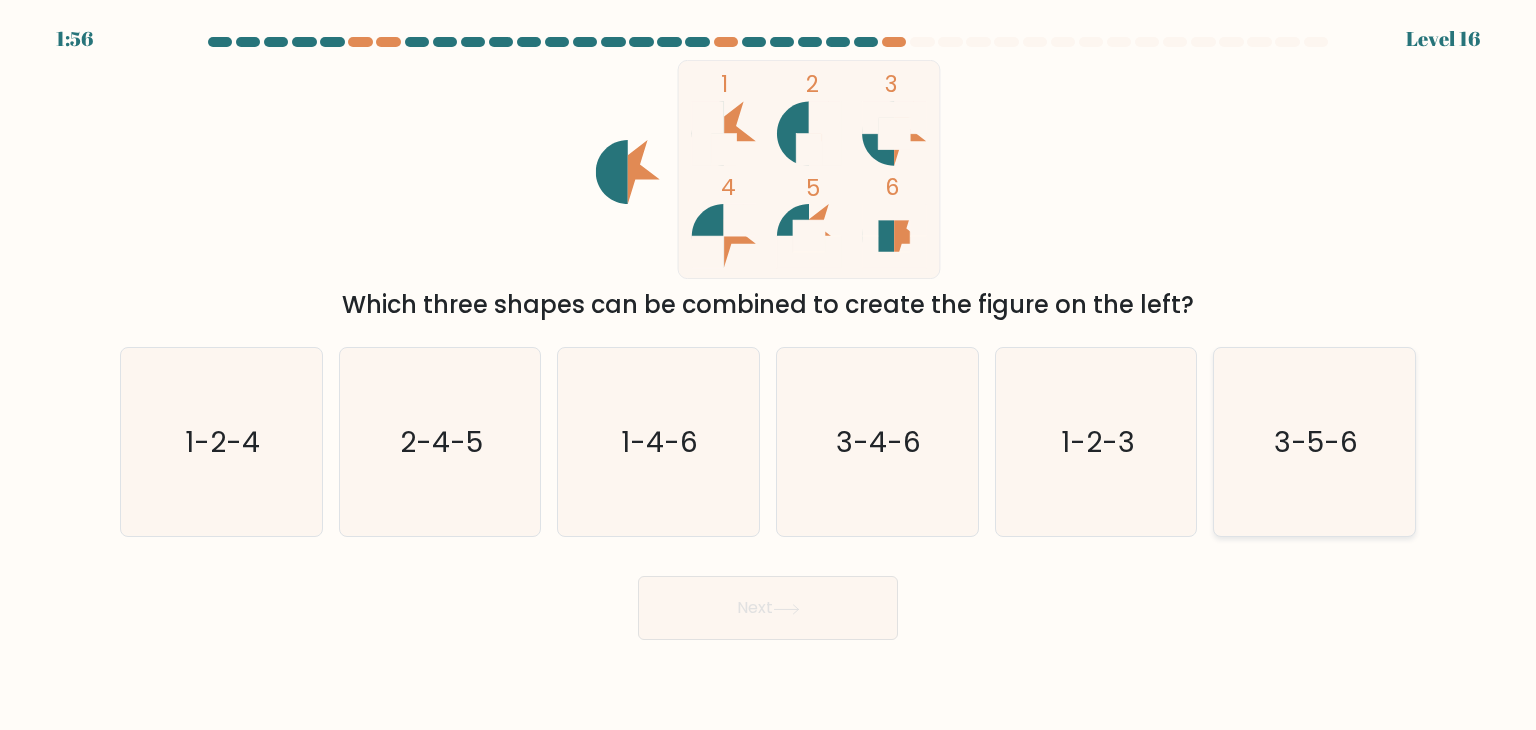 click on "3-5-6" at bounding box center (1316, 442) 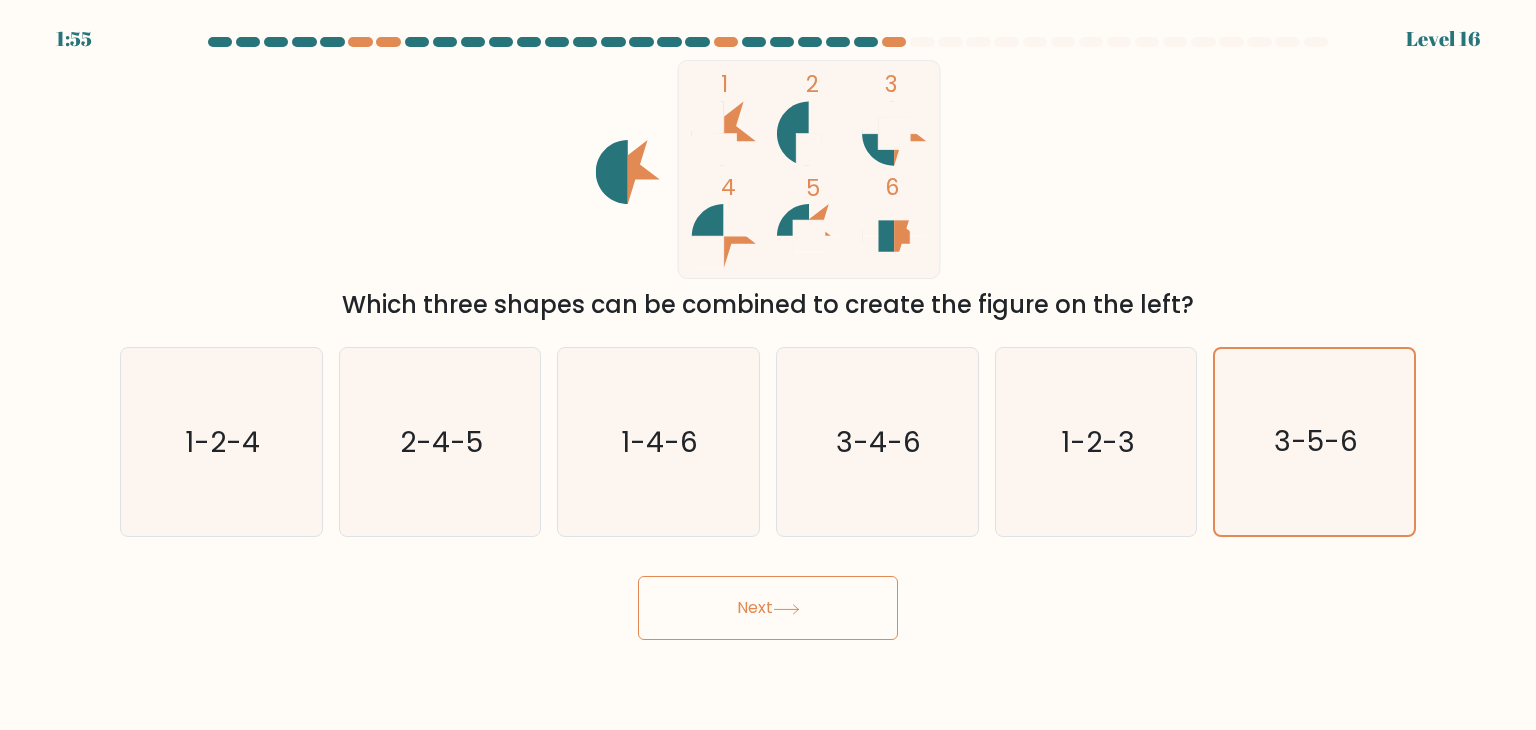 click on "Next" at bounding box center (768, 608) 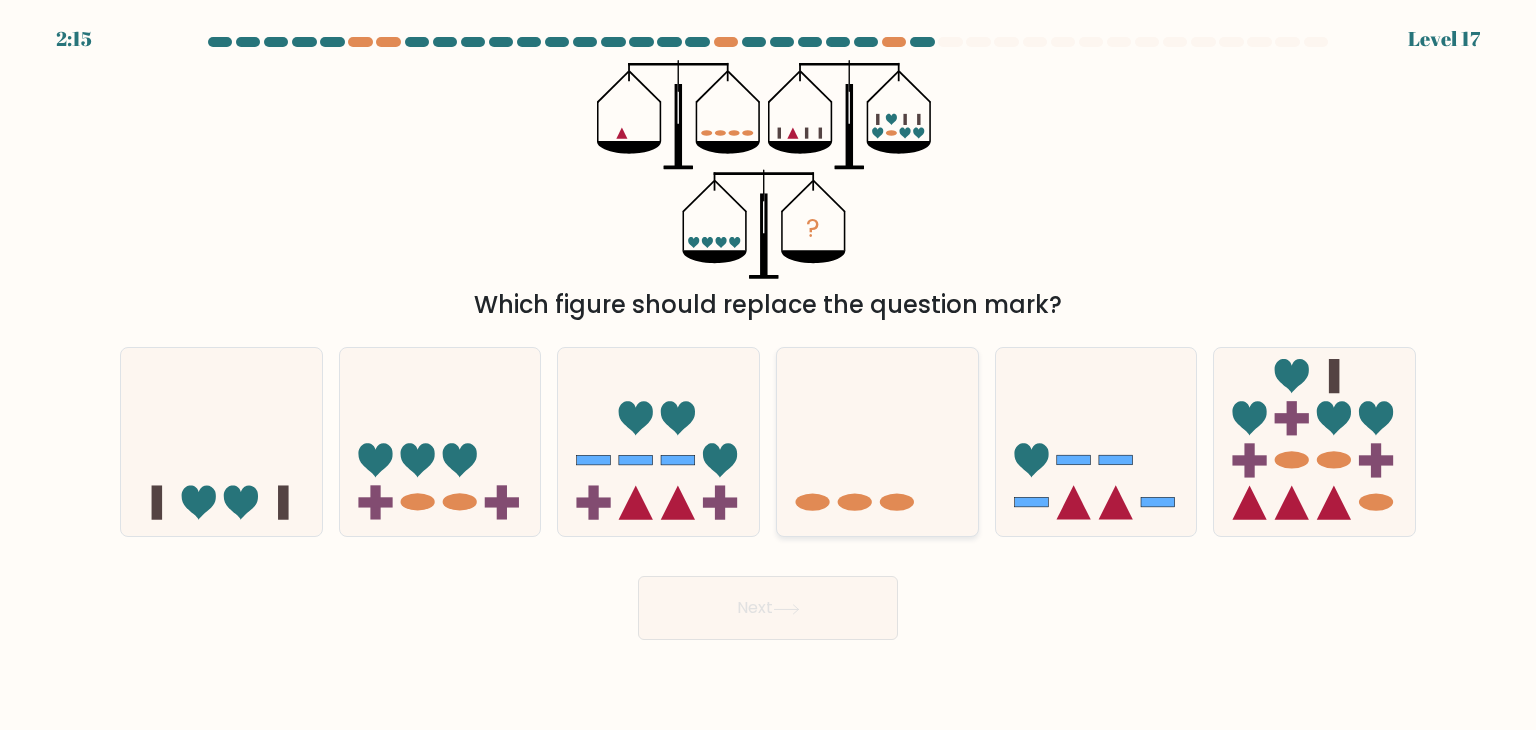 click at bounding box center (877, 442) 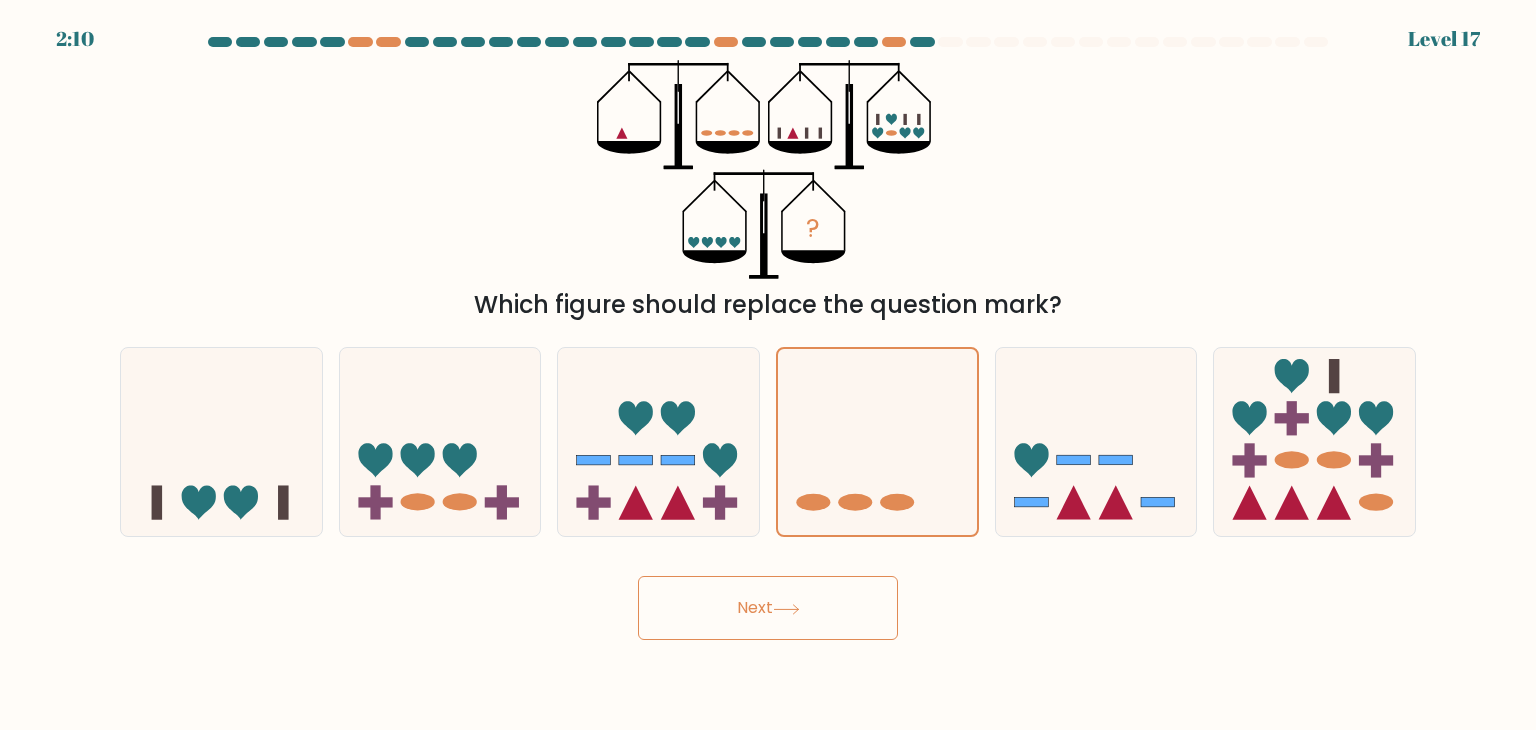 click on "Next" at bounding box center (768, 608) 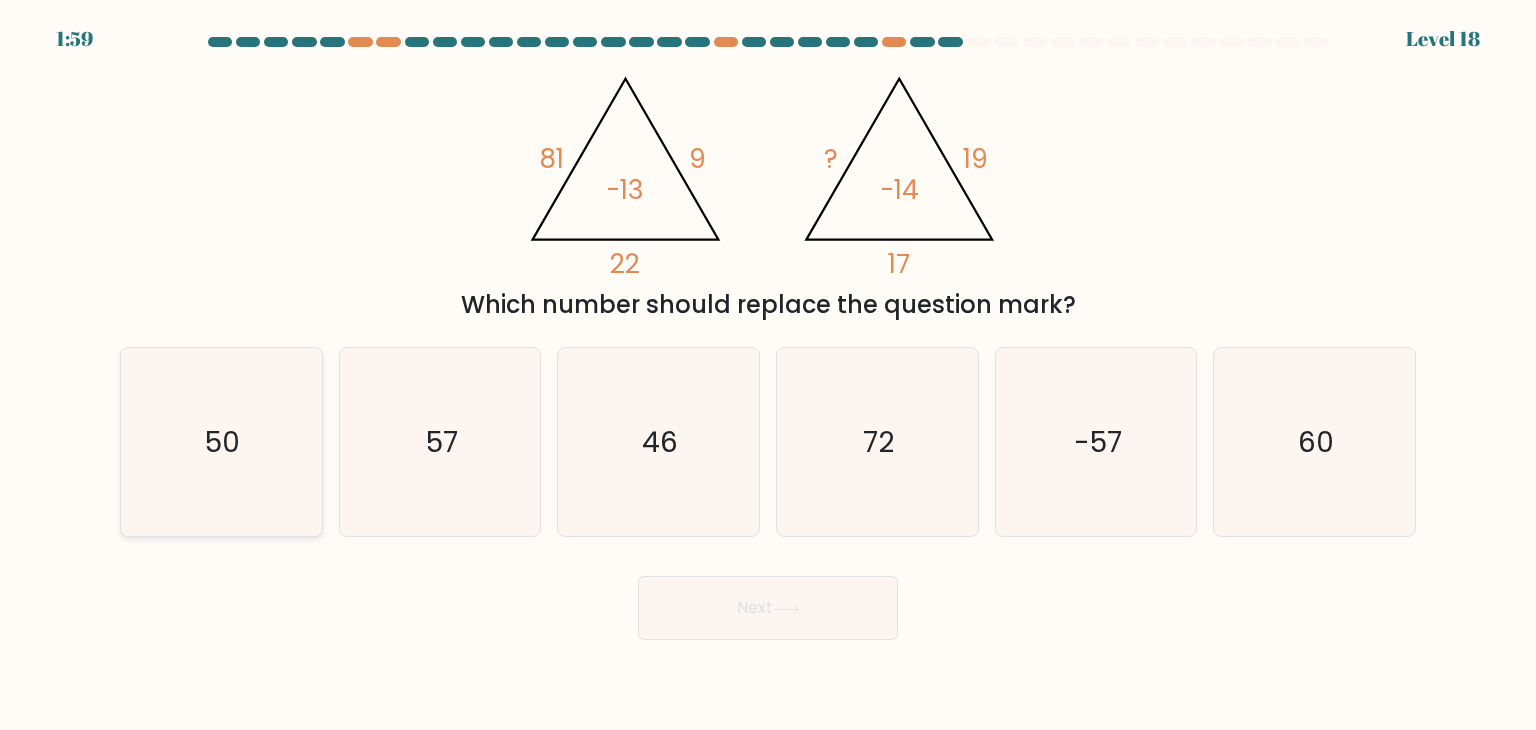 click on "50" at bounding box center [221, 442] 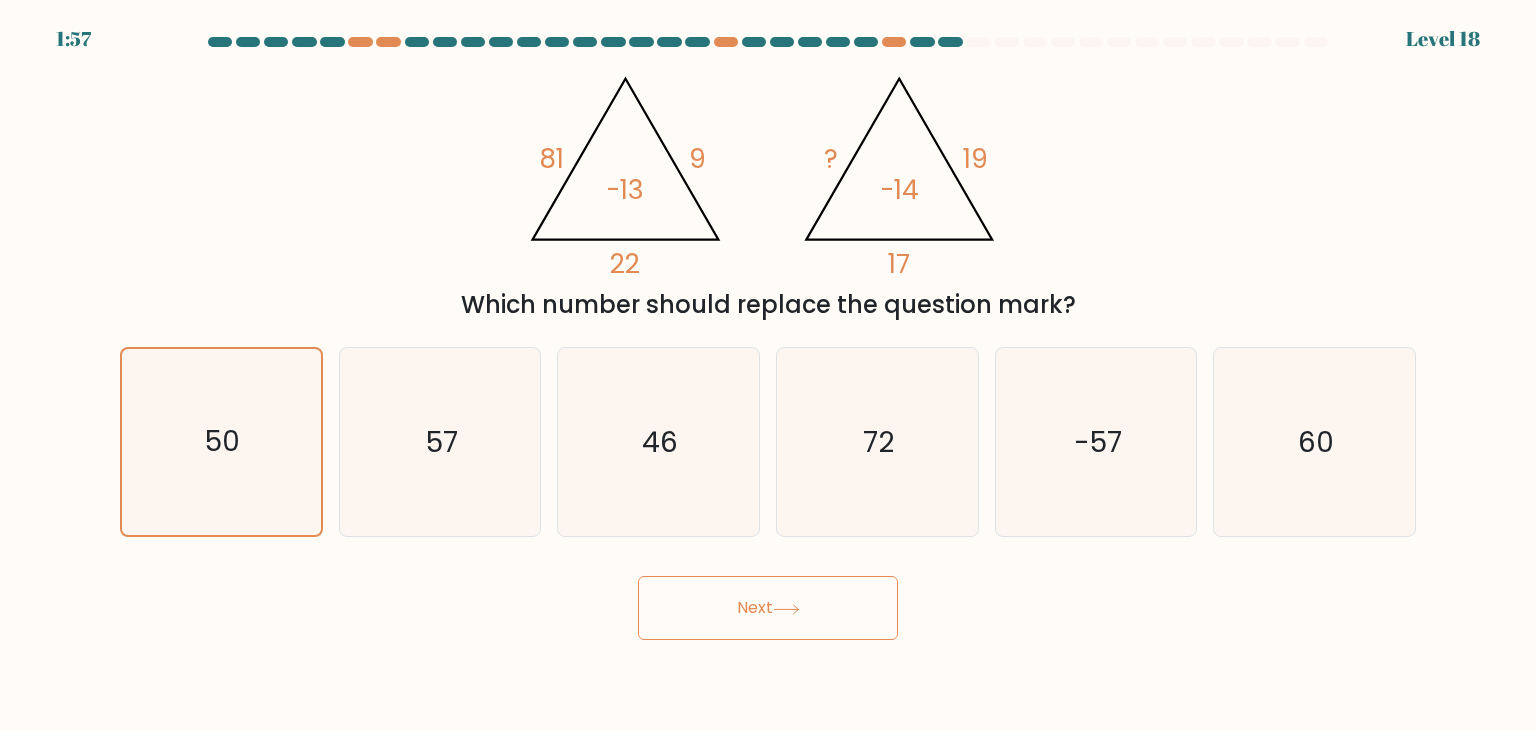 click on "Next" at bounding box center (768, 608) 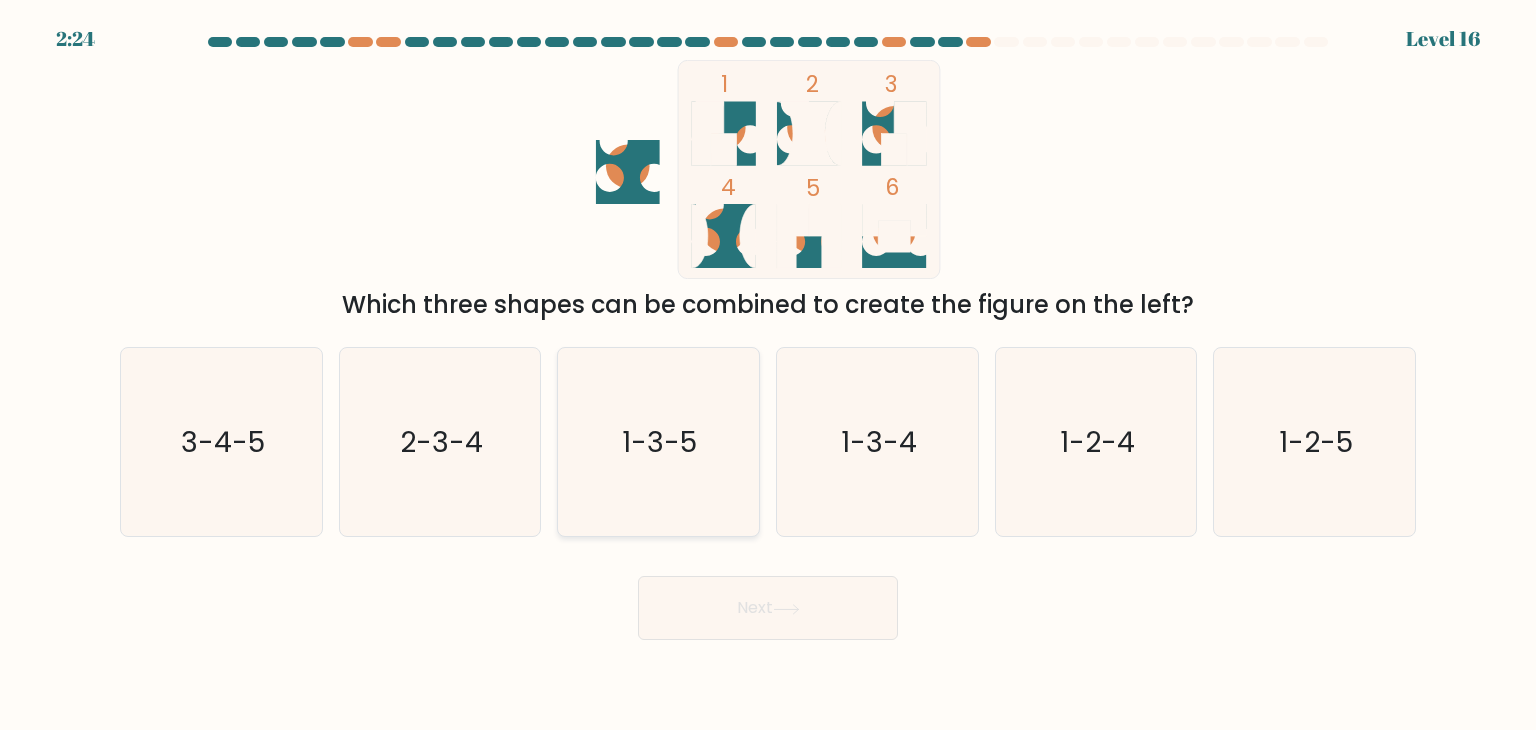 click on "1-3-5" at bounding box center (660, 442) 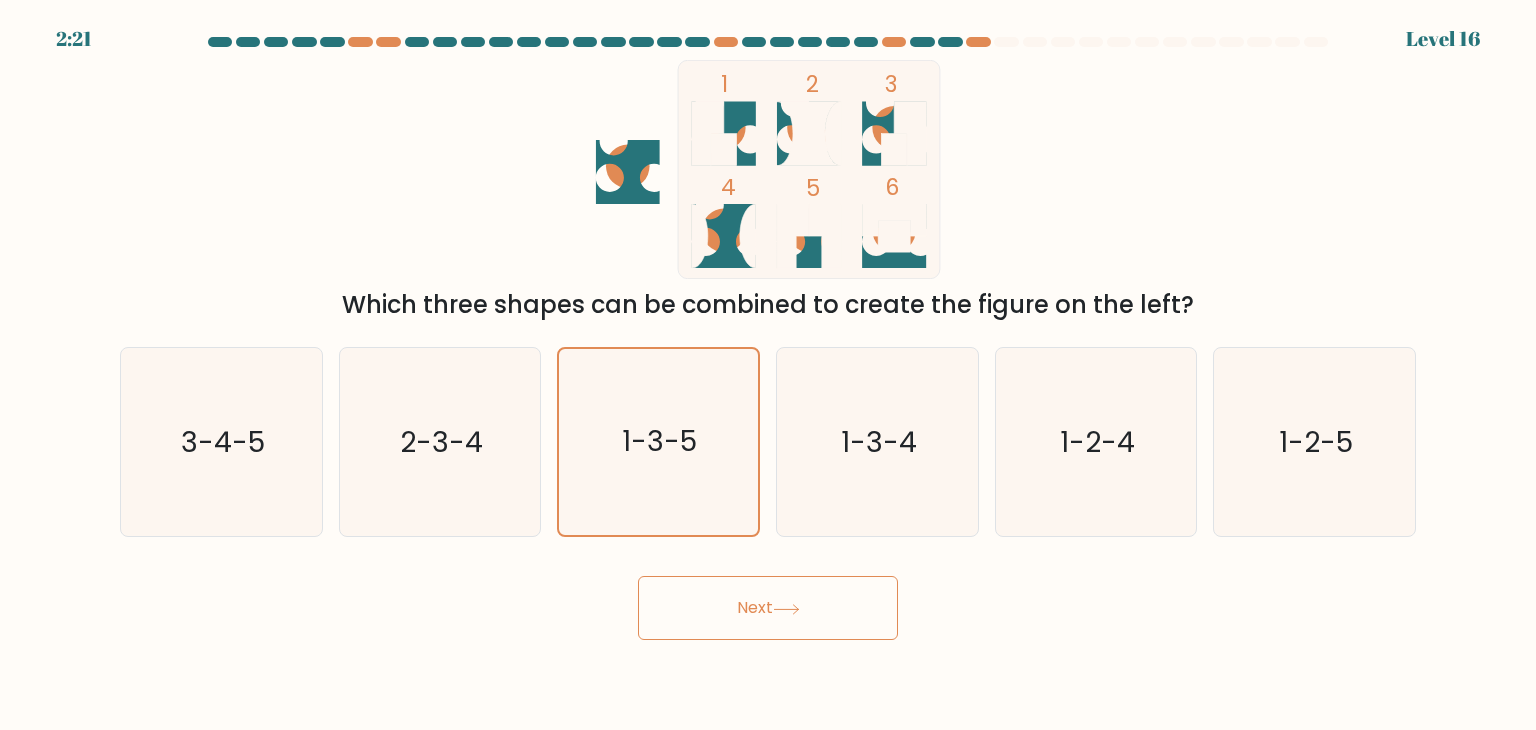click on "Next" at bounding box center (768, 608) 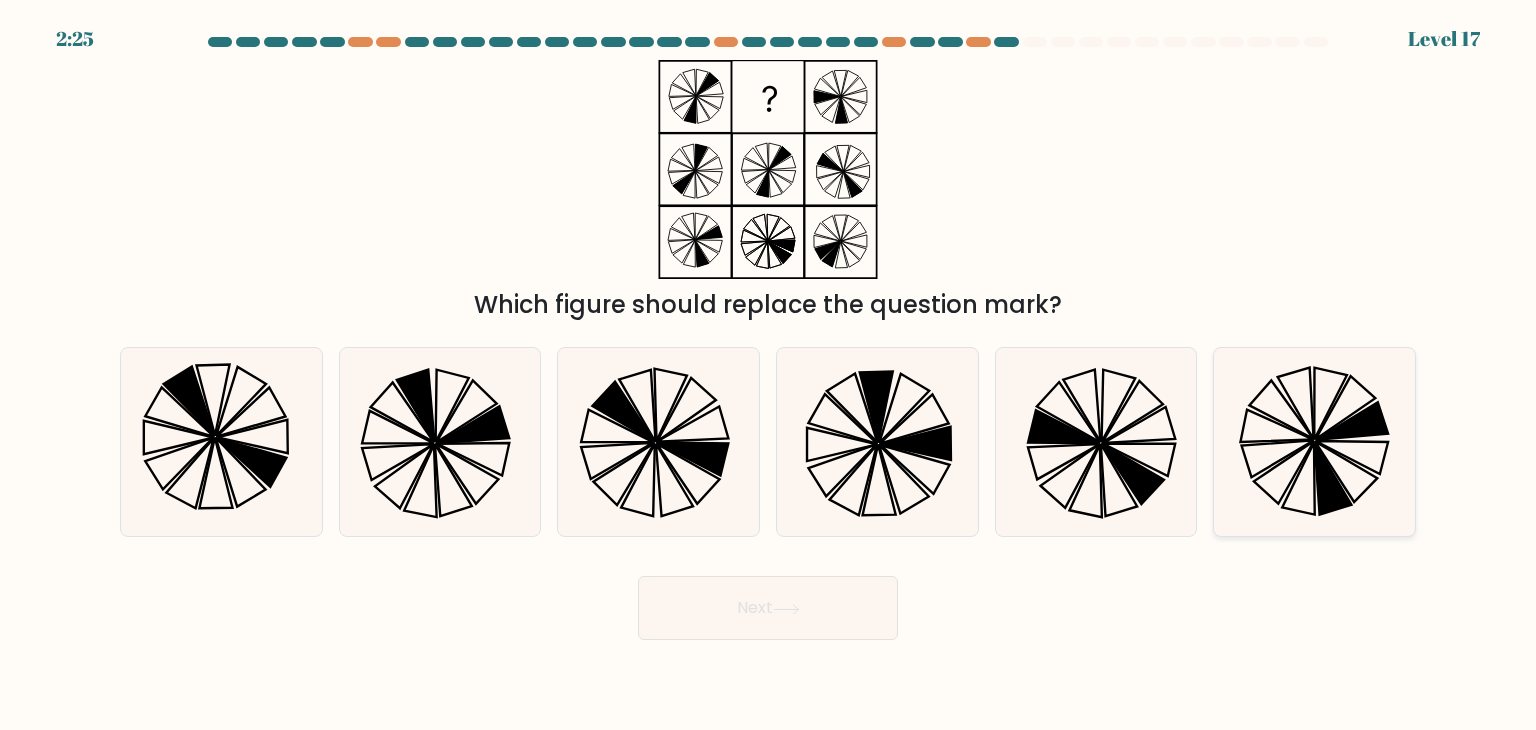 click at bounding box center (1352, 457) 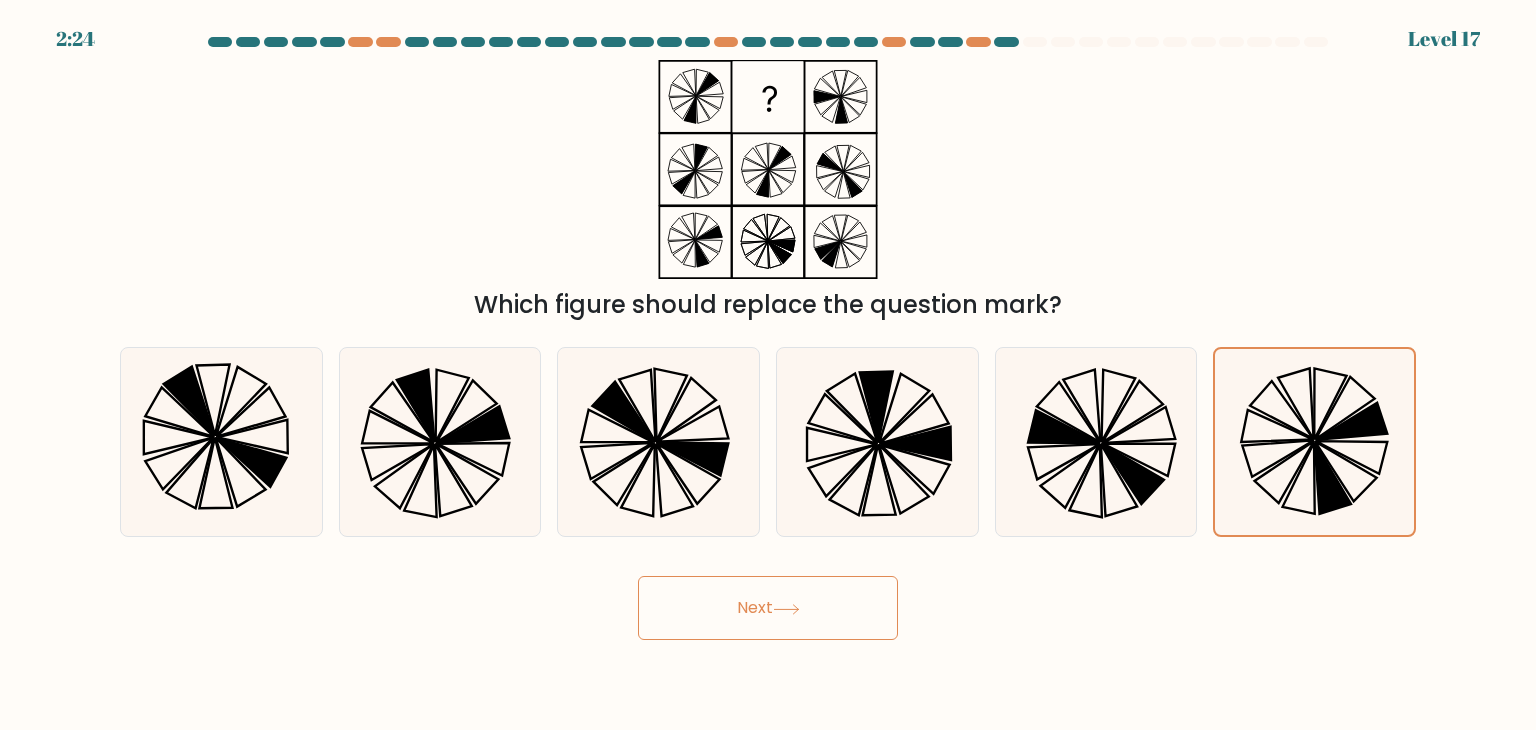 click on "Next" at bounding box center [768, 608] 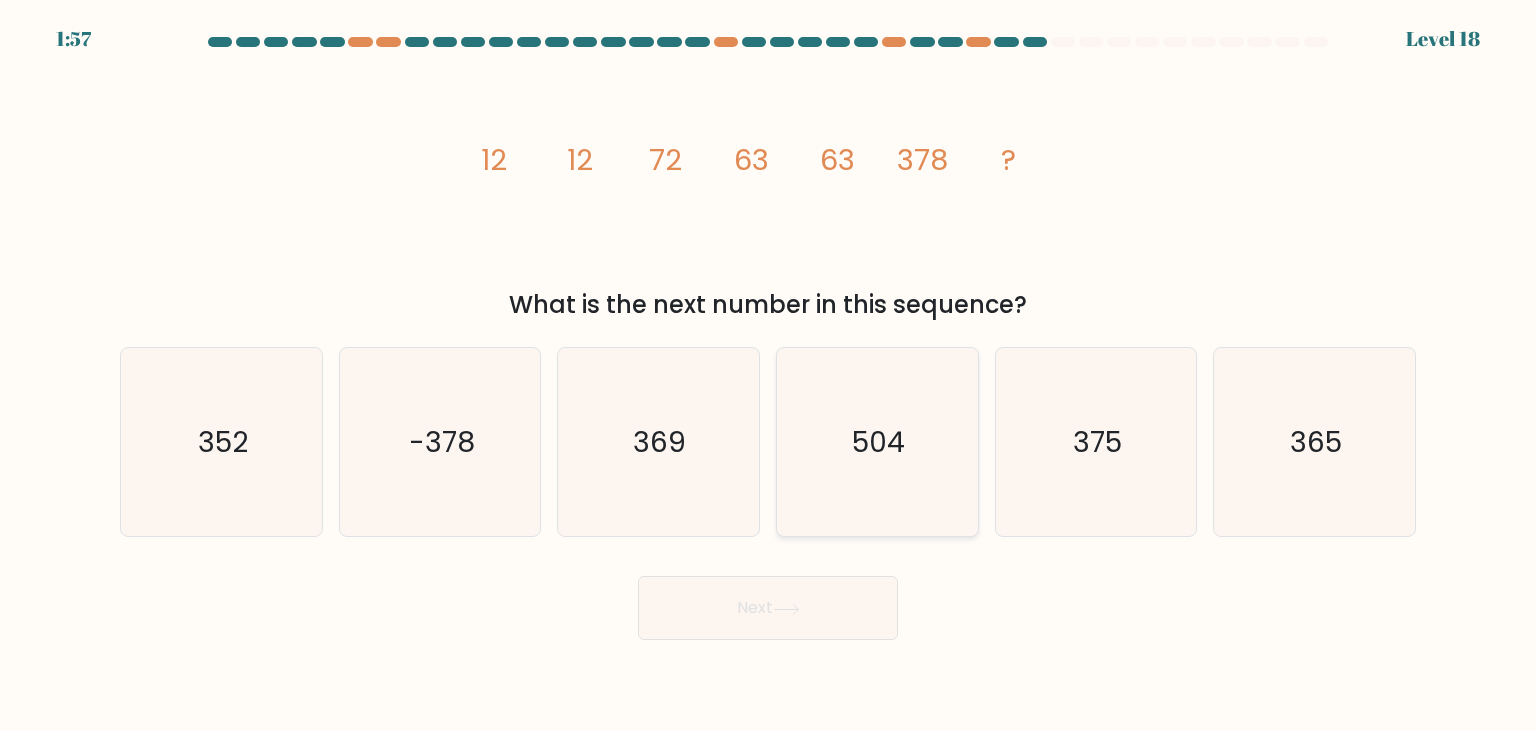 click on "504" at bounding box center (877, 442) 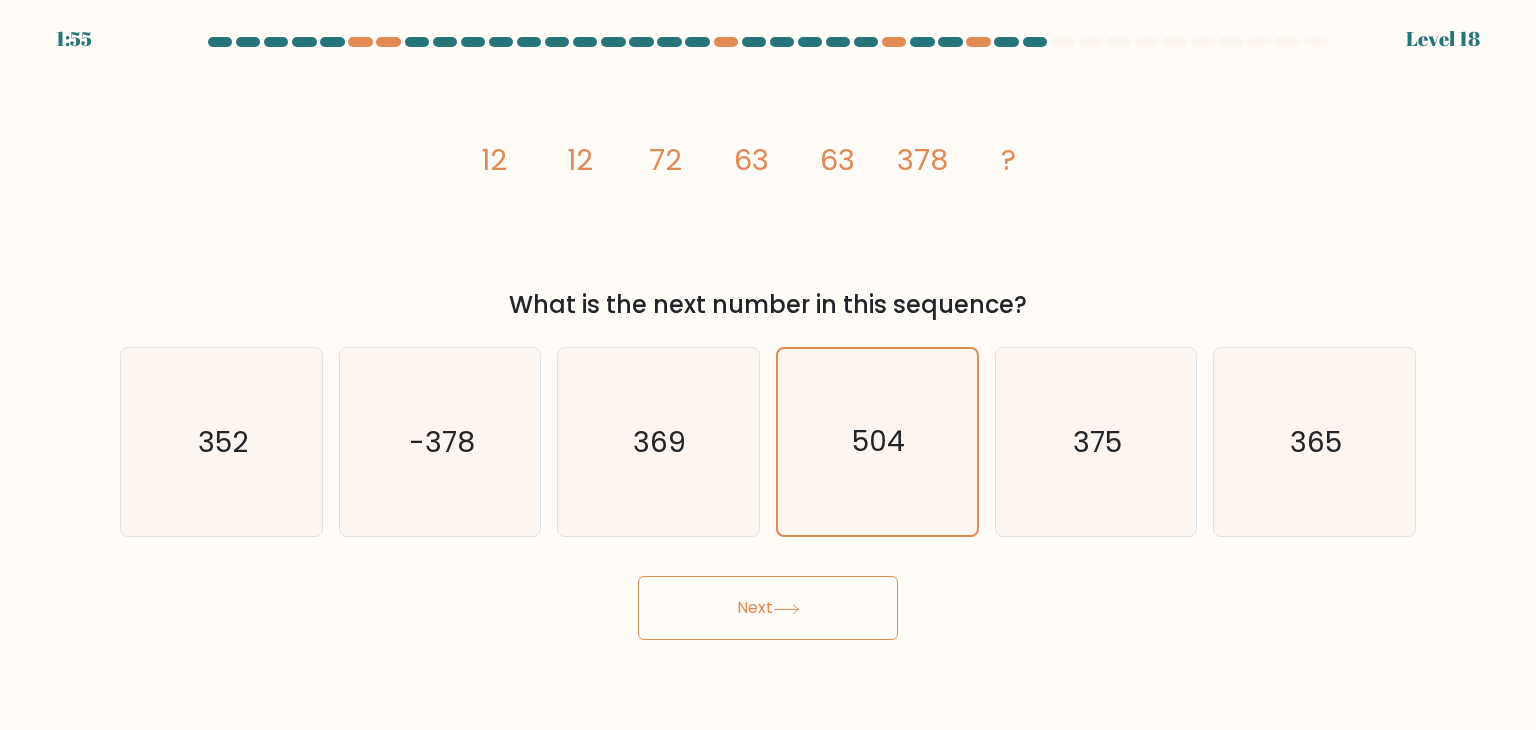 click on "Next" at bounding box center [768, 608] 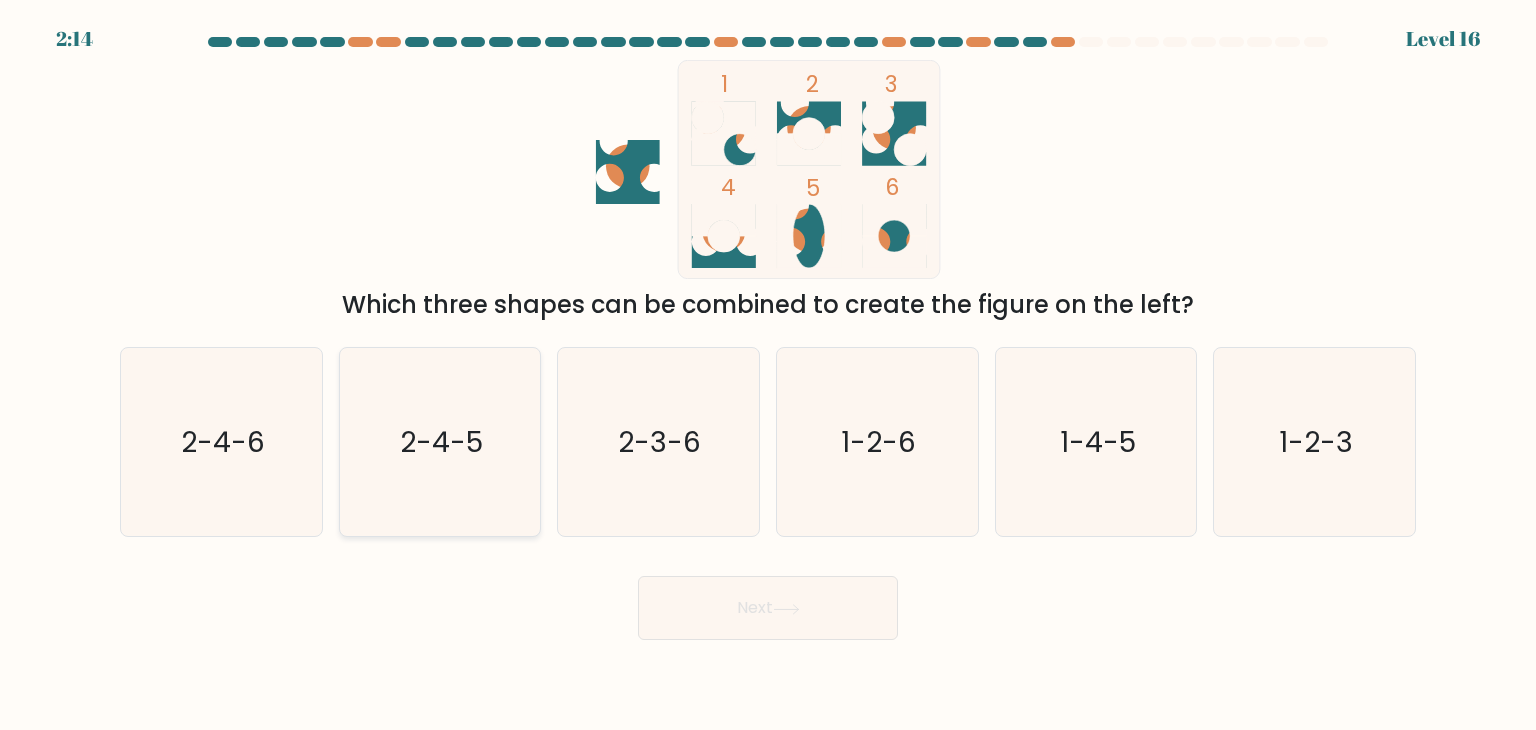 click on "2-4-5" at bounding box center (440, 442) 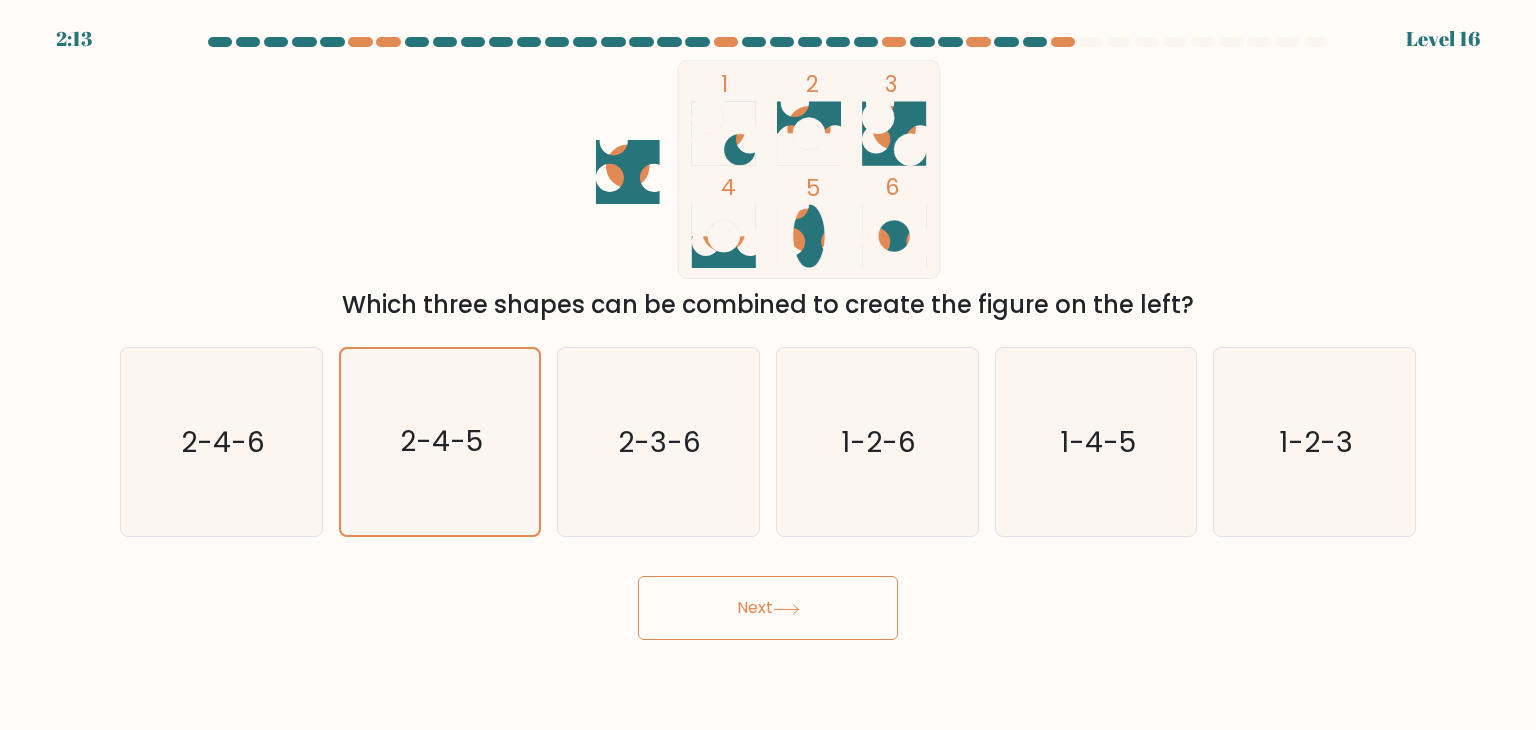 click on "Next" at bounding box center (768, 608) 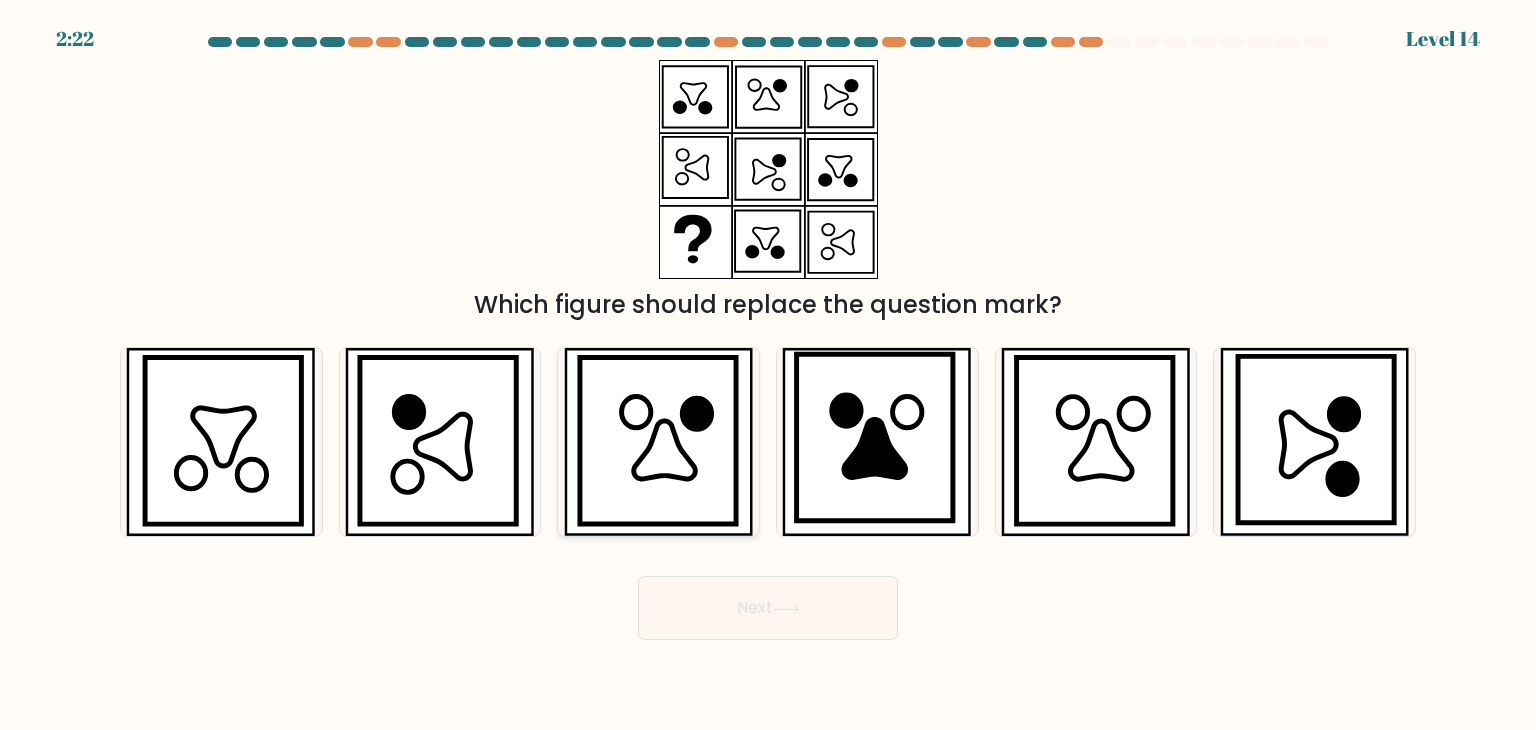 click at bounding box center [658, 441] 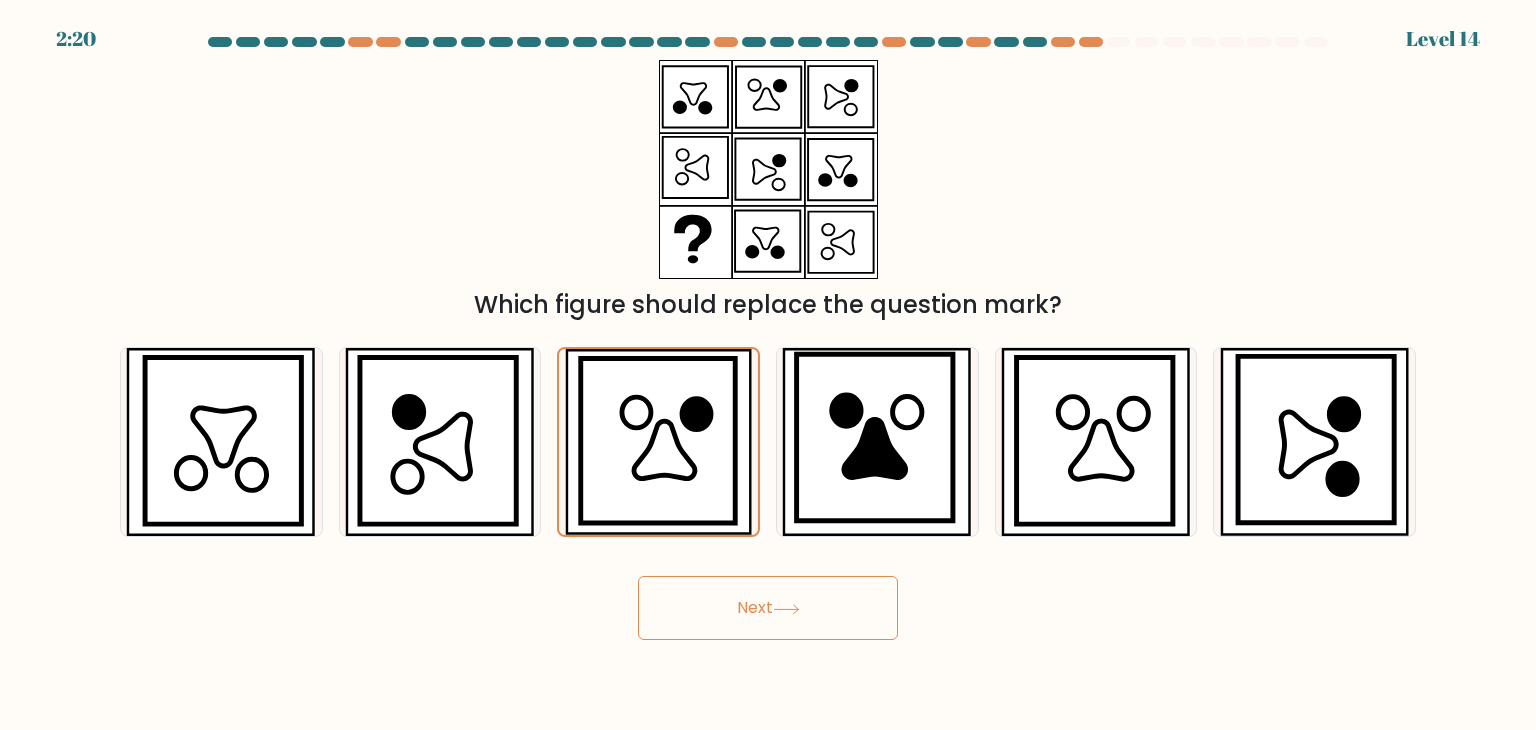 click on "Next" at bounding box center [768, 608] 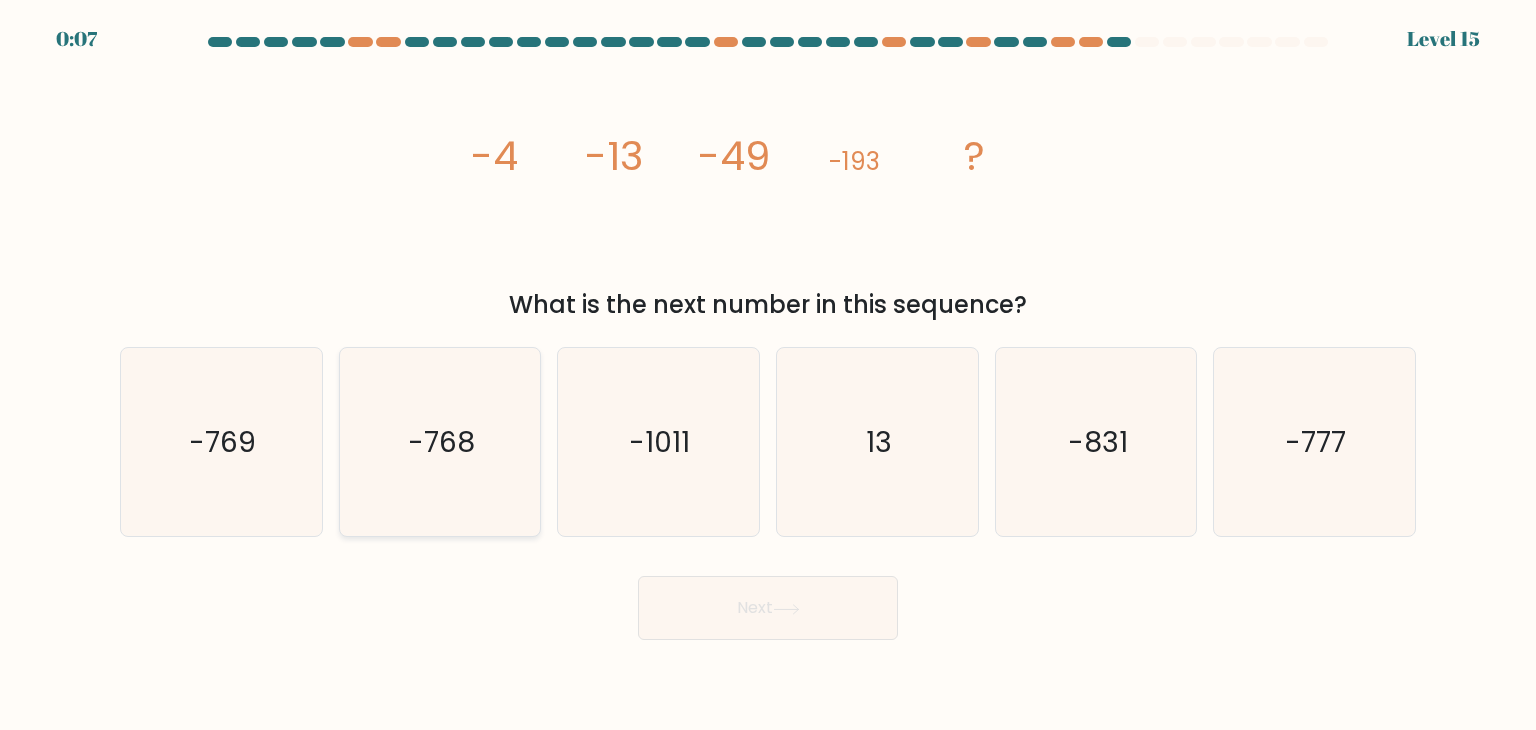 click on "-768" at bounding box center [440, 442] 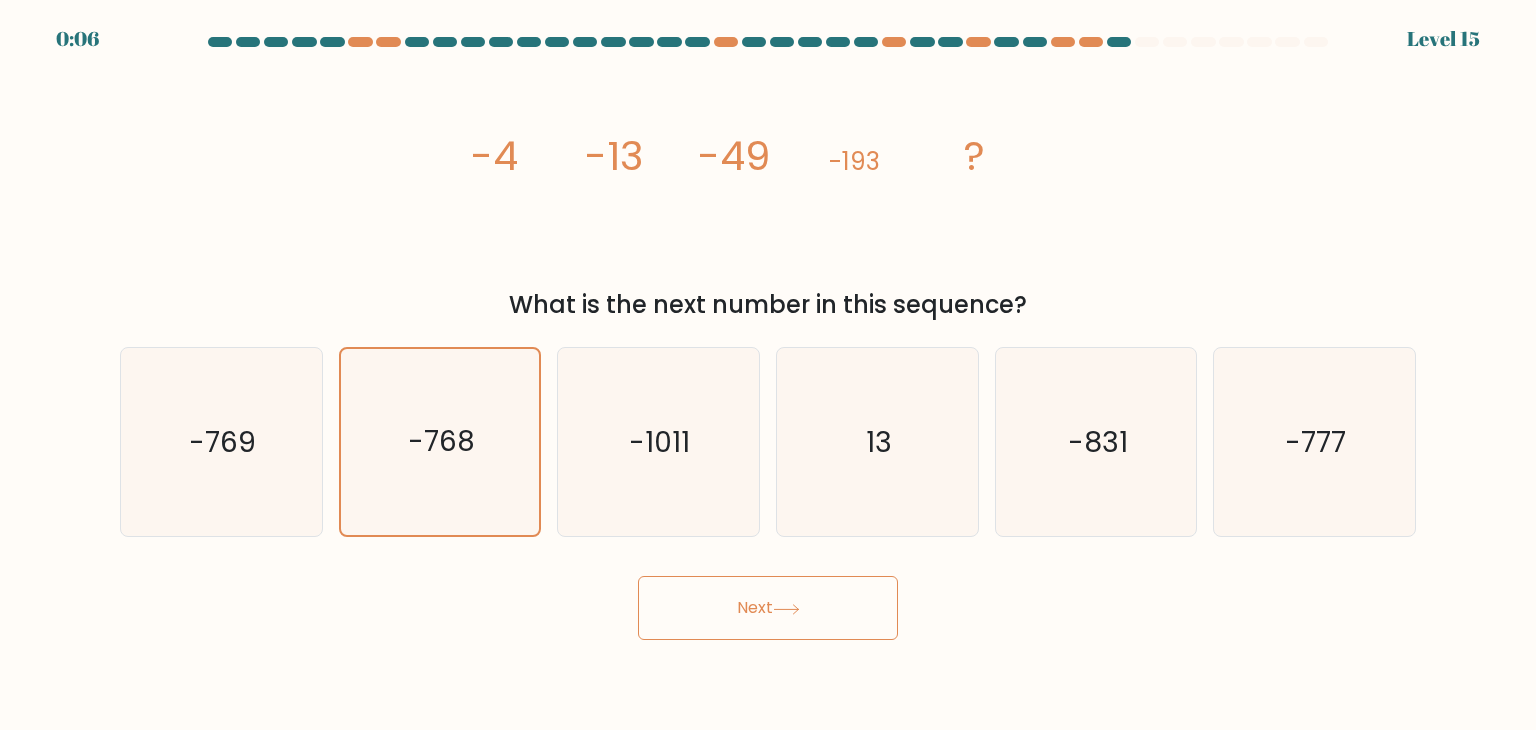 click on "Next" at bounding box center [768, 608] 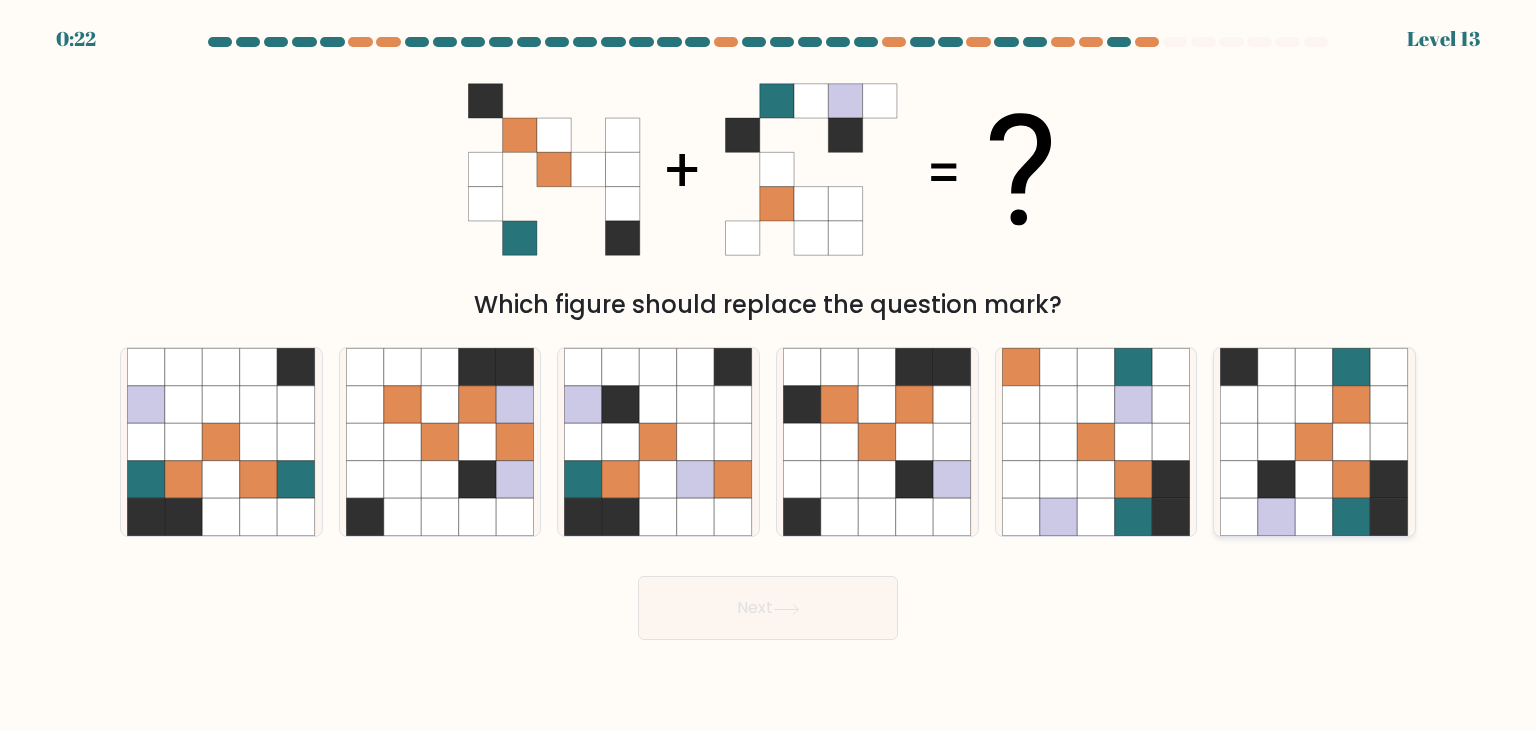 click at bounding box center [1277, 405] 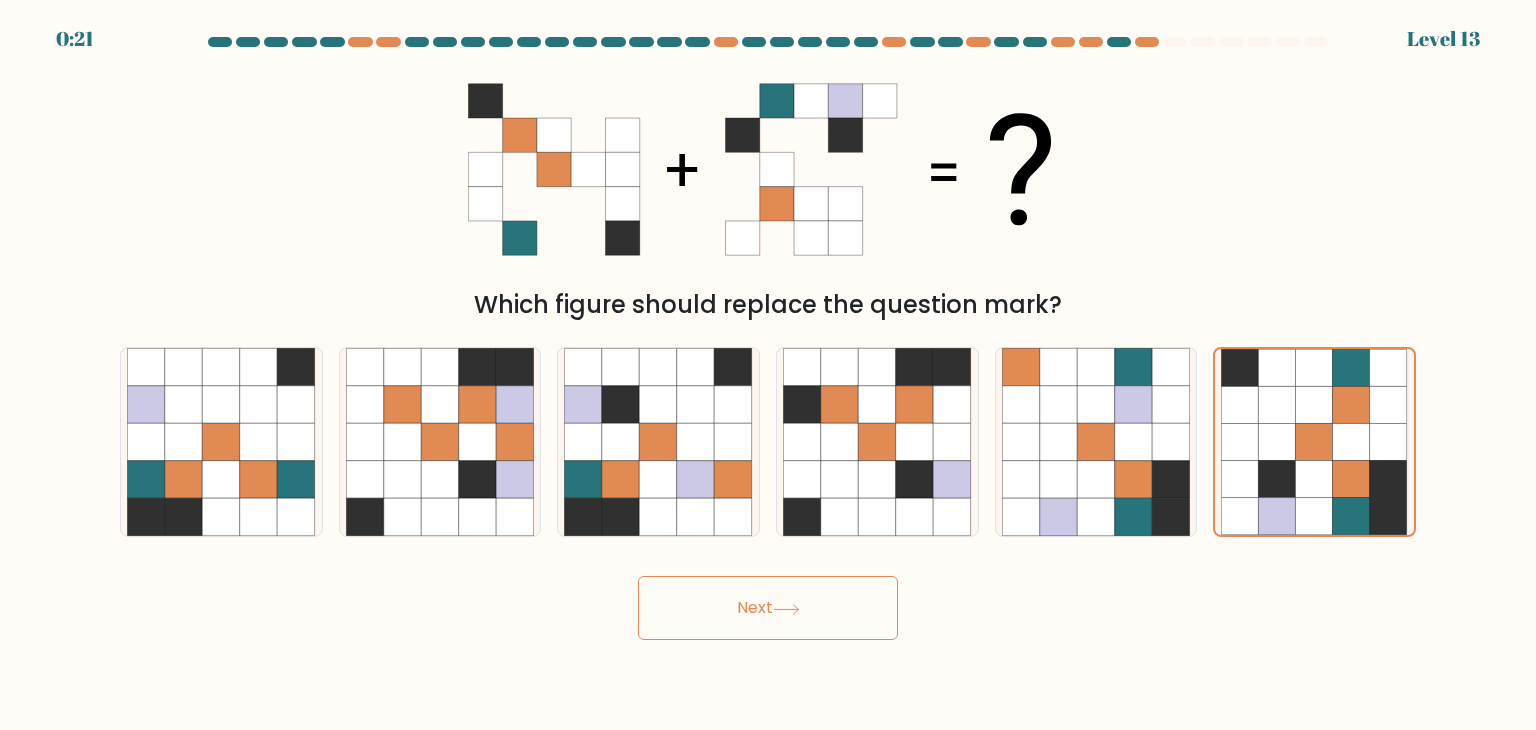 click on "Next" at bounding box center (768, 608) 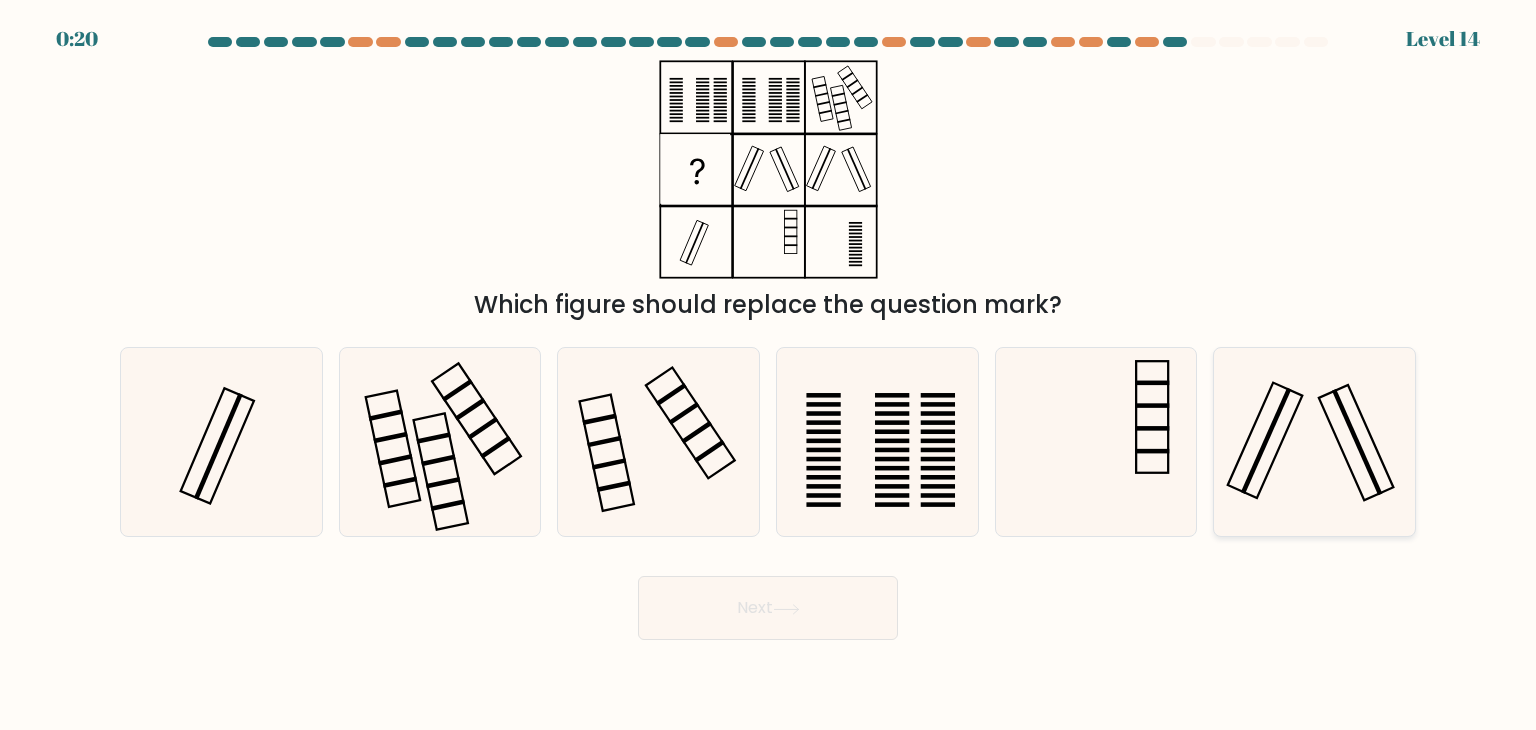 click at bounding box center (1265, 441) 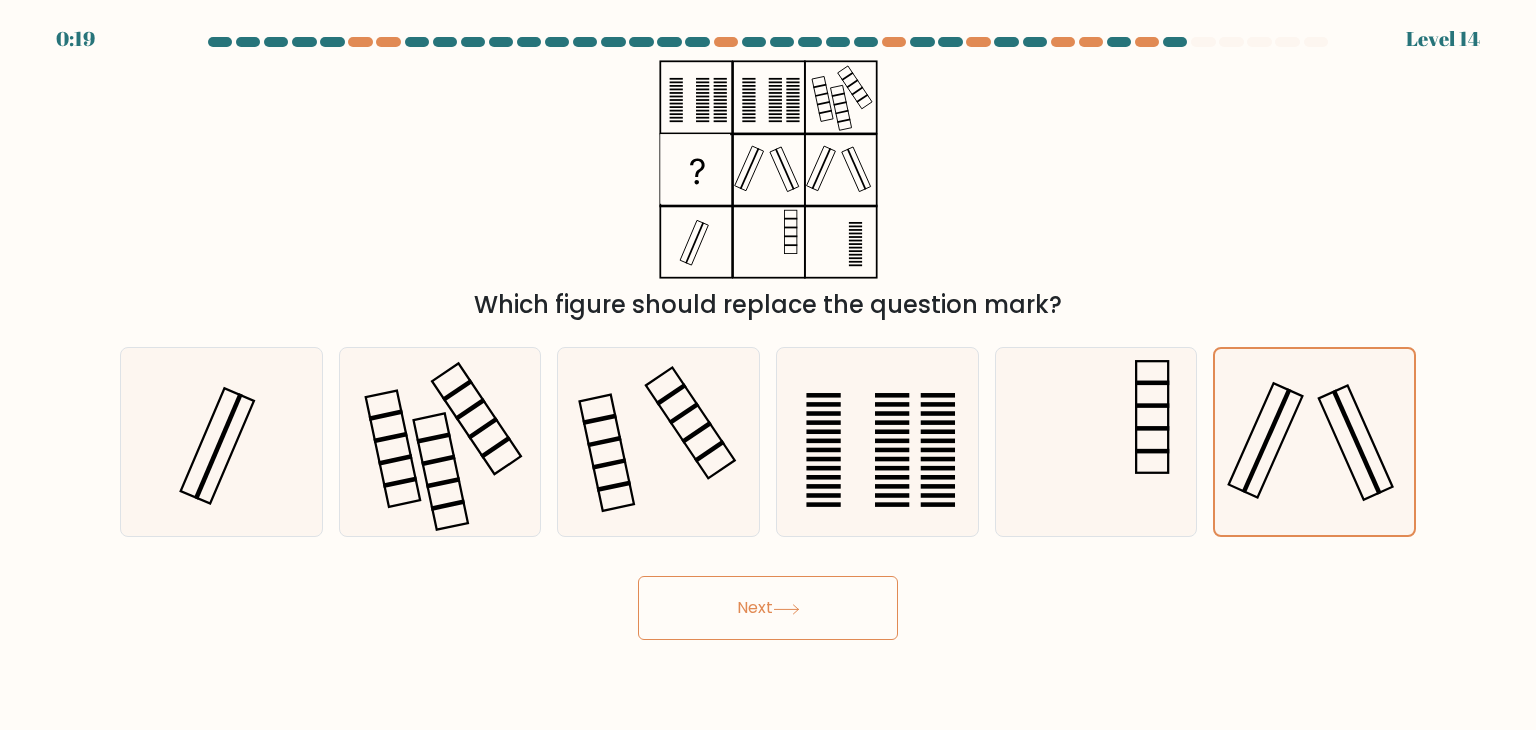 click on "Next" at bounding box center (768, 608) 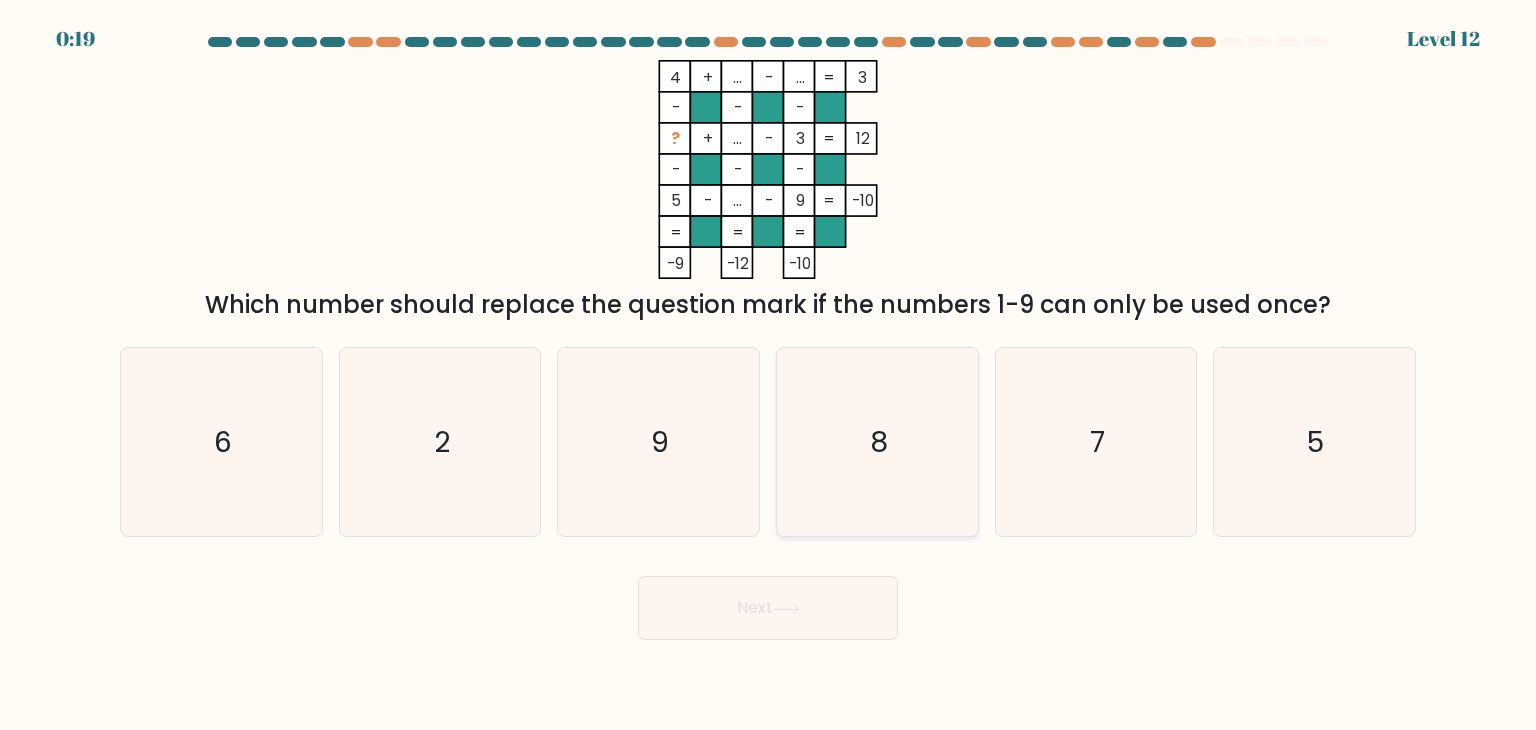 click on "8" at bounding box center [877, 442] 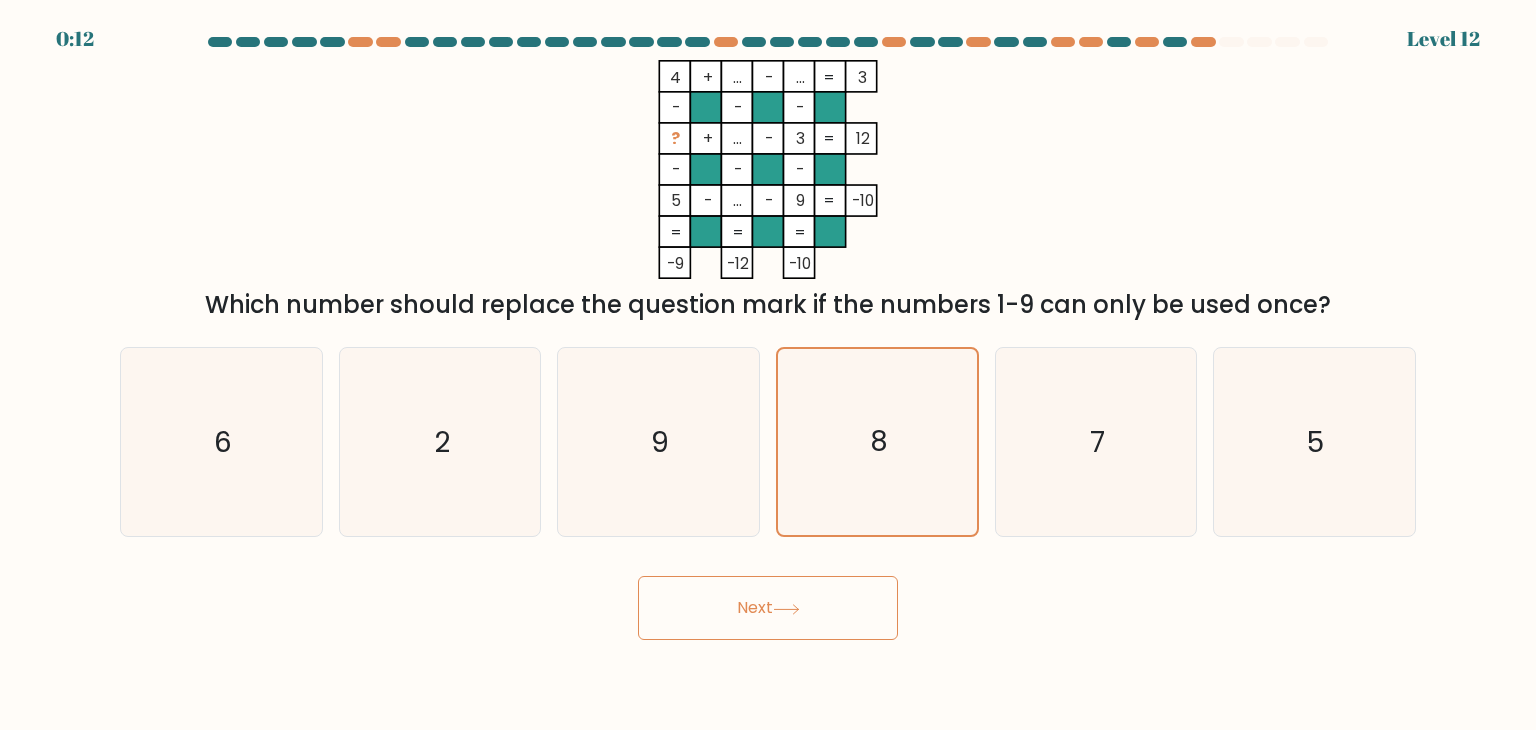 click on "Next" at bounding box center [768, 608] 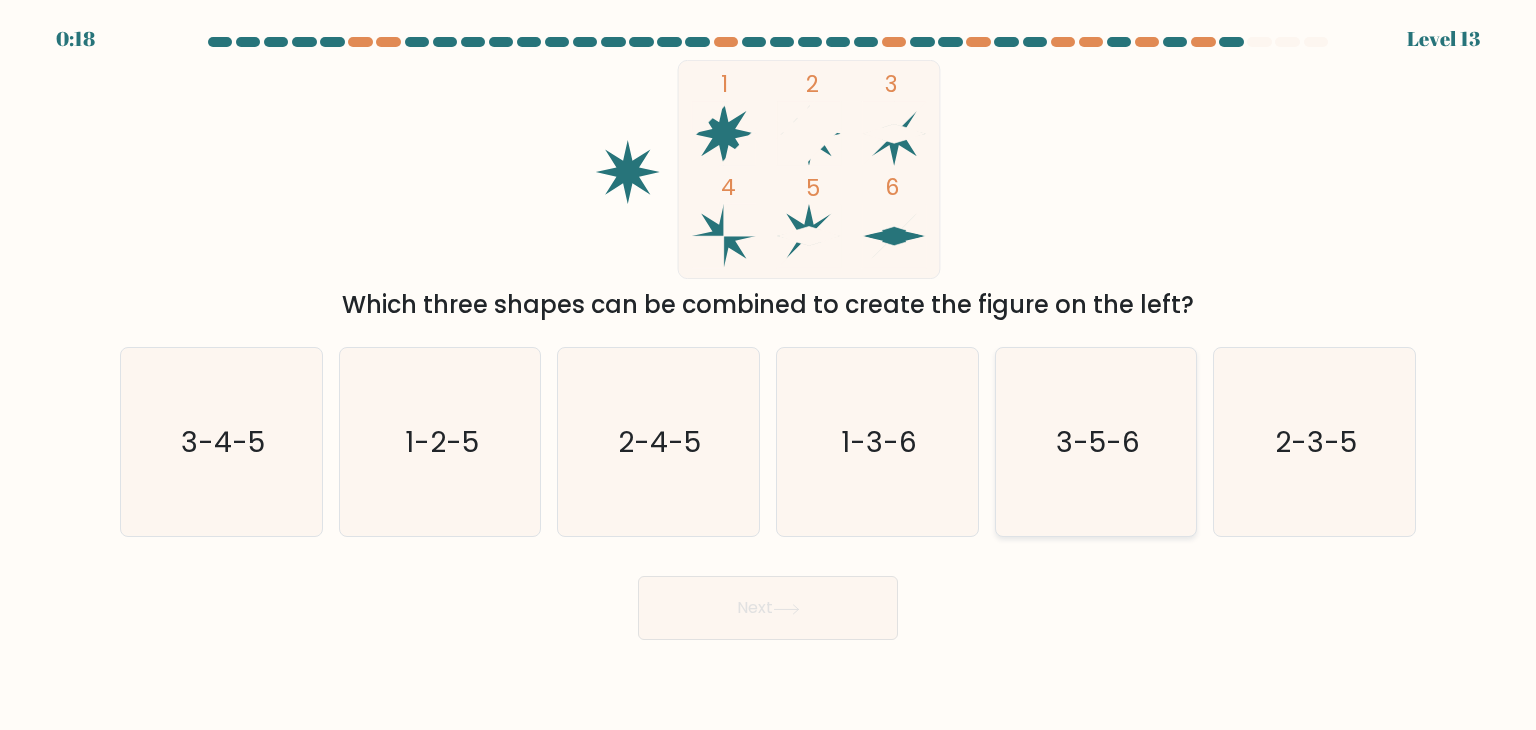 click on "3-5-6" at bounding box center [1096, 442] 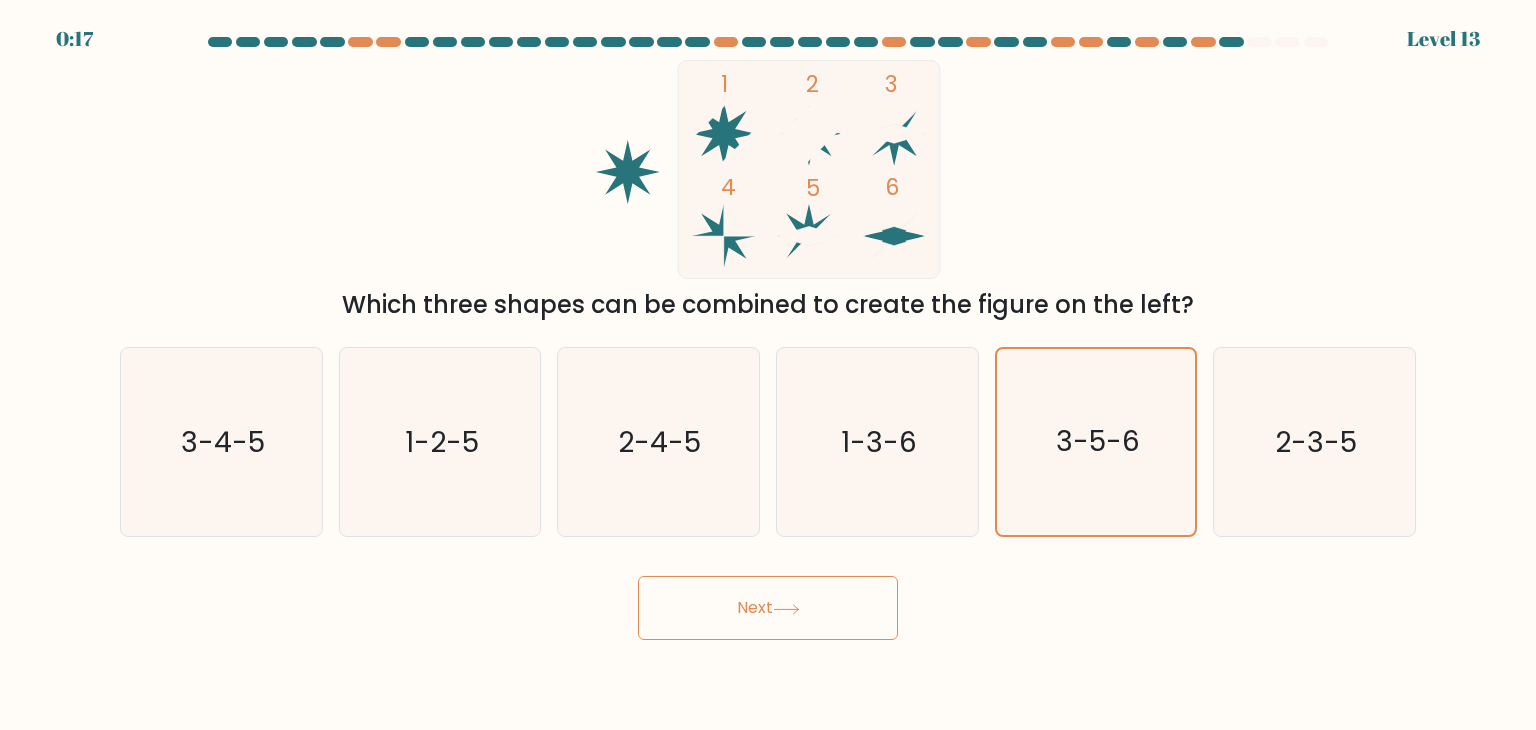 click on "Next" at bounding box center (768, 608) 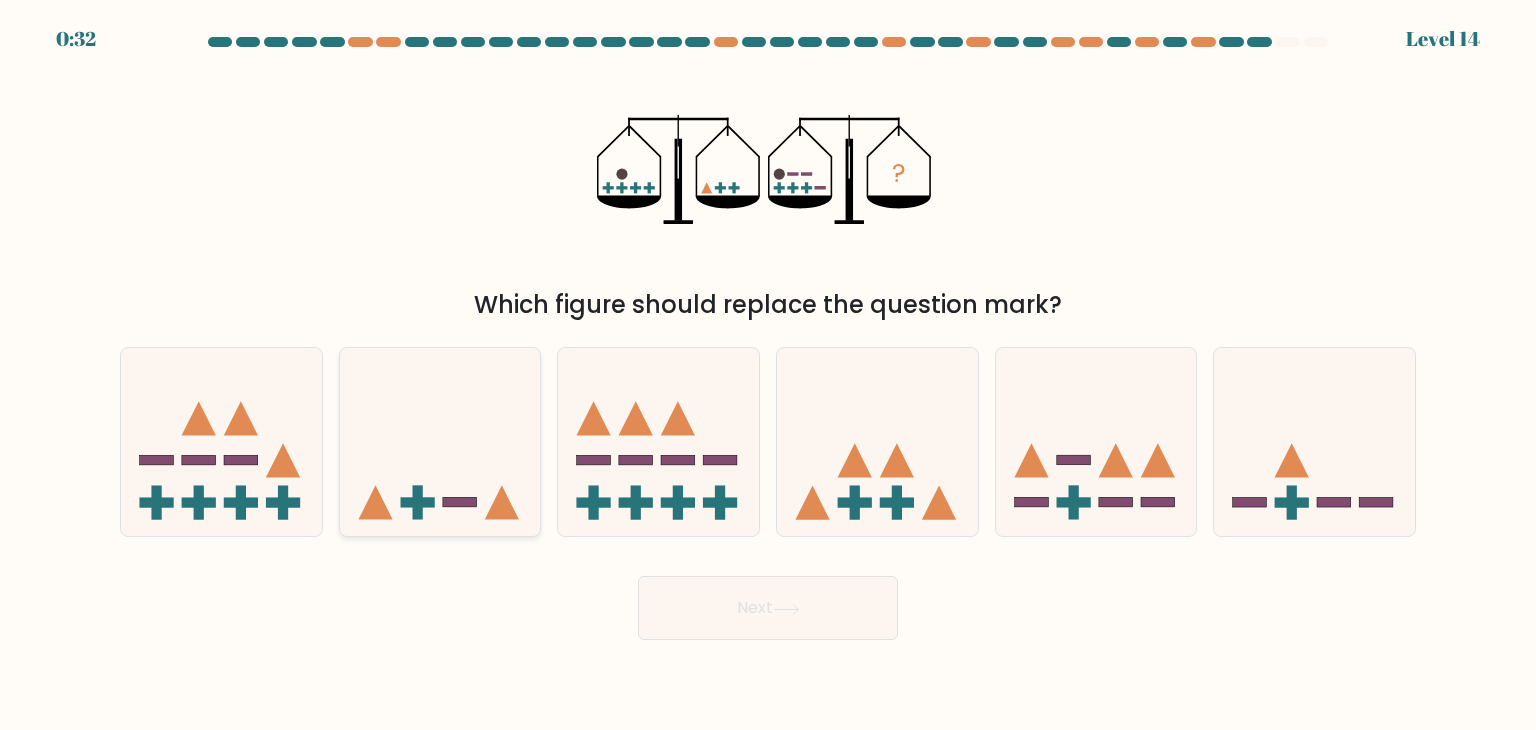 click at bounding box center (440, 442) 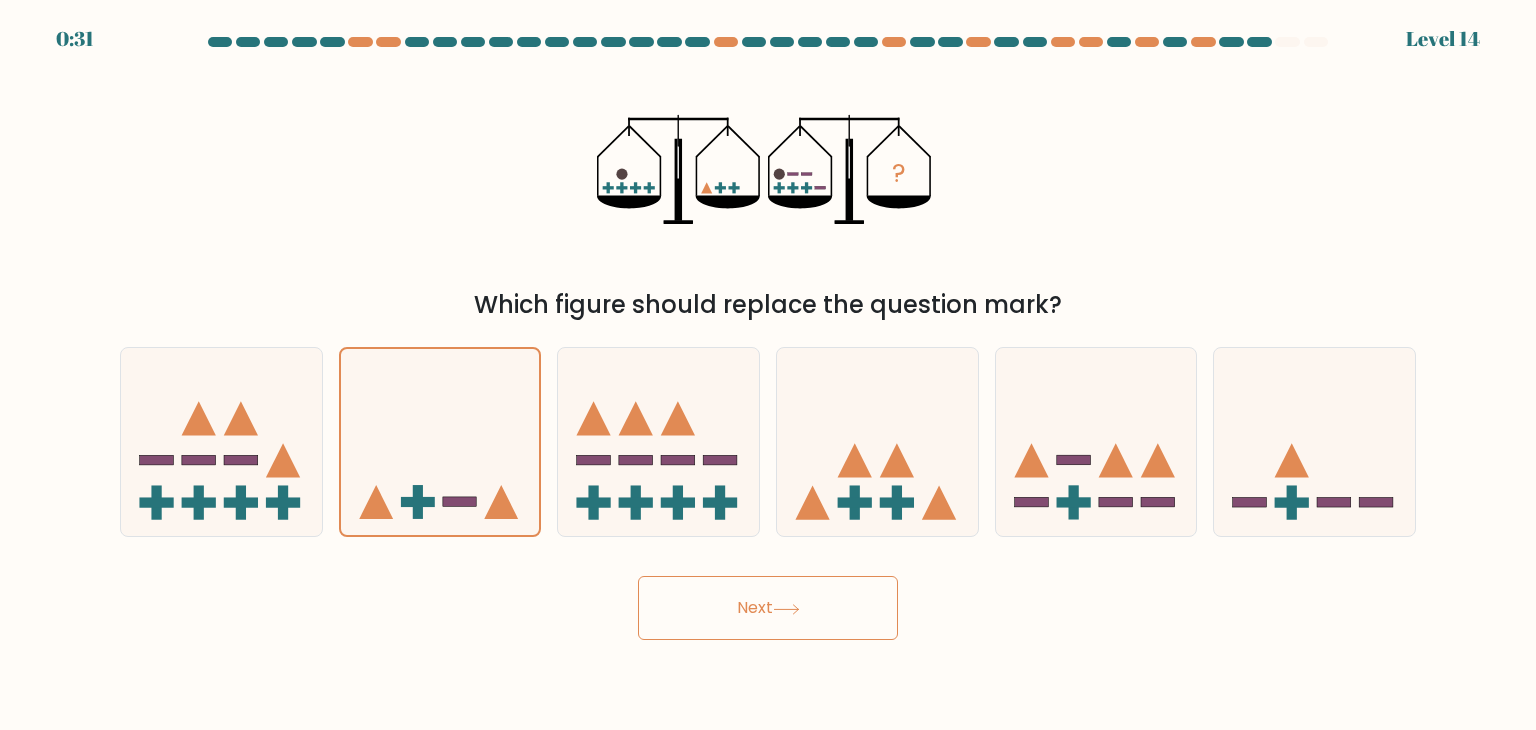 click on "Next" at bounding box center (768, 608) 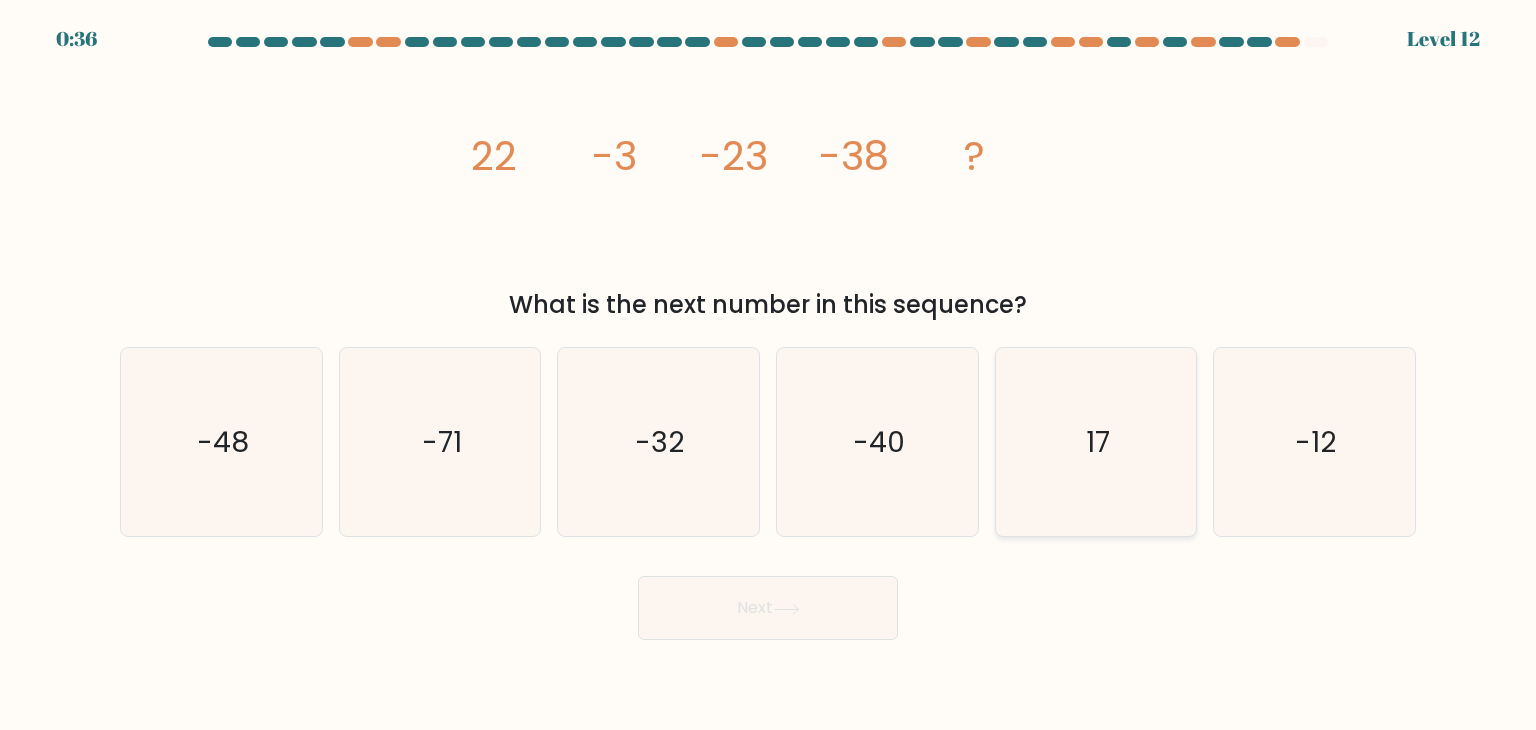 click on "17" at bounding box center [1096, 442] 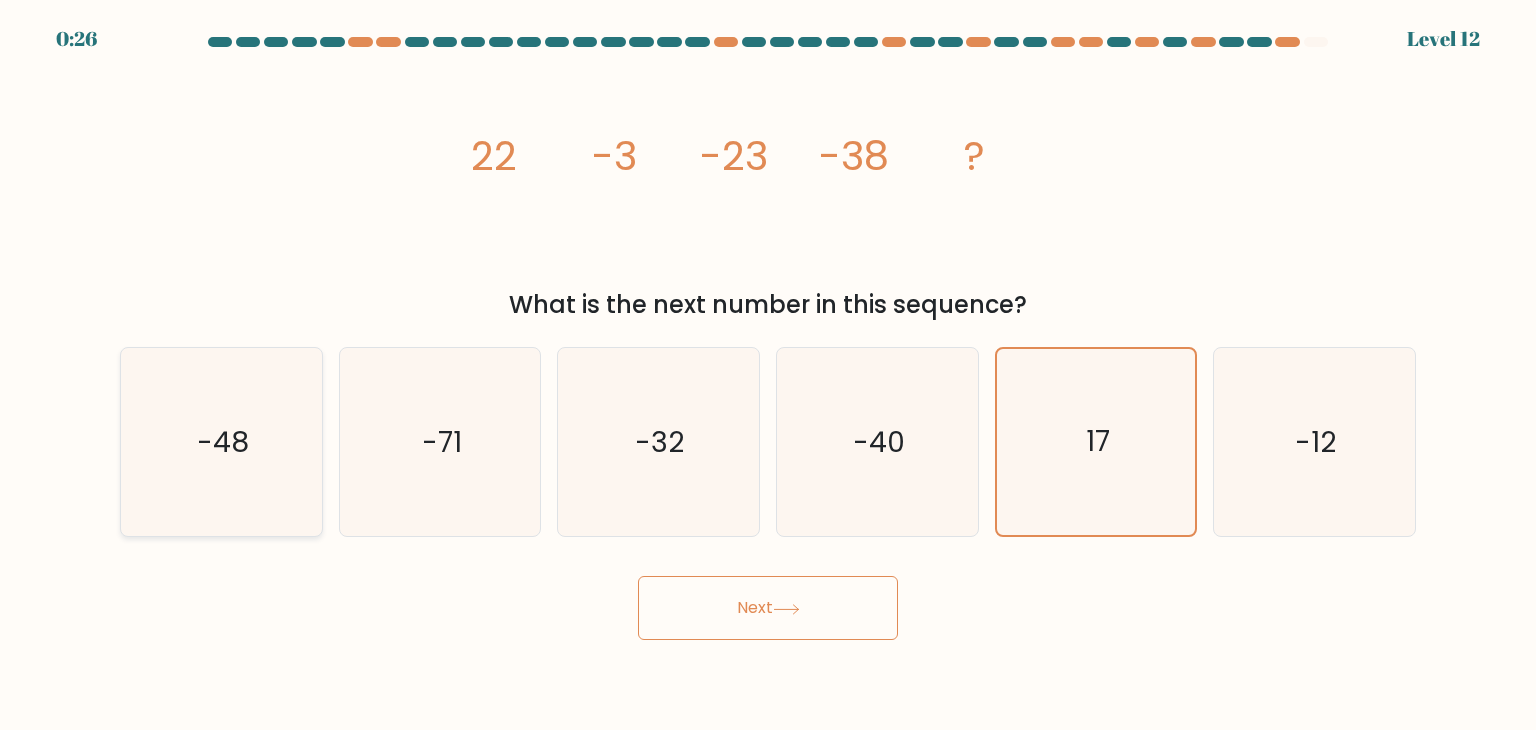click on "-48" at bounding box center [221, 442] 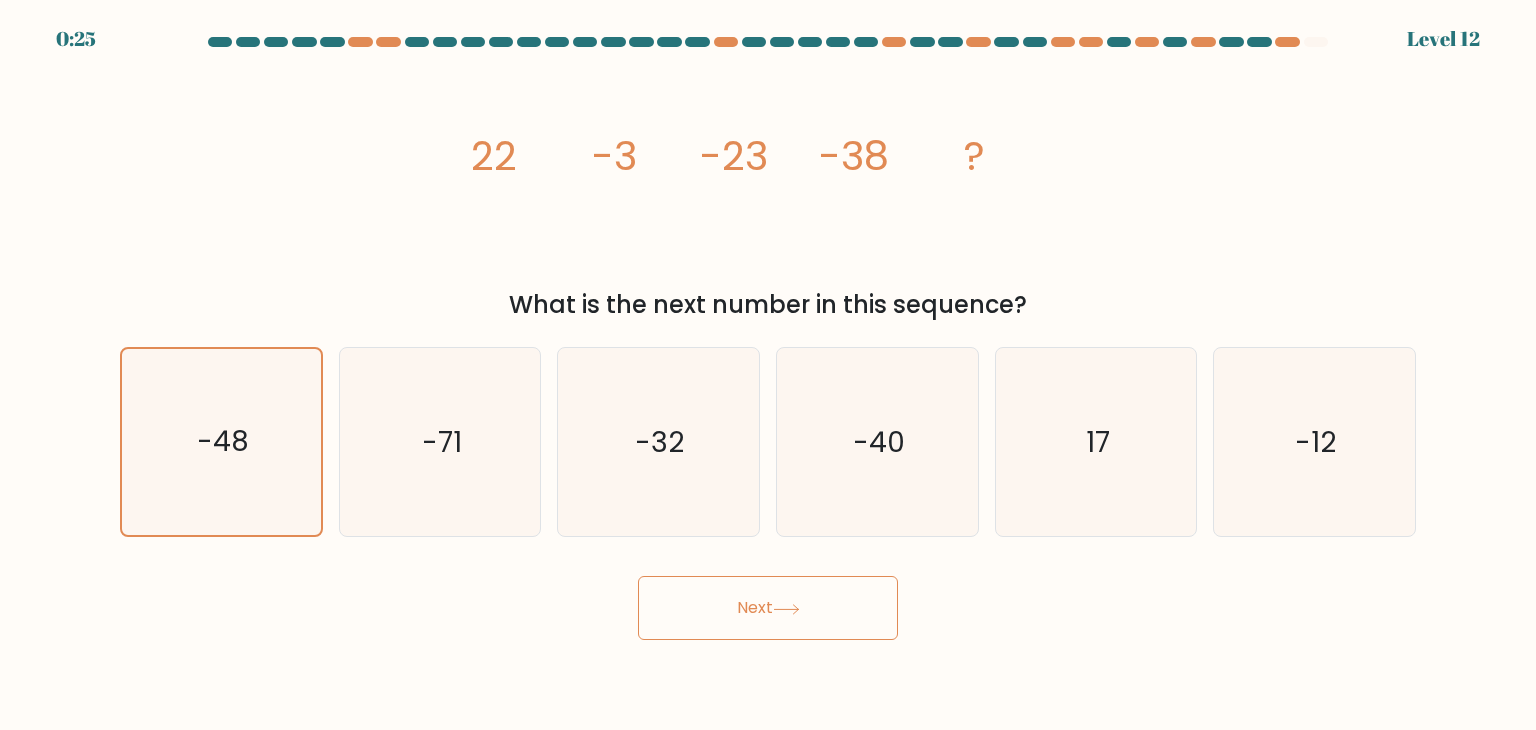 click on "Next" at bounding box center (768, 608) 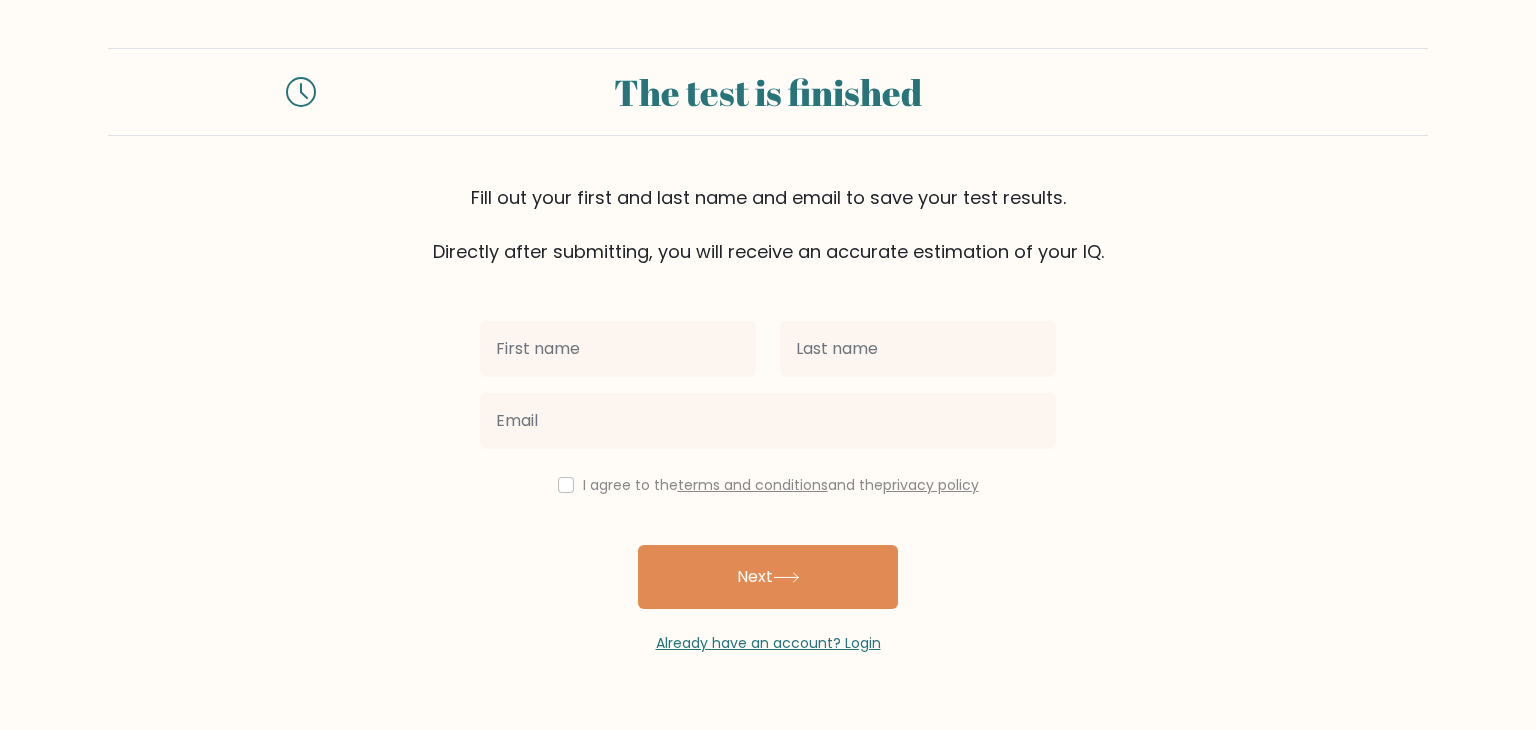 scroll, scrollTop: 0, scrollLeft: 0, axis: both 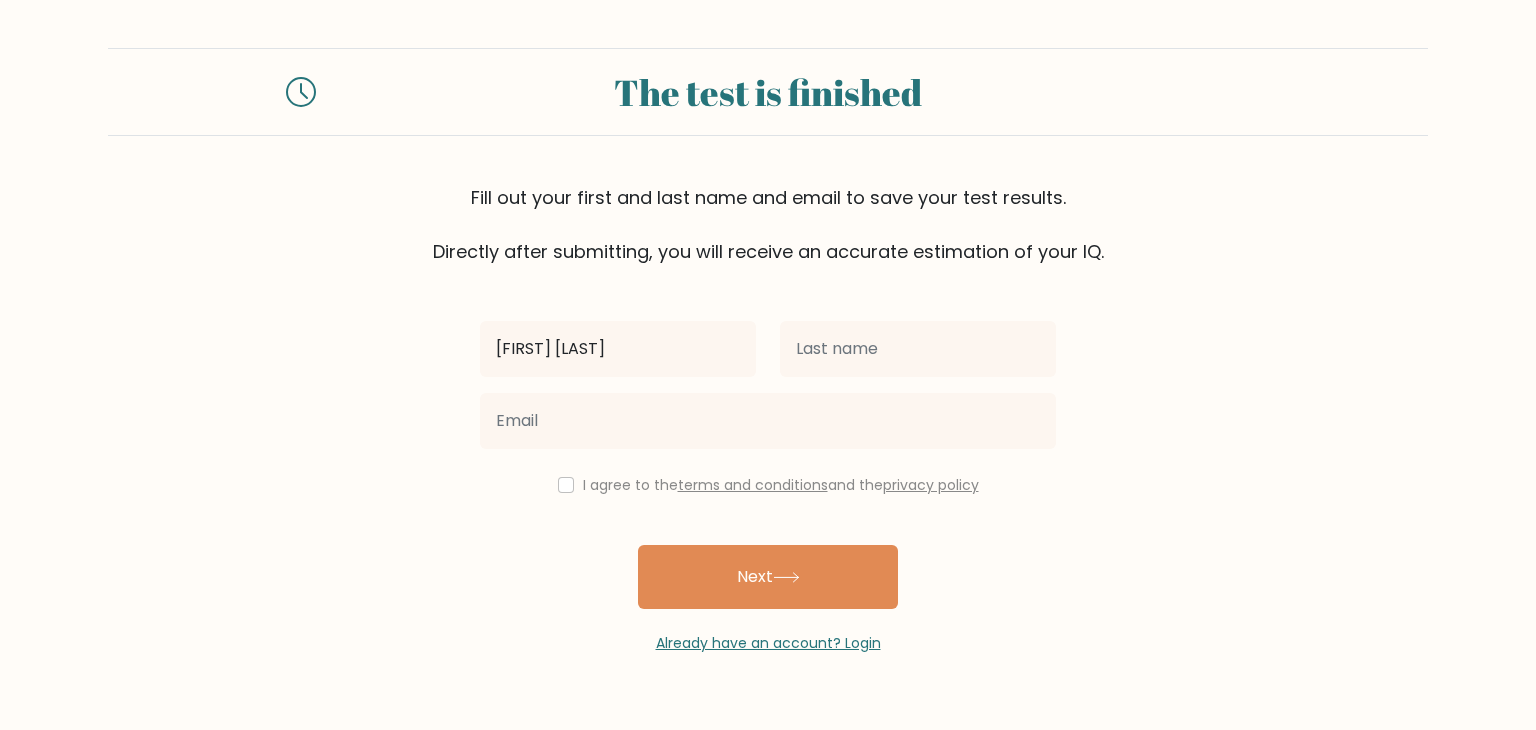 type on "McNeal Louise" 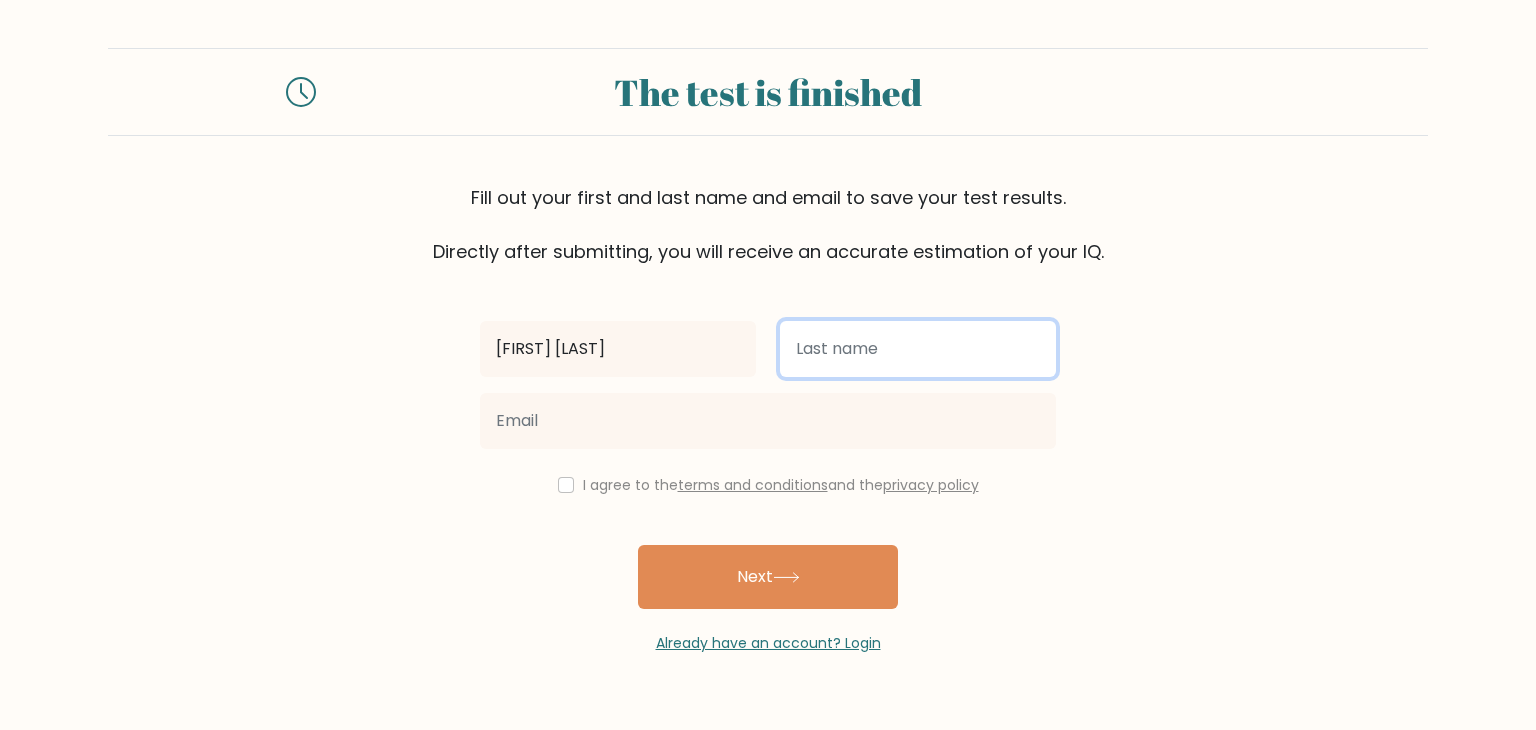 click at bounding box center (918, 349) 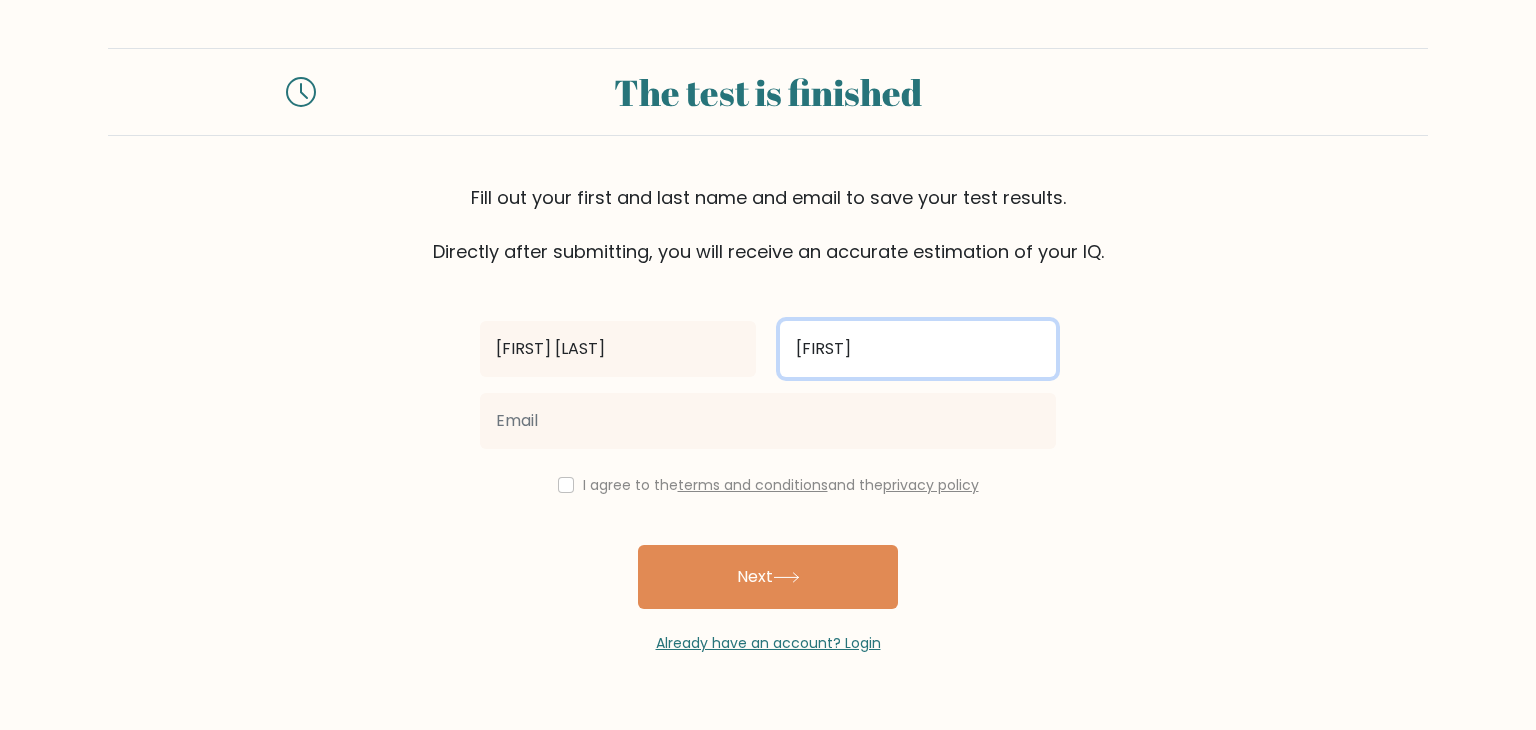 type on "Sinajon" 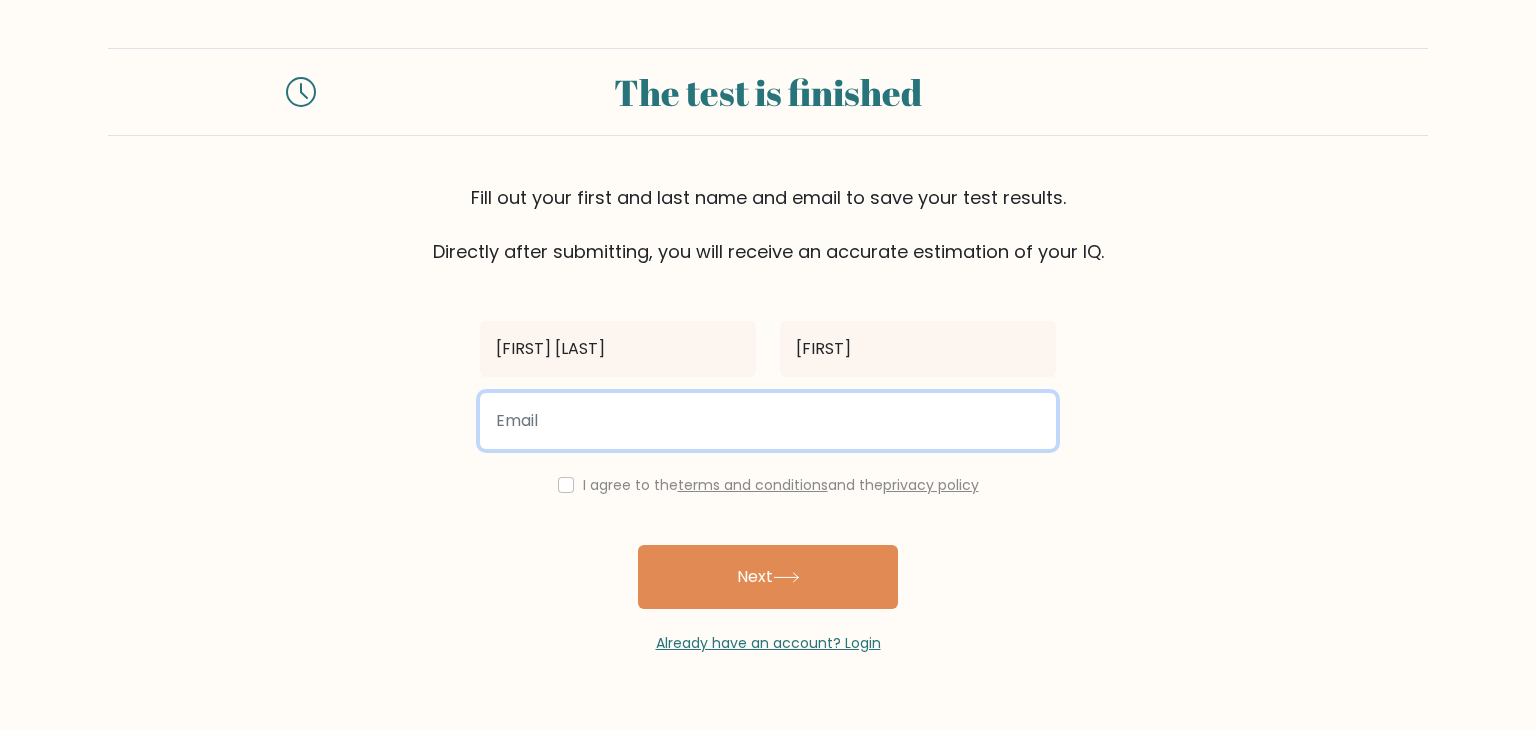 click at bounding box center (768, 421) 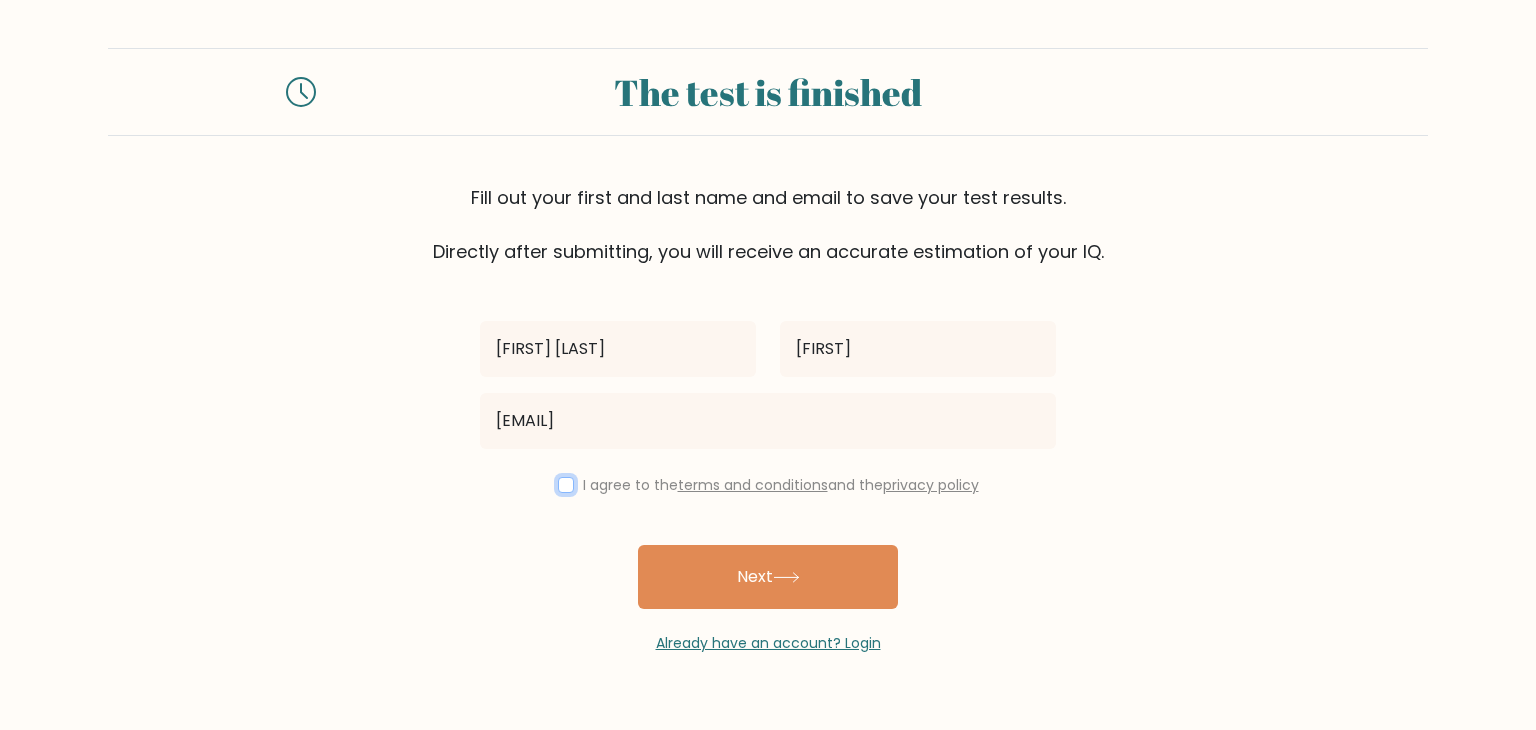 click at bounding box center (566, 485) 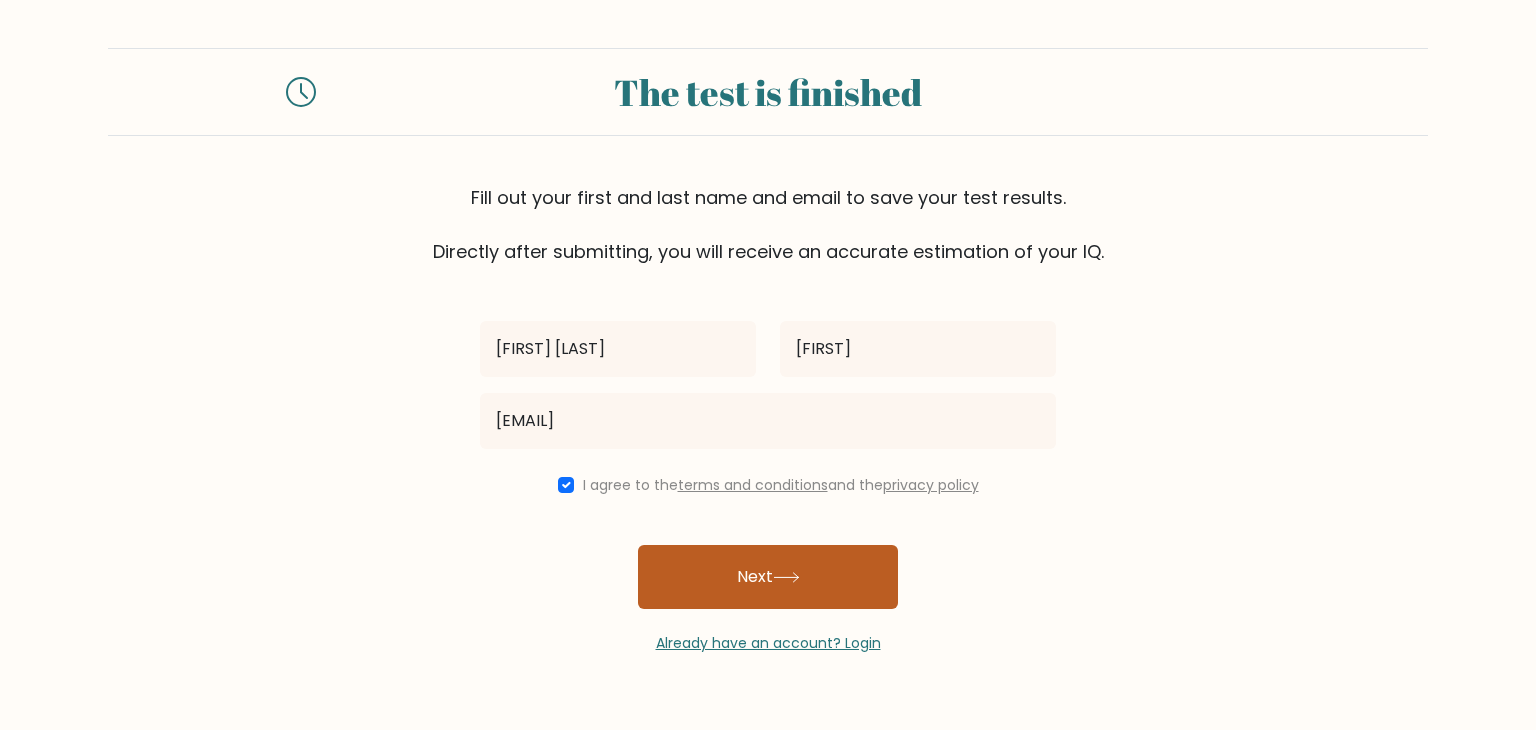 click on "Next" at bounding box center [768, 577] 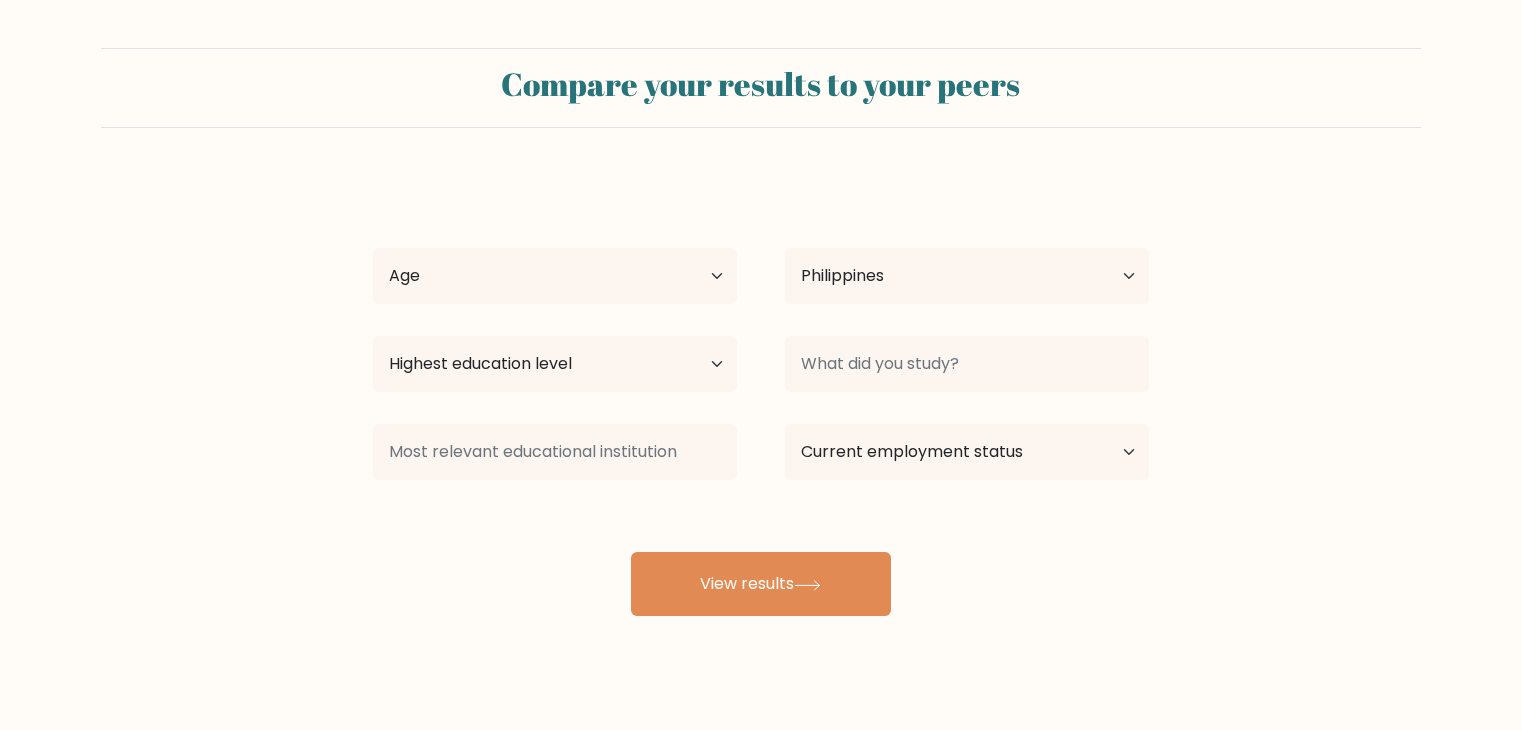 scroll, scrollTop: 0, scrollLeft: 0, axis: both 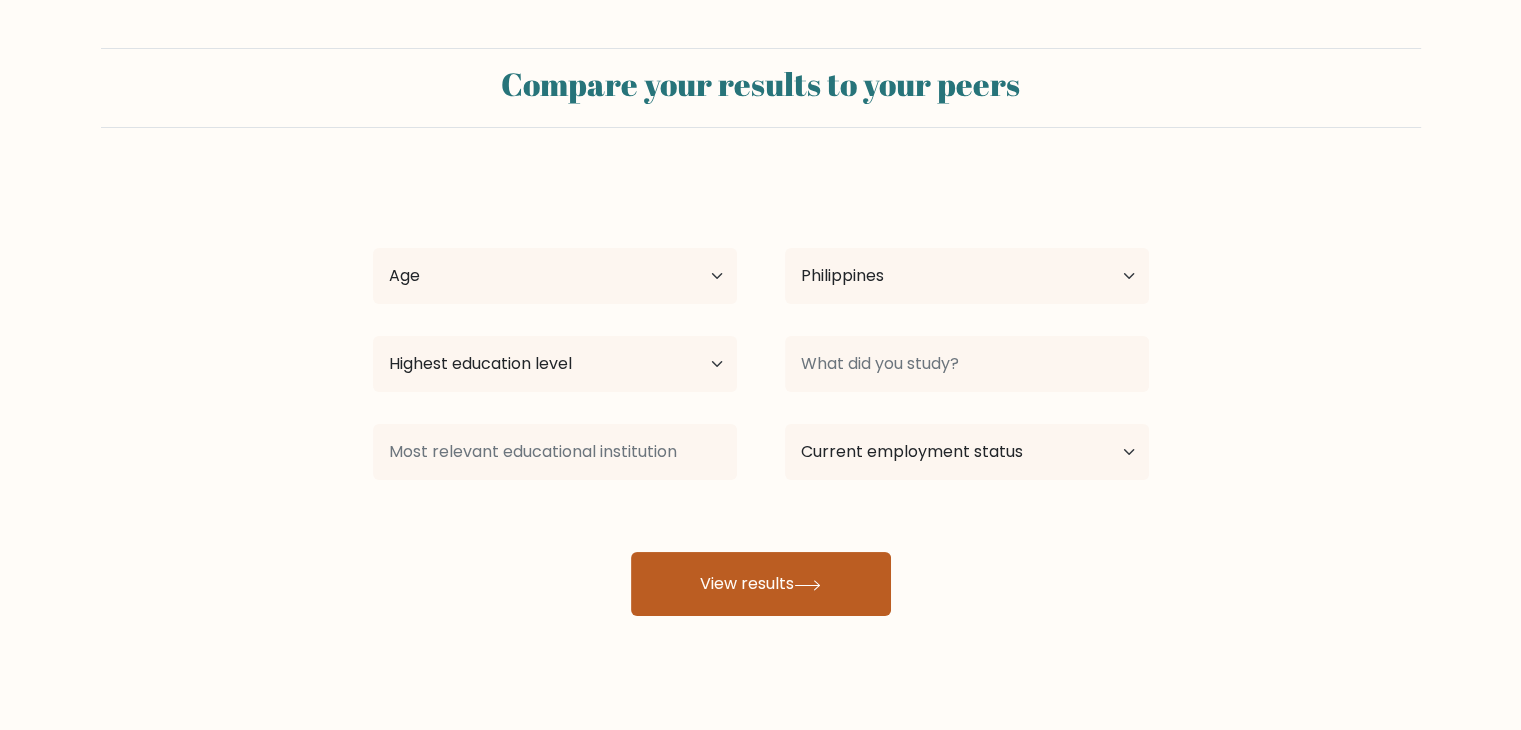 click on "View results" at bounding box center [761, 584] 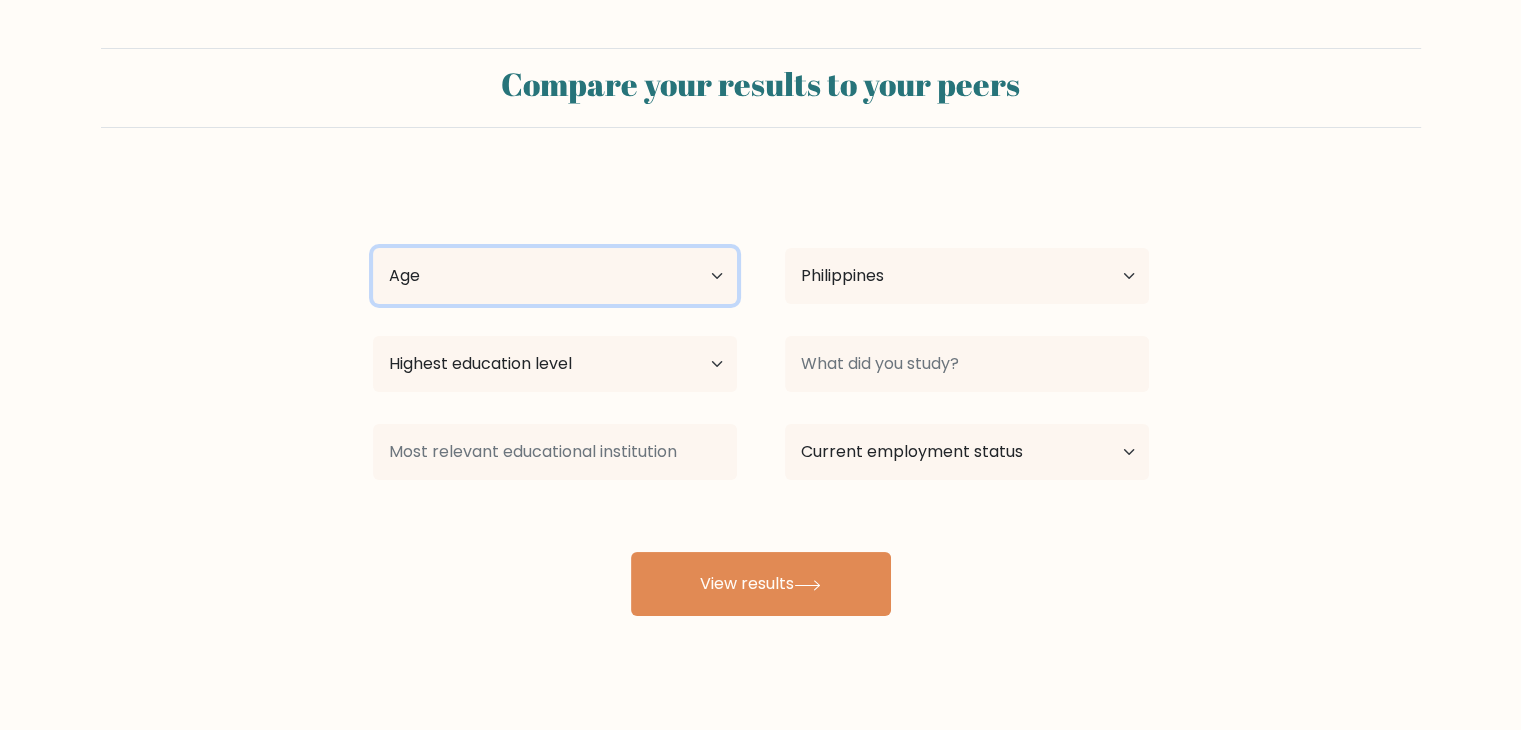 click on "Age
Under 18 years old
18-24 years old
25-34 years old
35-44 years old
45-54 years old
55-64 years old
65 years old and above" at bounding box center (555, 276) 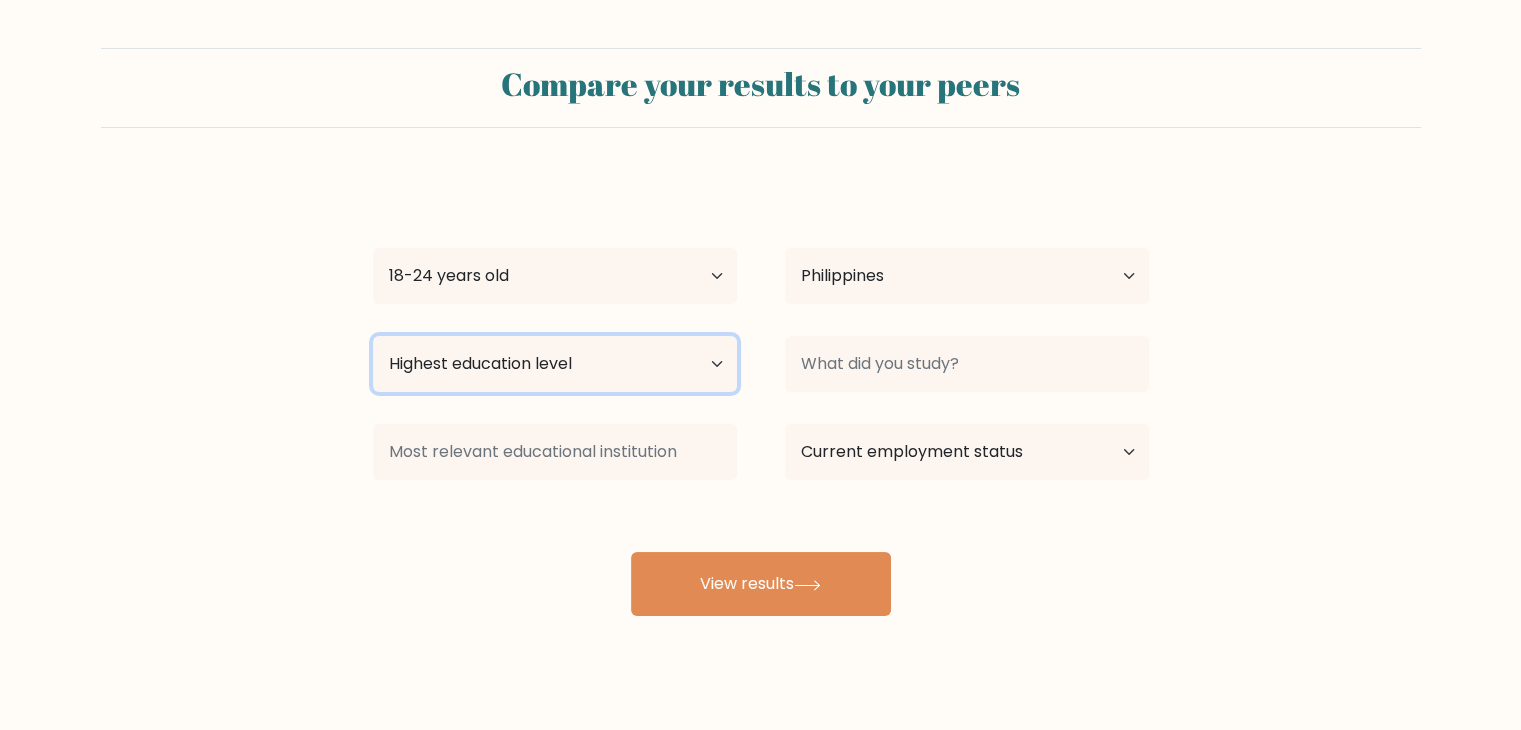 click on "Highest education level
No schooling
Primary
Lower Secondary
Upper Secondary
Occupation Specific
Bachelor's degree
Master's degree
Doctoral degree" at bounding box center (555, 364) 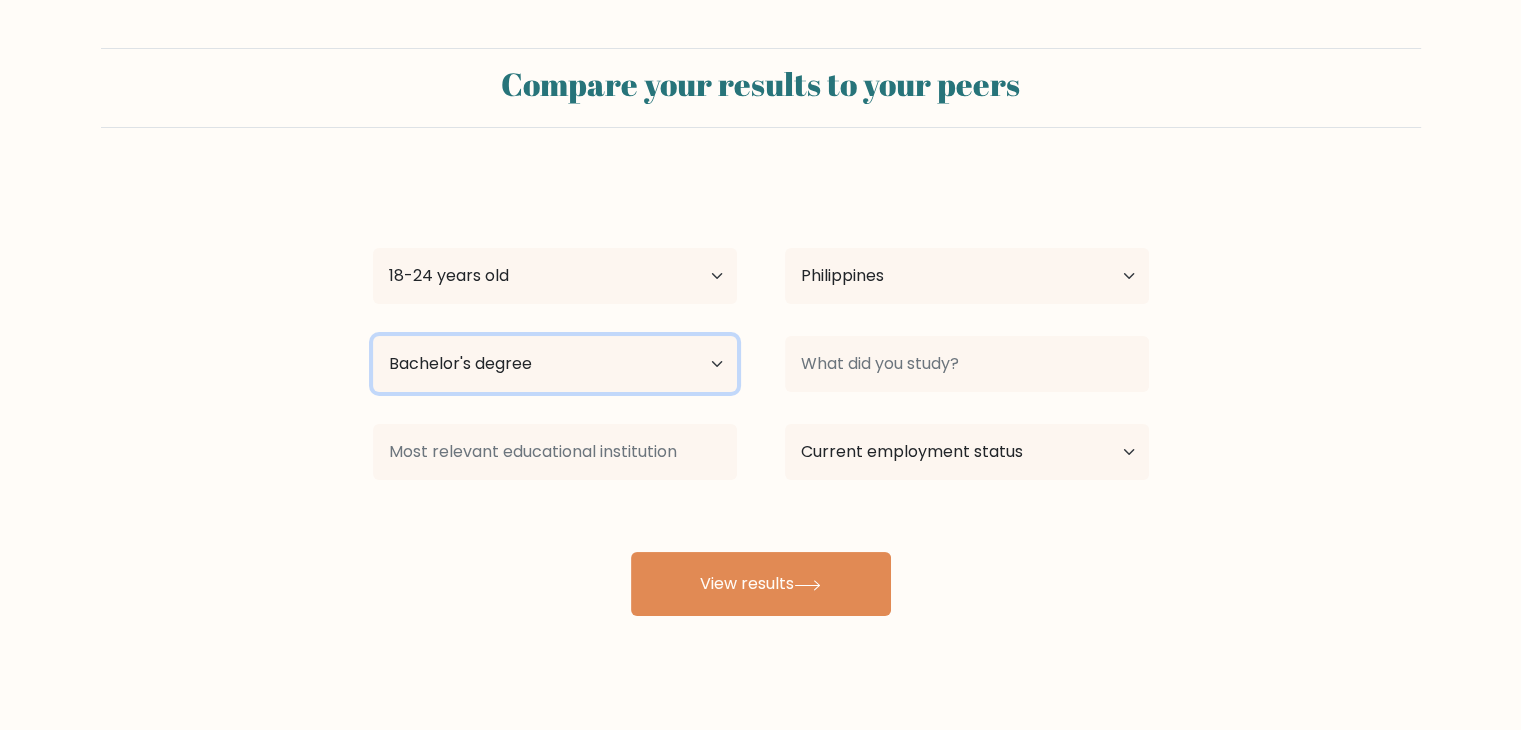 click on "Highest education level
No schooling
Primary
Lower Secondary
Upper Secondary
Occupation Specific
Bachelor's degree
Master's degree
Doctoral degree" at bounding box center [555, 364] 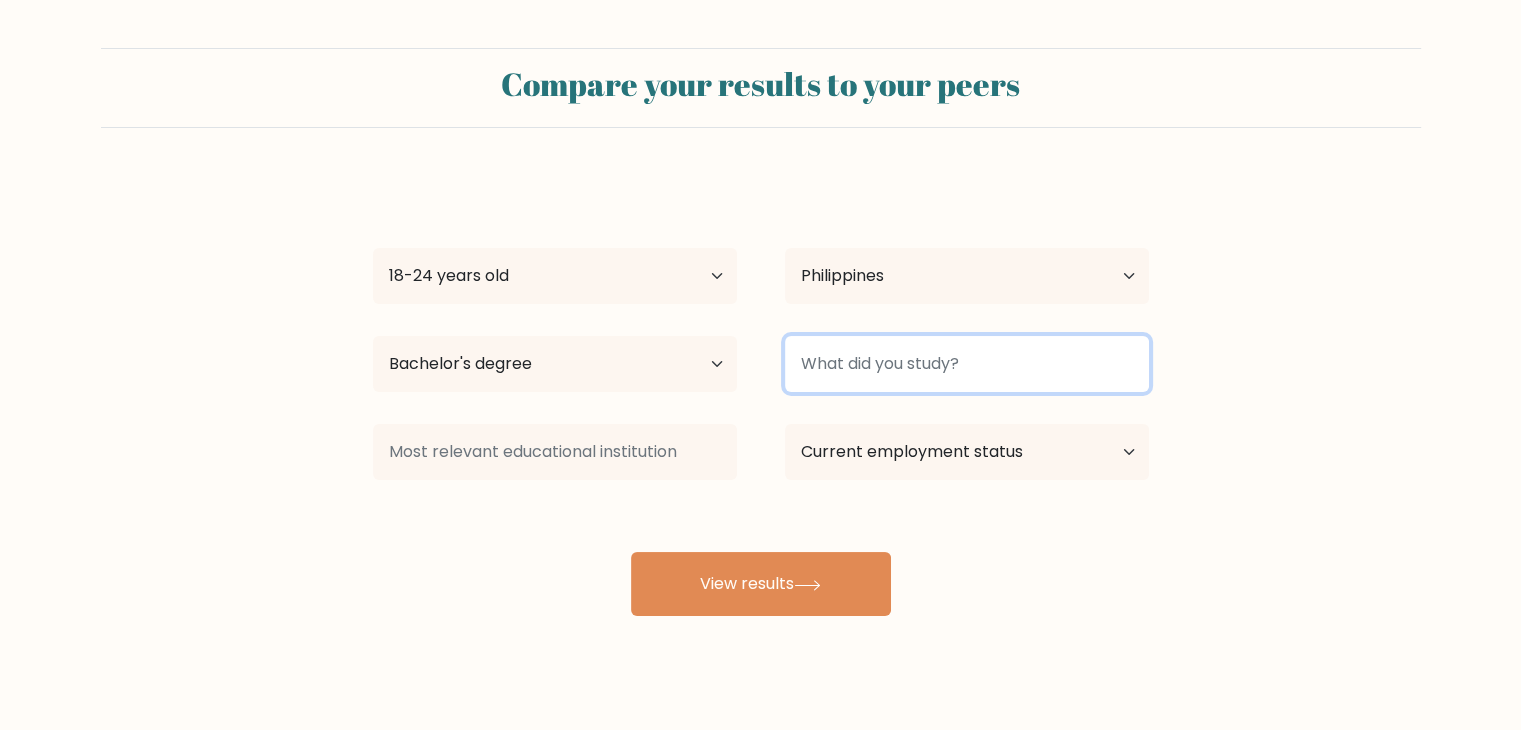 click at bounding box center [967, 364] 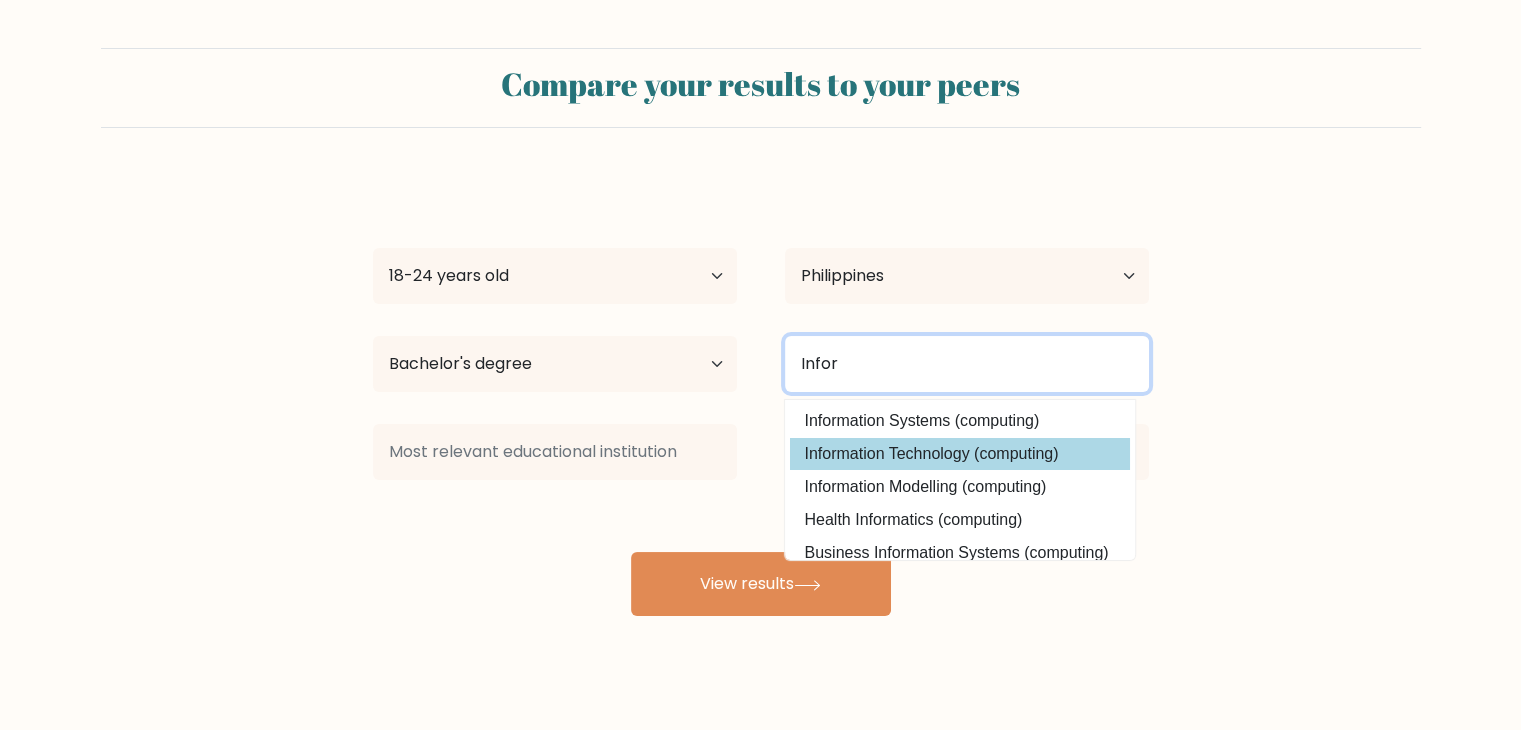 type on "Infor" 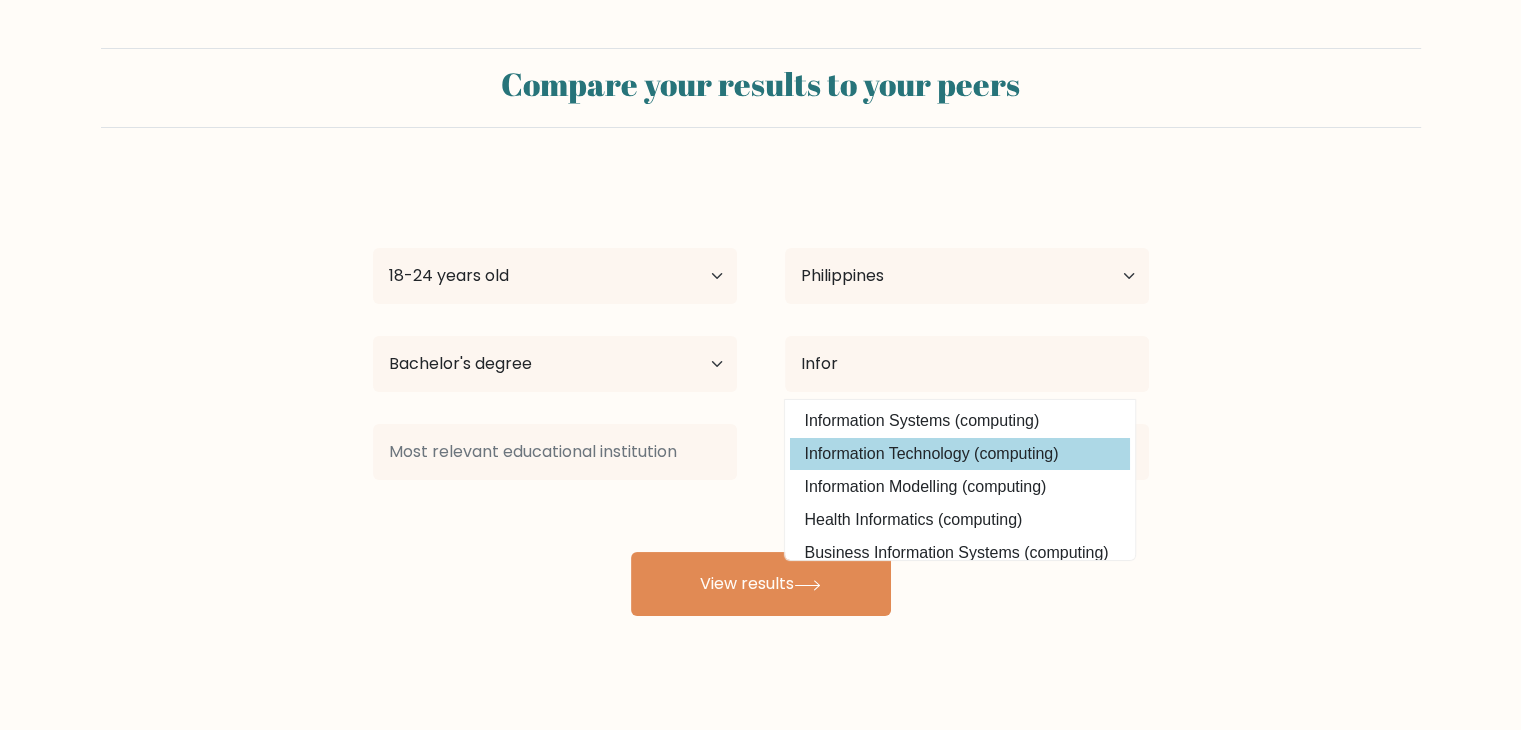 click on "McNeal Louise
Sinajon
Age
Under 18 years old
18-24 years old
25-34 years old
35-44 years old
45-54 years old
55-64 years old
65 years old and above
Country
Afghanistan
Albania
Algeria
American Samoa
Andorra
Angola
Anguilla
Antarctica
Antigua and Barbuda
Argentina
Armenia
Aruba
Australia
Austria
Azerbaijan
Bahamas
Bahrain
Bangladesh
Barbados
Belarus
Belgium
Belize
Benin
Bermuda
Bhutan
Bolivia
Bonaire, Sint Eustatius and Saba
Bosnia and Herzegovina
Botswana
Bouvet Island
Brazil" at bounding box center (761, 396) 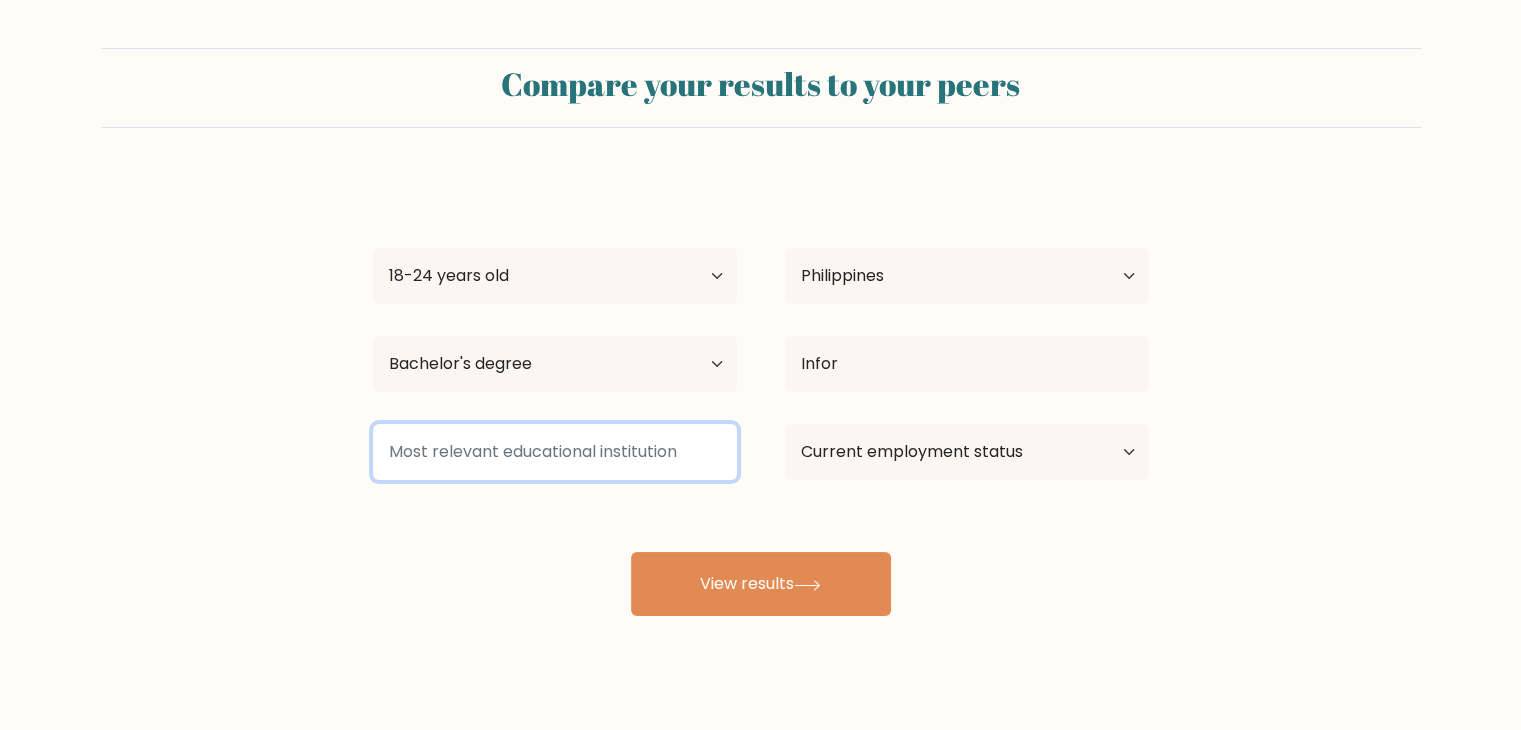click at bounding box center (555, 452) 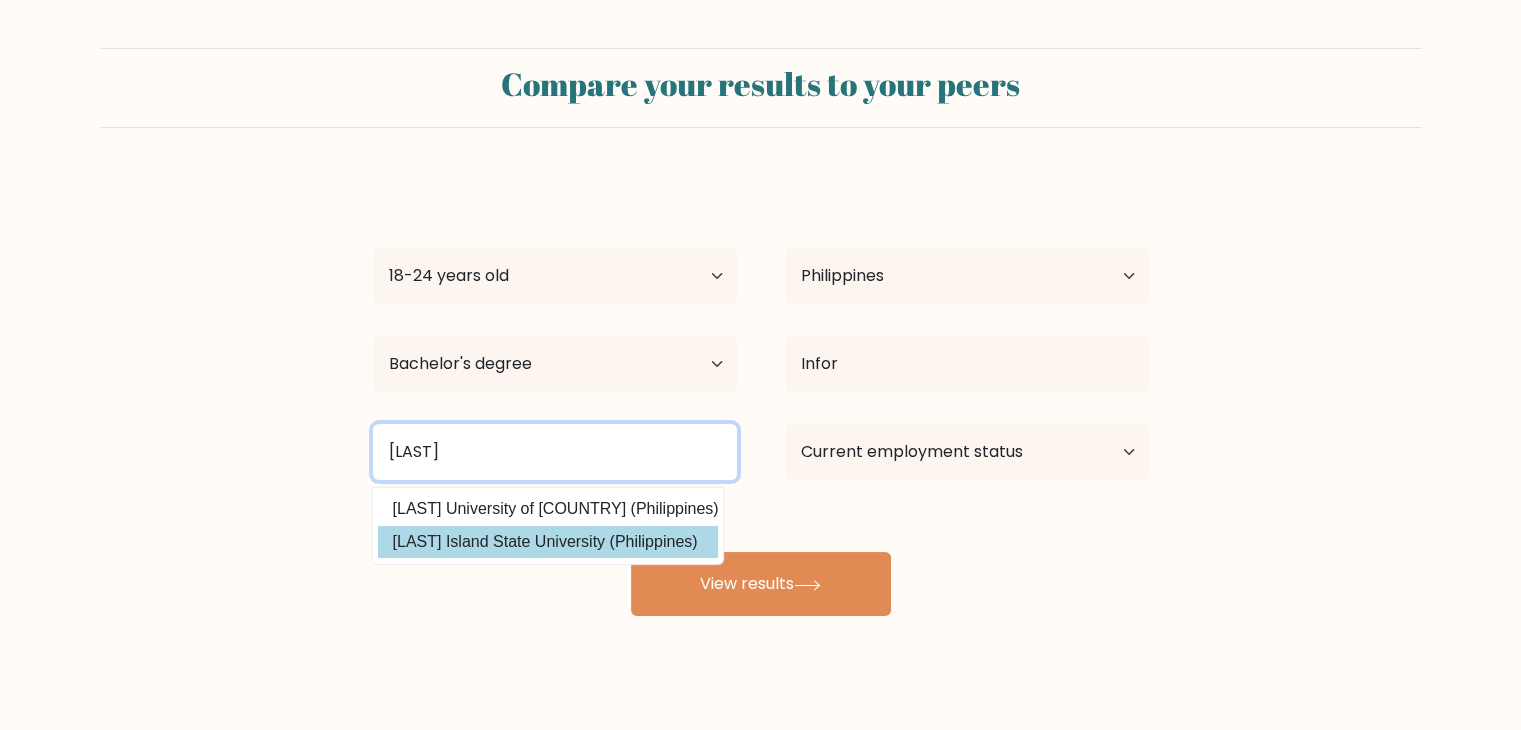 type on "Bohol" 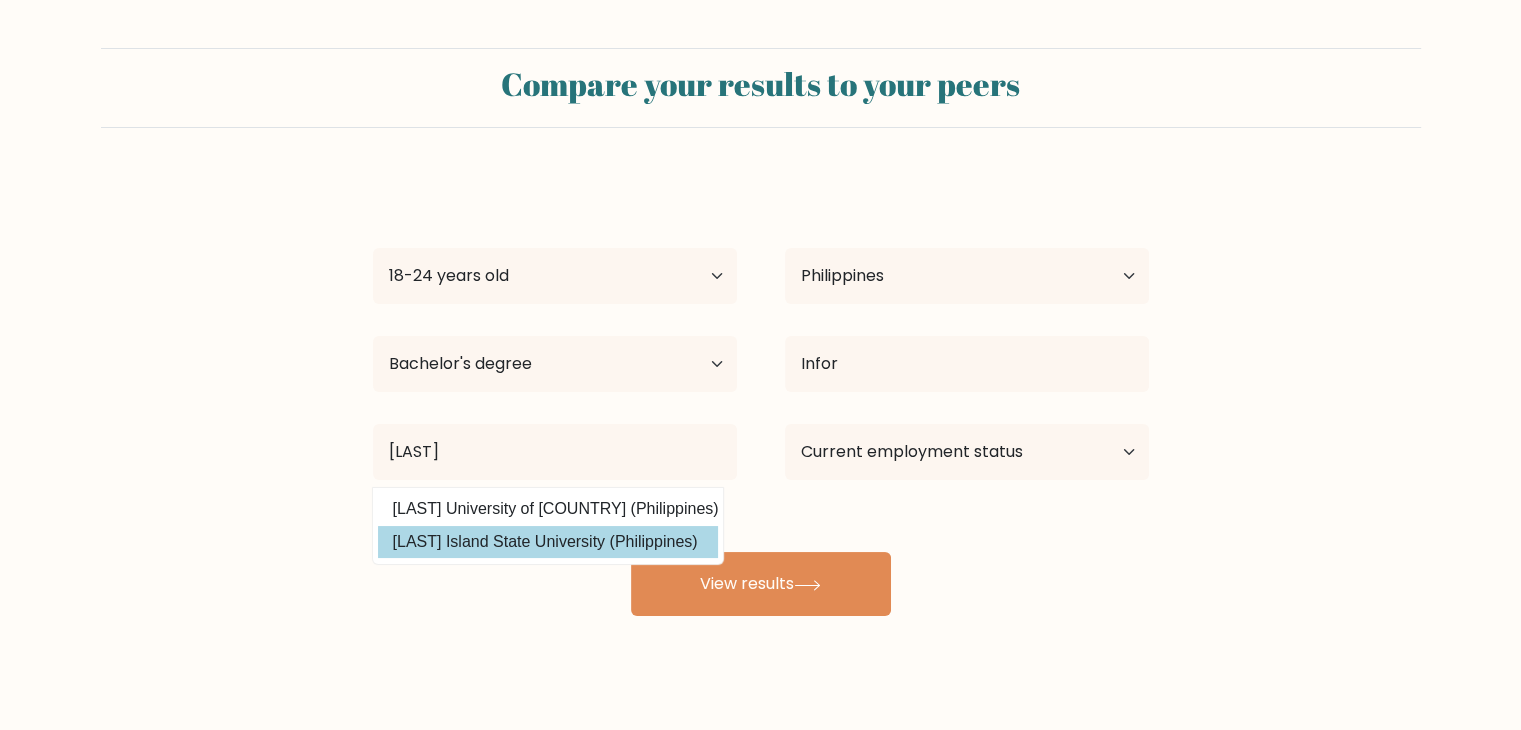 click on "McNeal Louise
Sinajon
Age
Under 18 years old
18-24 years old
25-34 years old
35-44 years old
45-54 years old
55-64 years old
65 years old and above
Country
Afghanistan
Albania
Algeria
American Samoa
Andorra
Angola
Anguilla
Antarctica
Antigua and Barbuda
Argentina
Armenia
Aruba
Australia
Austria
Azerbaijan
Bahamas
Bahrain
Bangladesh
Barbados
Belarus
Belgium
Belize
Benin
Bermuda
Bhutan
Bolivia
Bonaire, Sint Eustatius and Saba
Bosnia and Herzegovina
Botswana
Bouvet Island
Brazil" at bounding box center [761, 396] 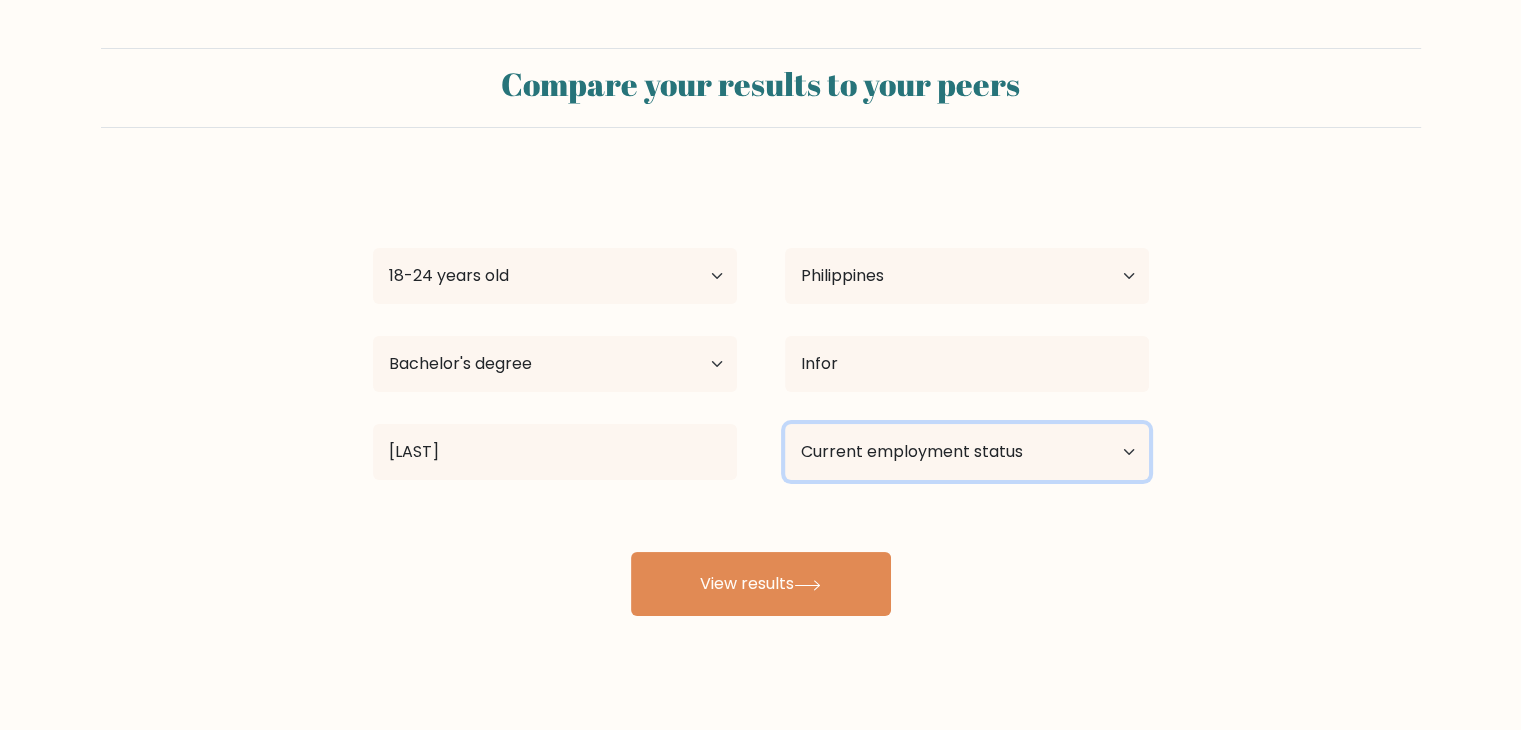 click on "Current employment status
Employed
Student
Retired
Other / prefer not to answer" at bounding box center [967, 452] 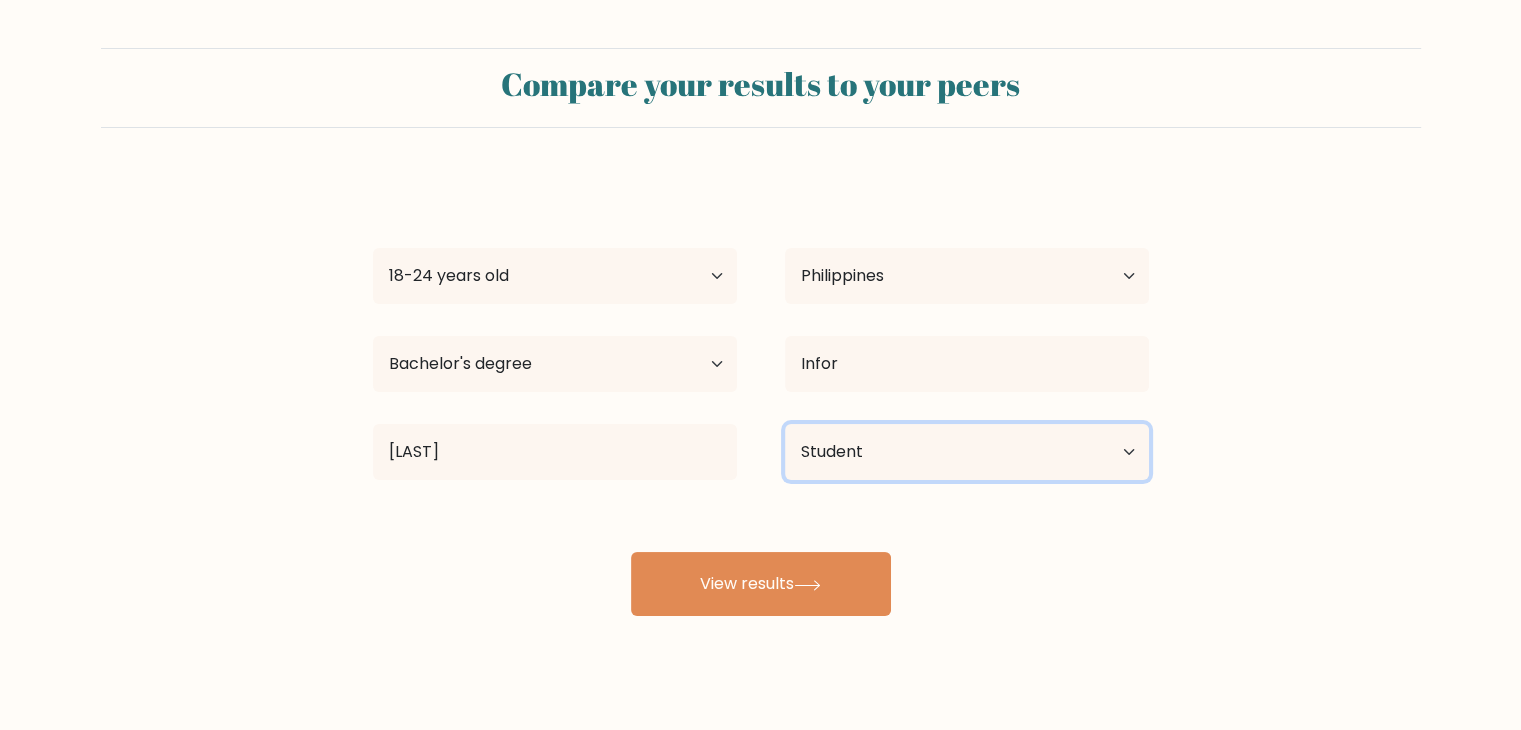 click on "Current employment status
Employed
Student
Retired
Other / prefer not to answer" at bounding box center (967, 452) 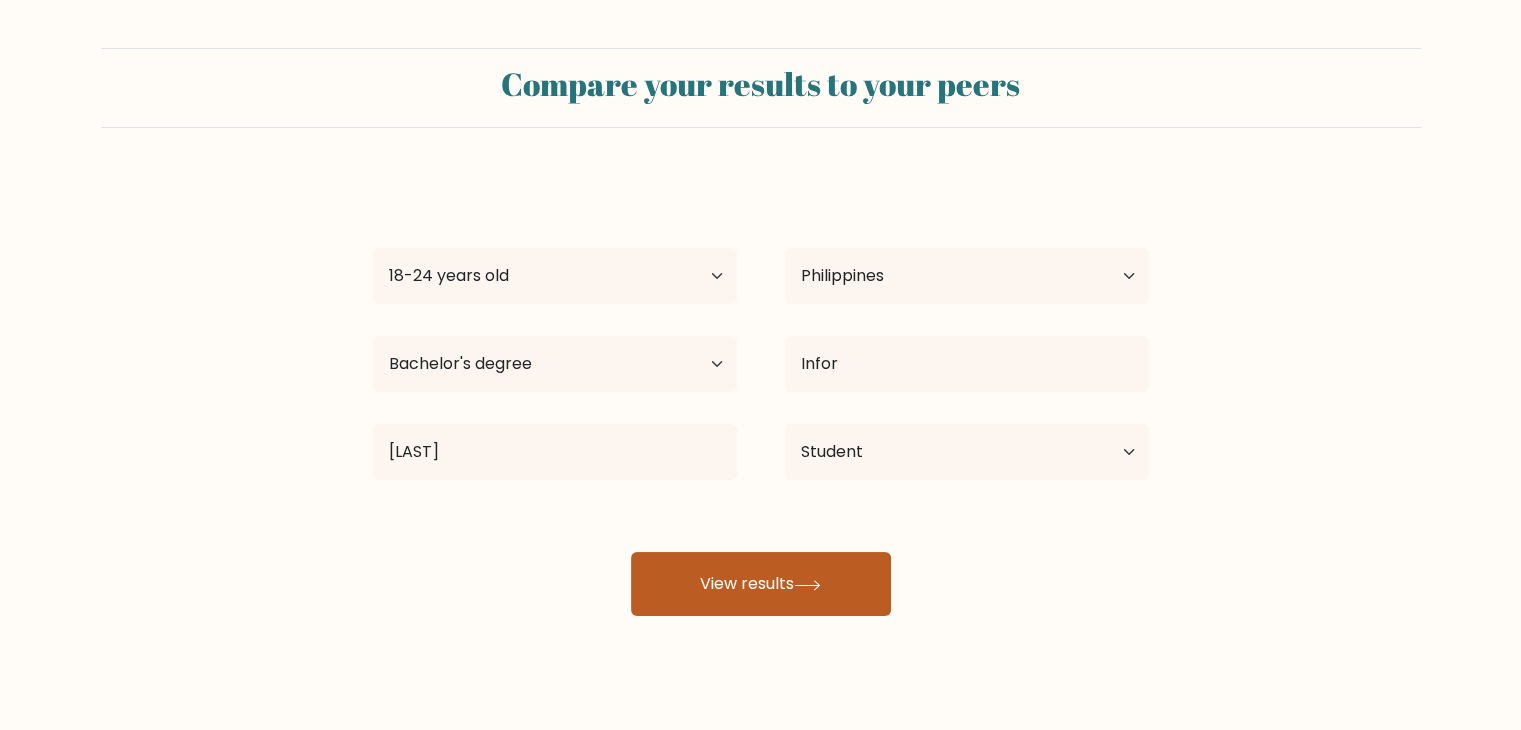 click on "View results" at bounding box center (761, 584) 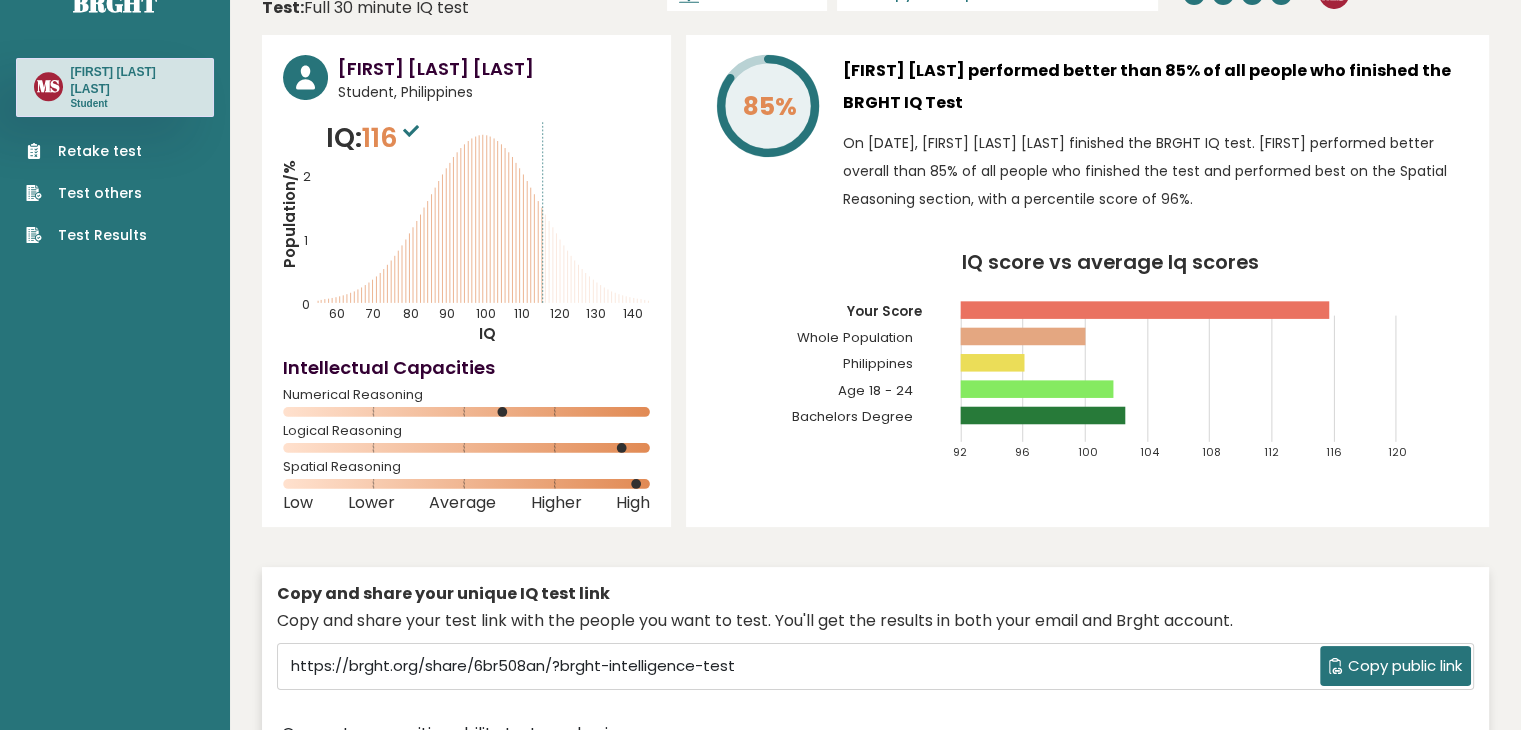 scroll, scrollTop: 0, scrollLeft: 0, axis: both 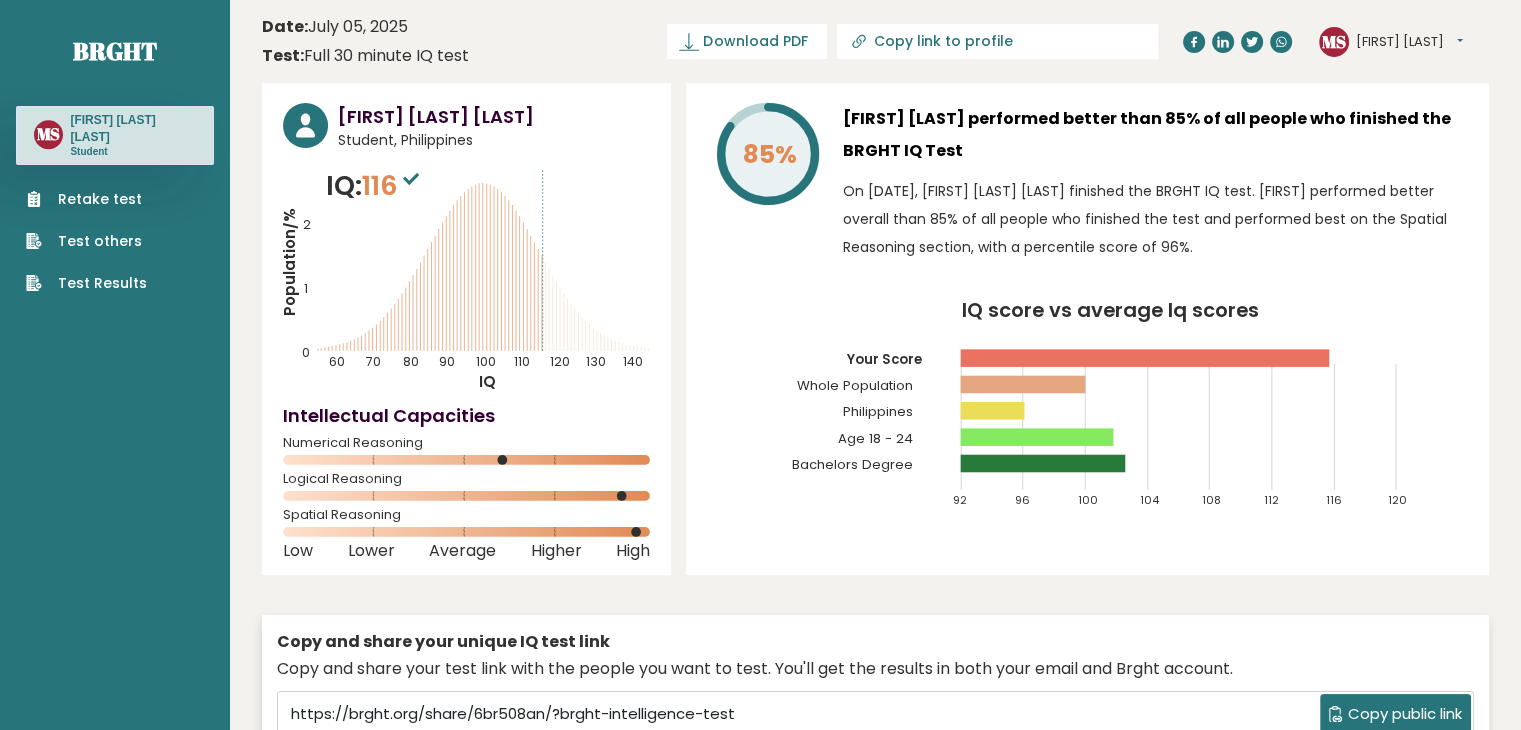 click on "Test Results" at bounding box center (86, 283) 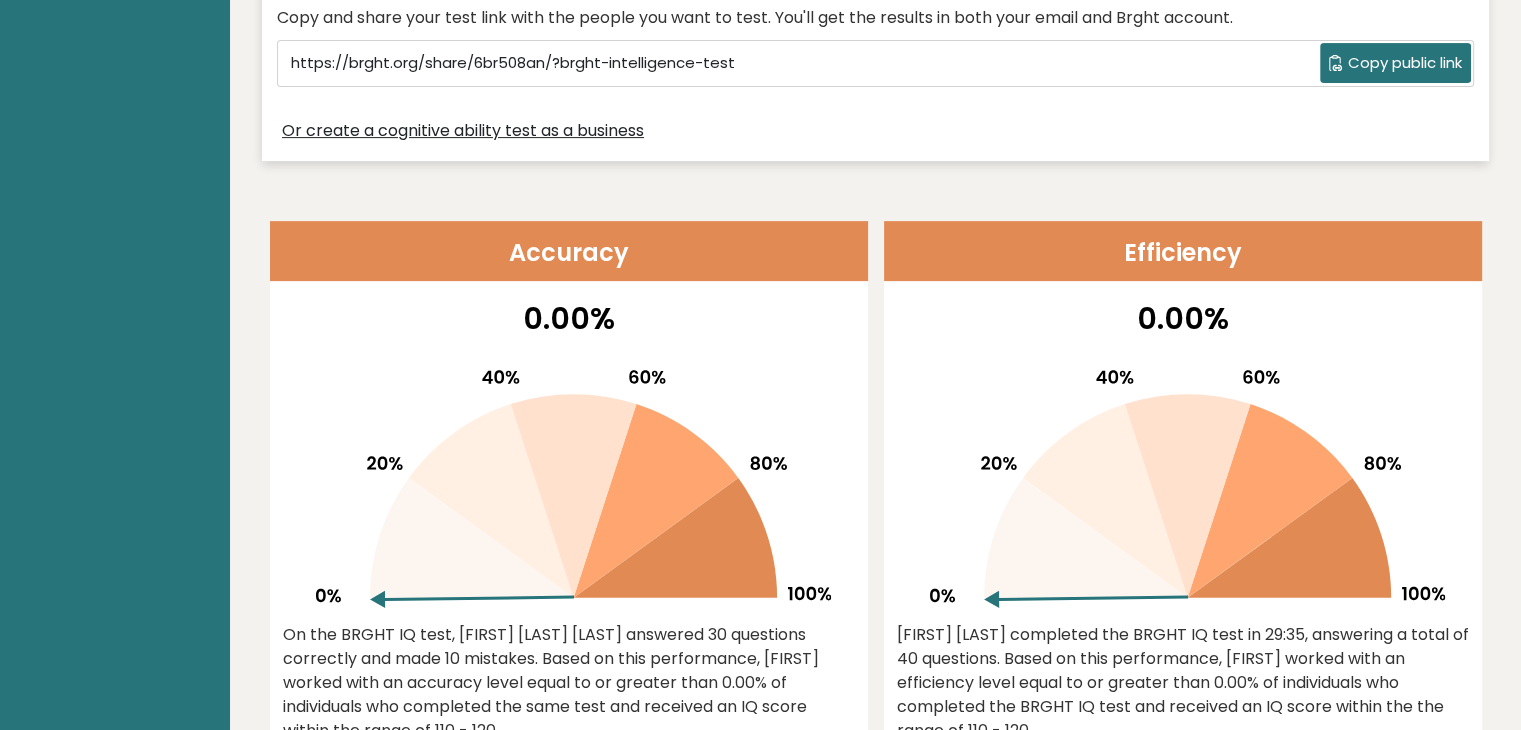 scroll, scrollTop: 0, scrollLeft: 0, axis: both 